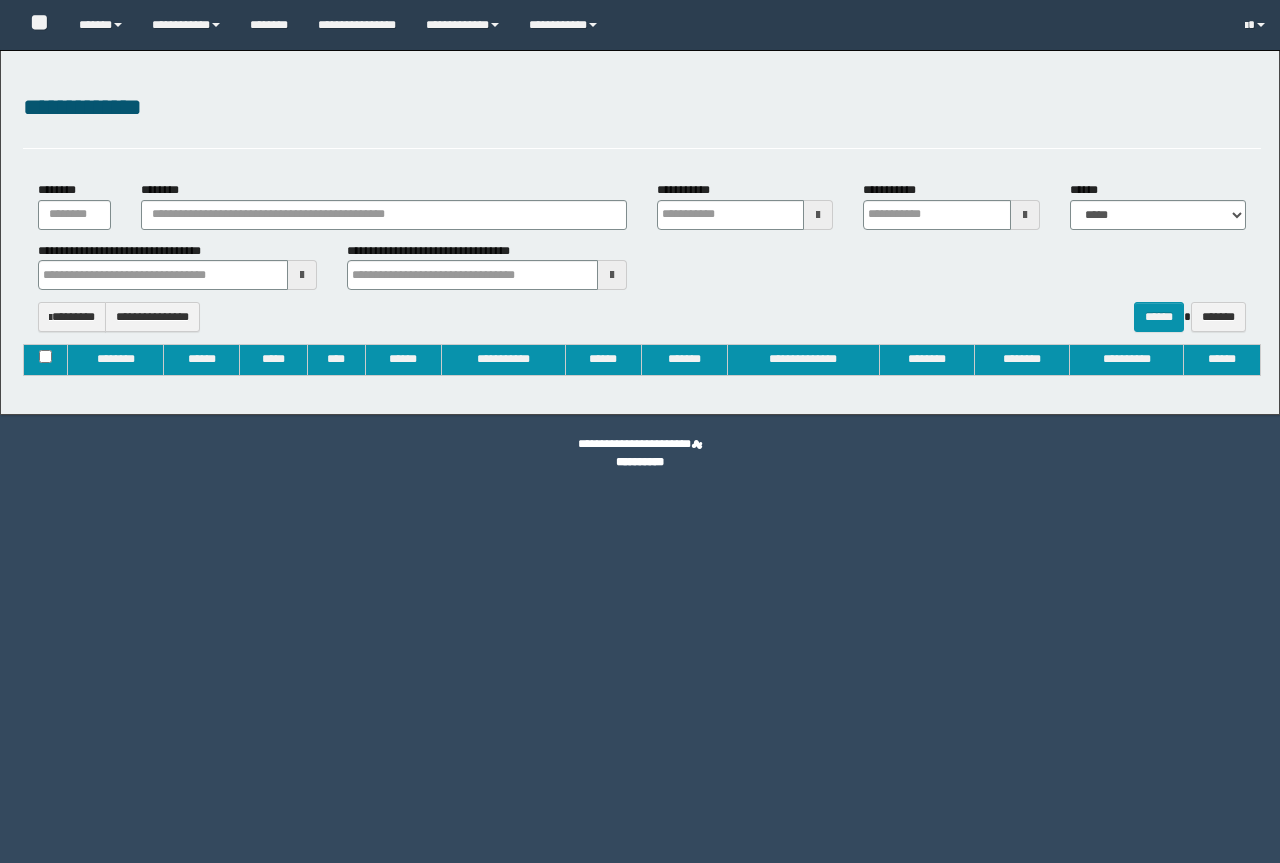 type on "**********" 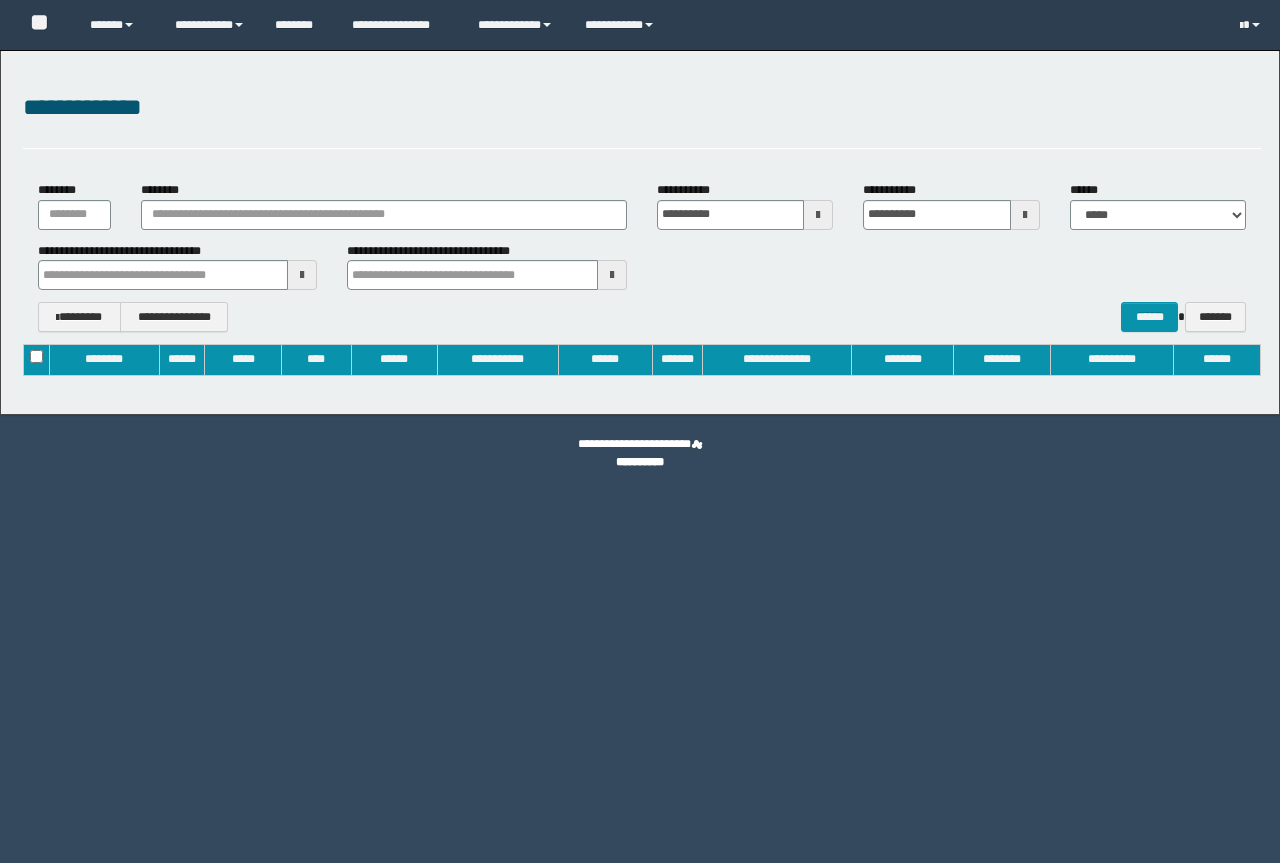 scroll, scrollTop: 0, scrollLeft: 0, axis: both 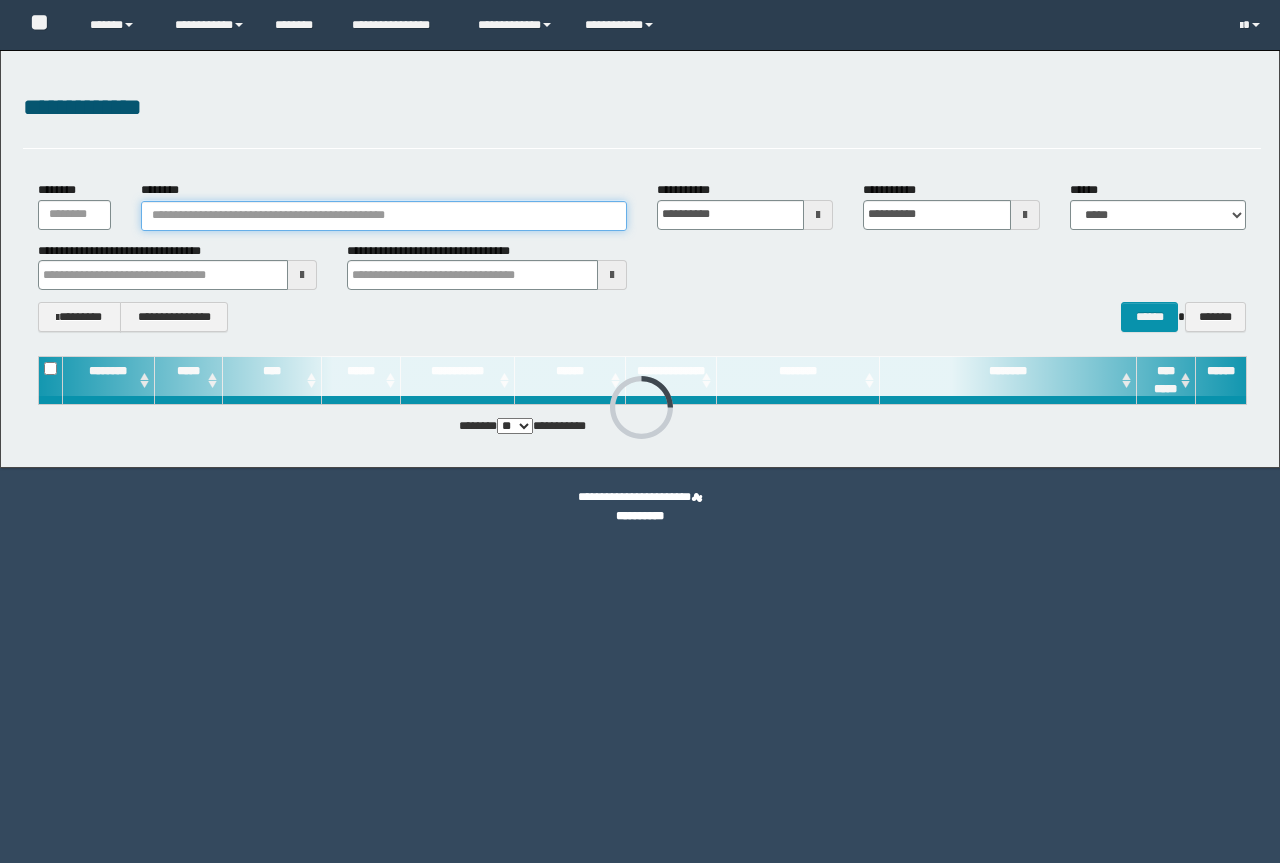 click on "********" at bounding box center [384, 216] 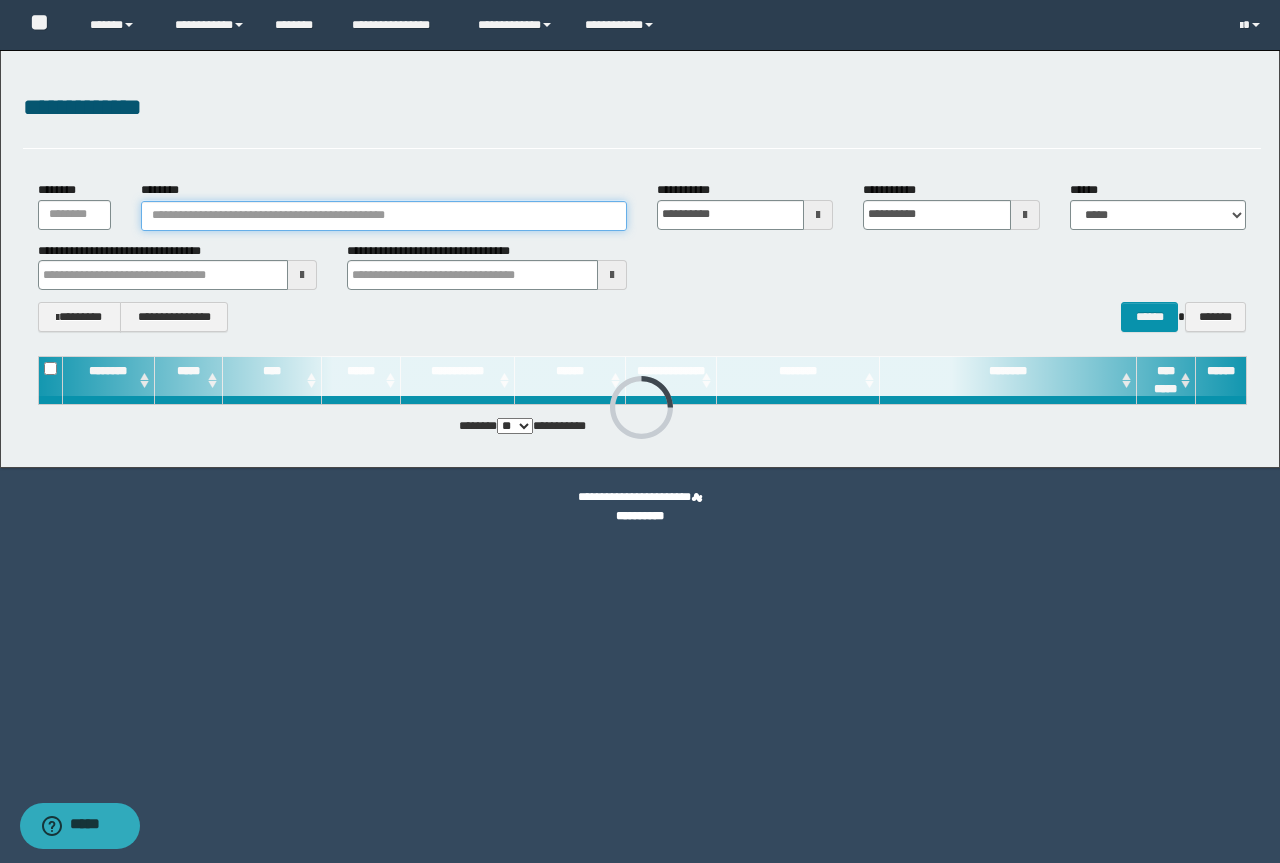 paste on "**********" 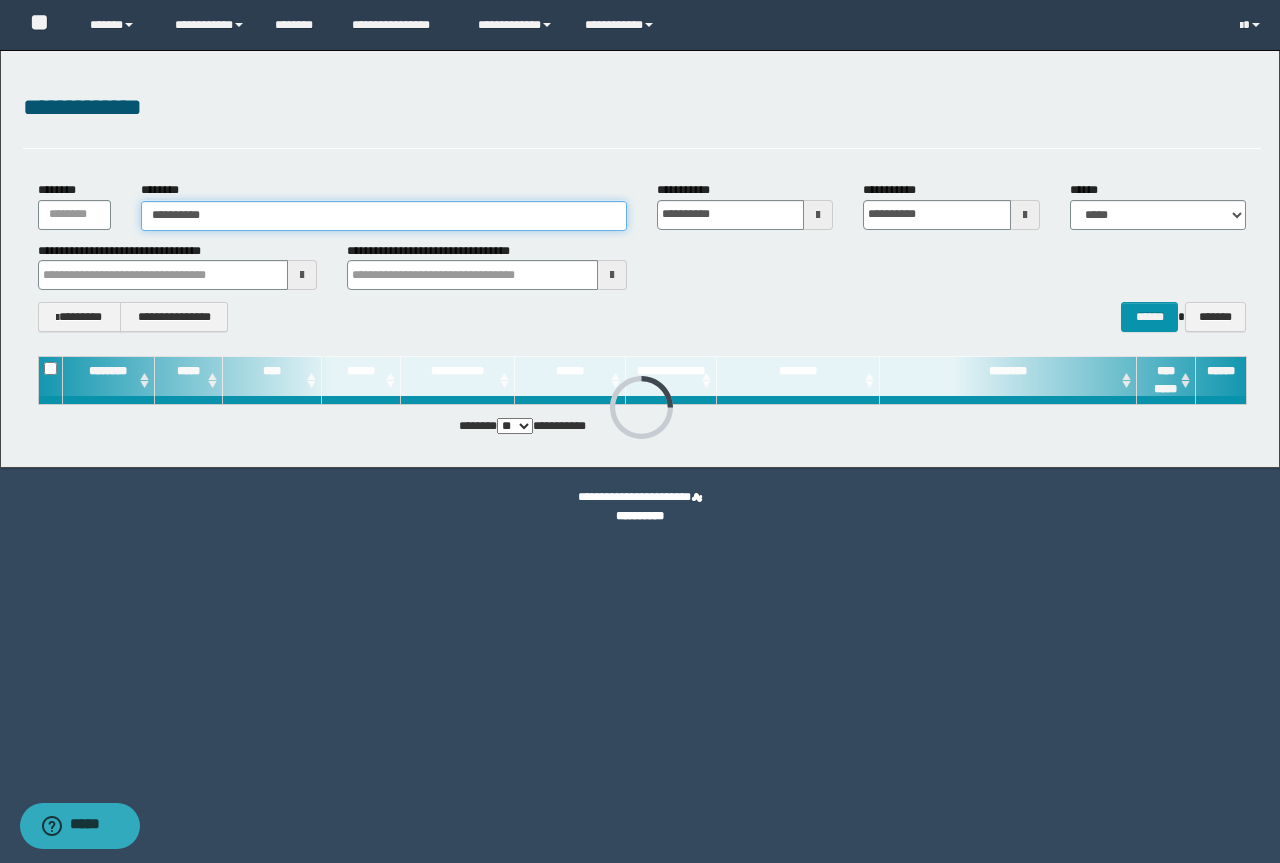 type on "**********" 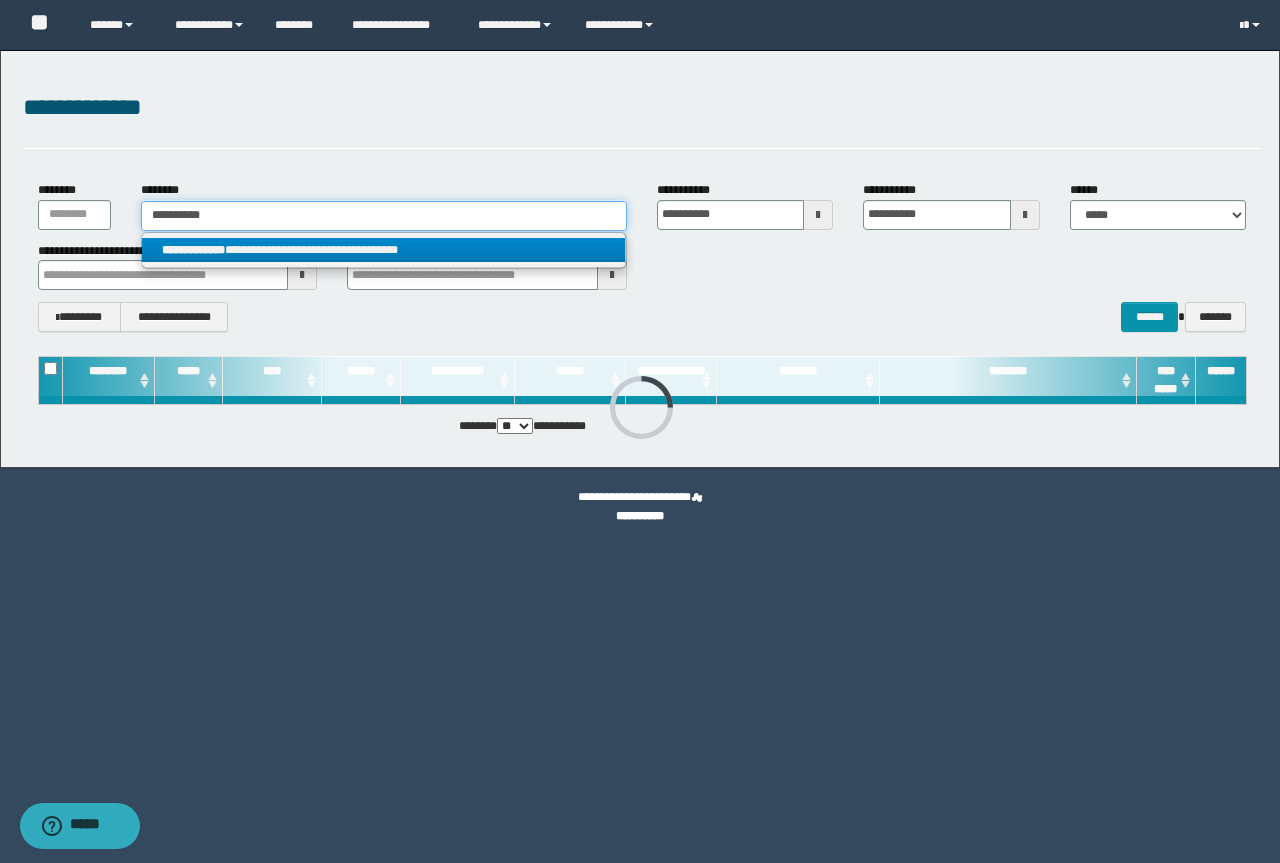 type on "**********" 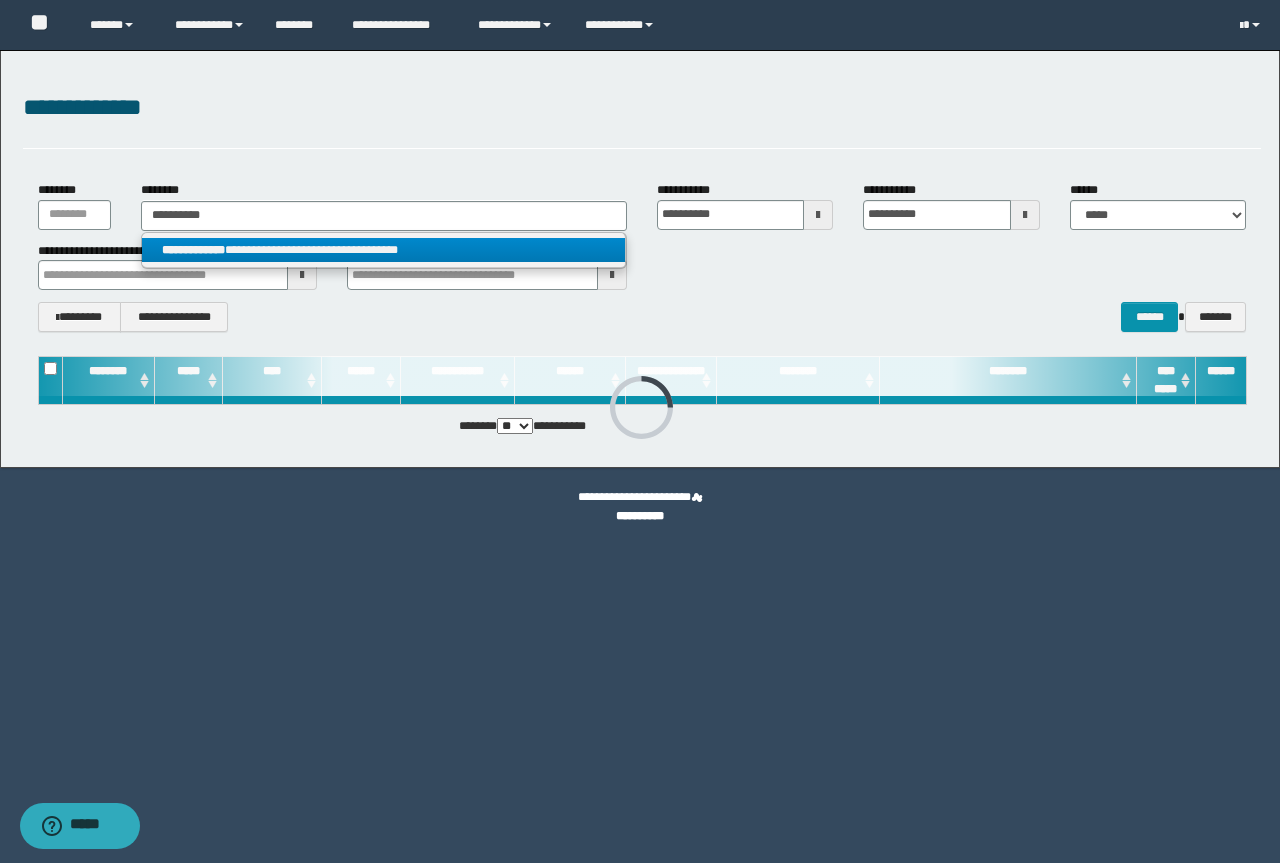 click on "**********" at bounding box center [383, 250] 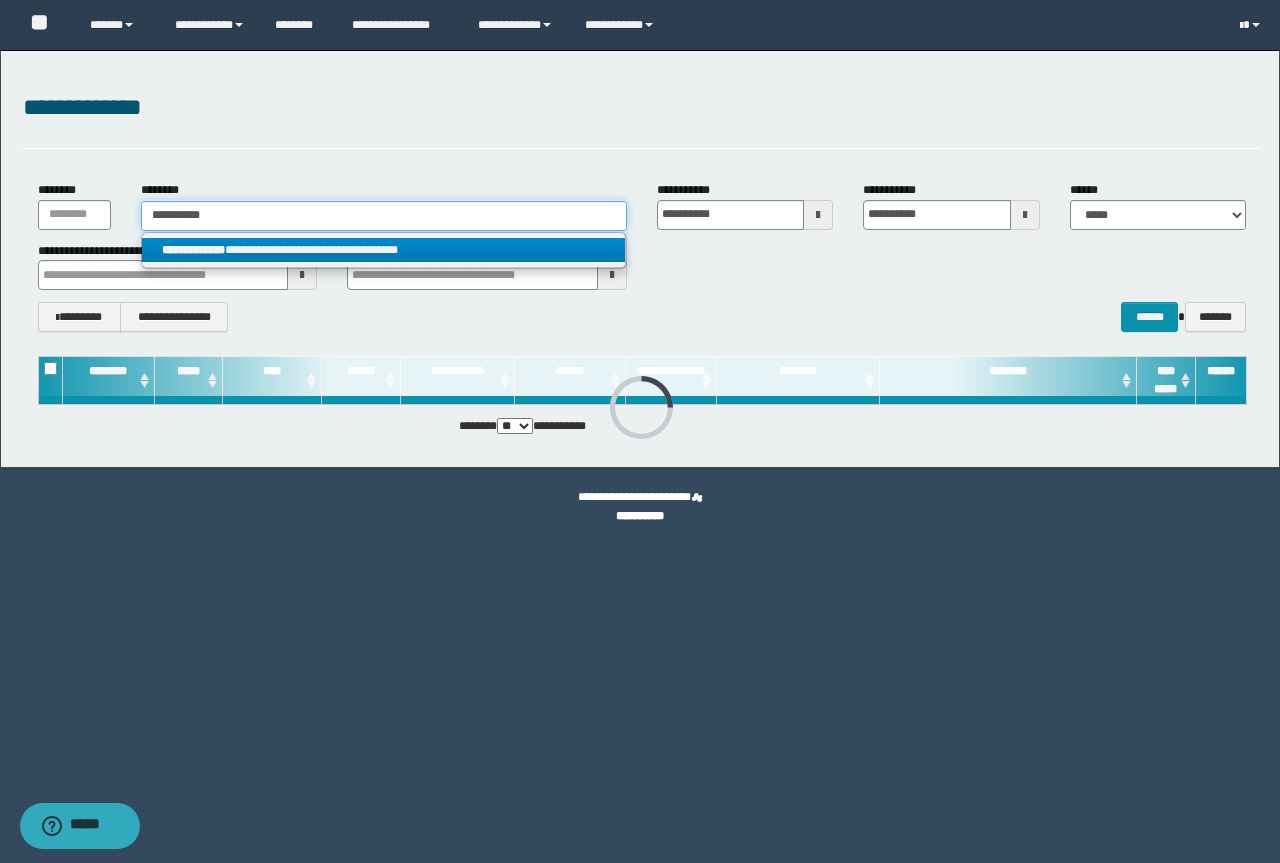 type 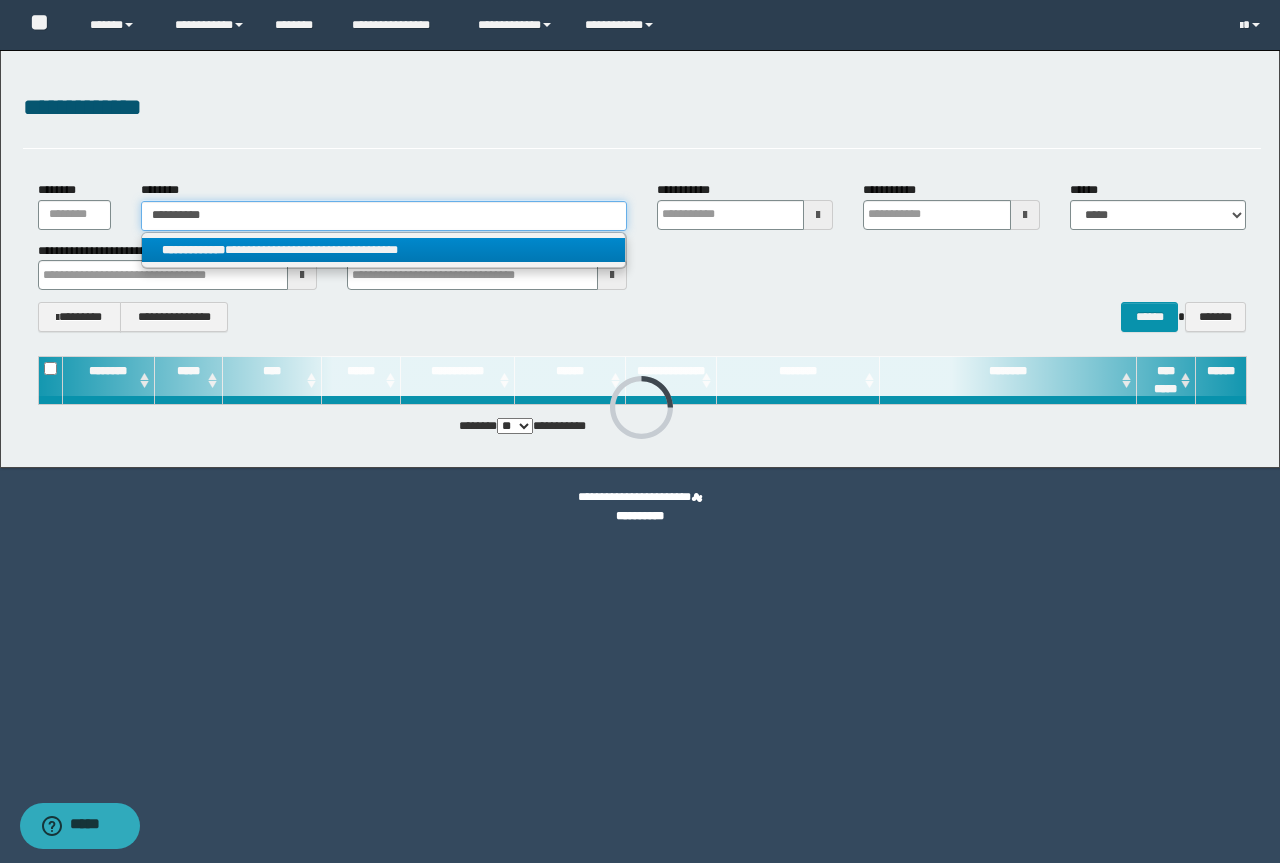 type 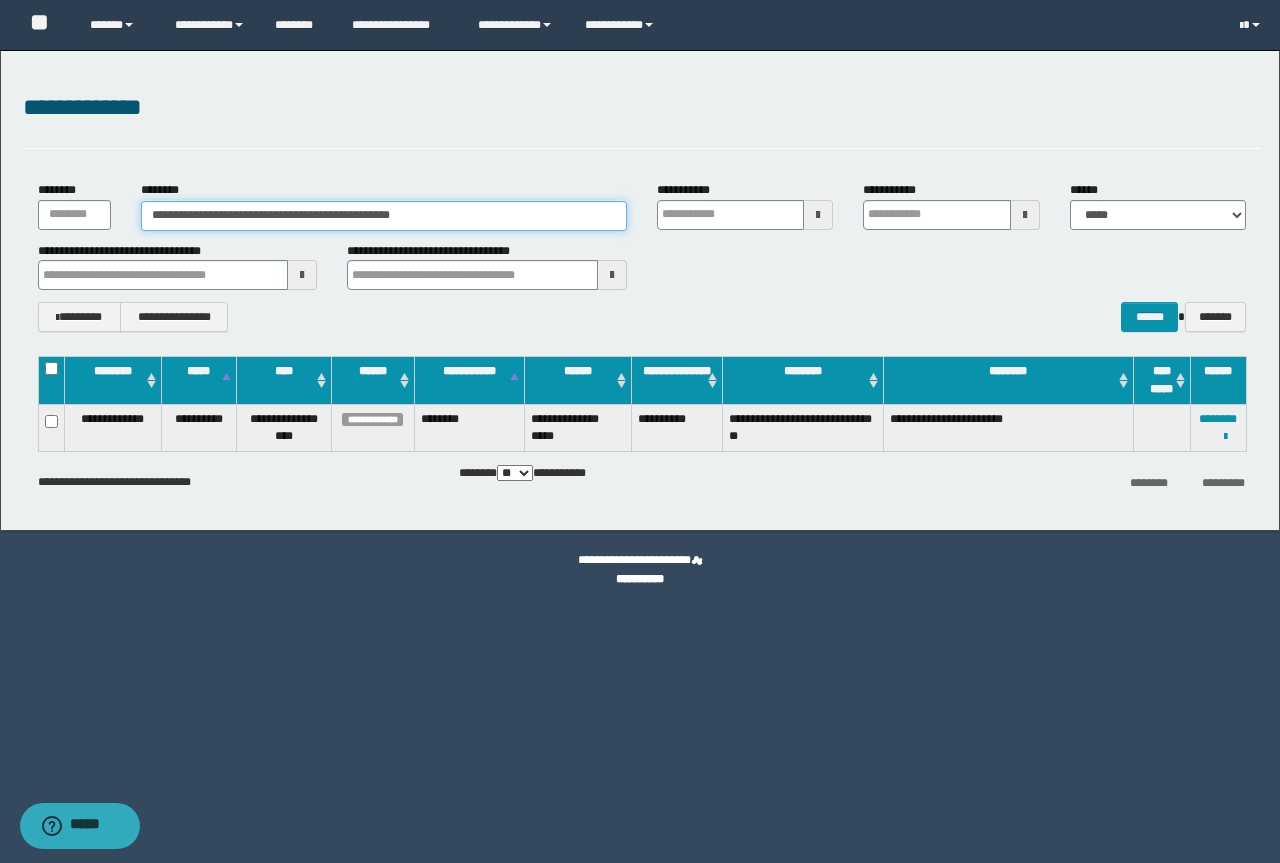 type 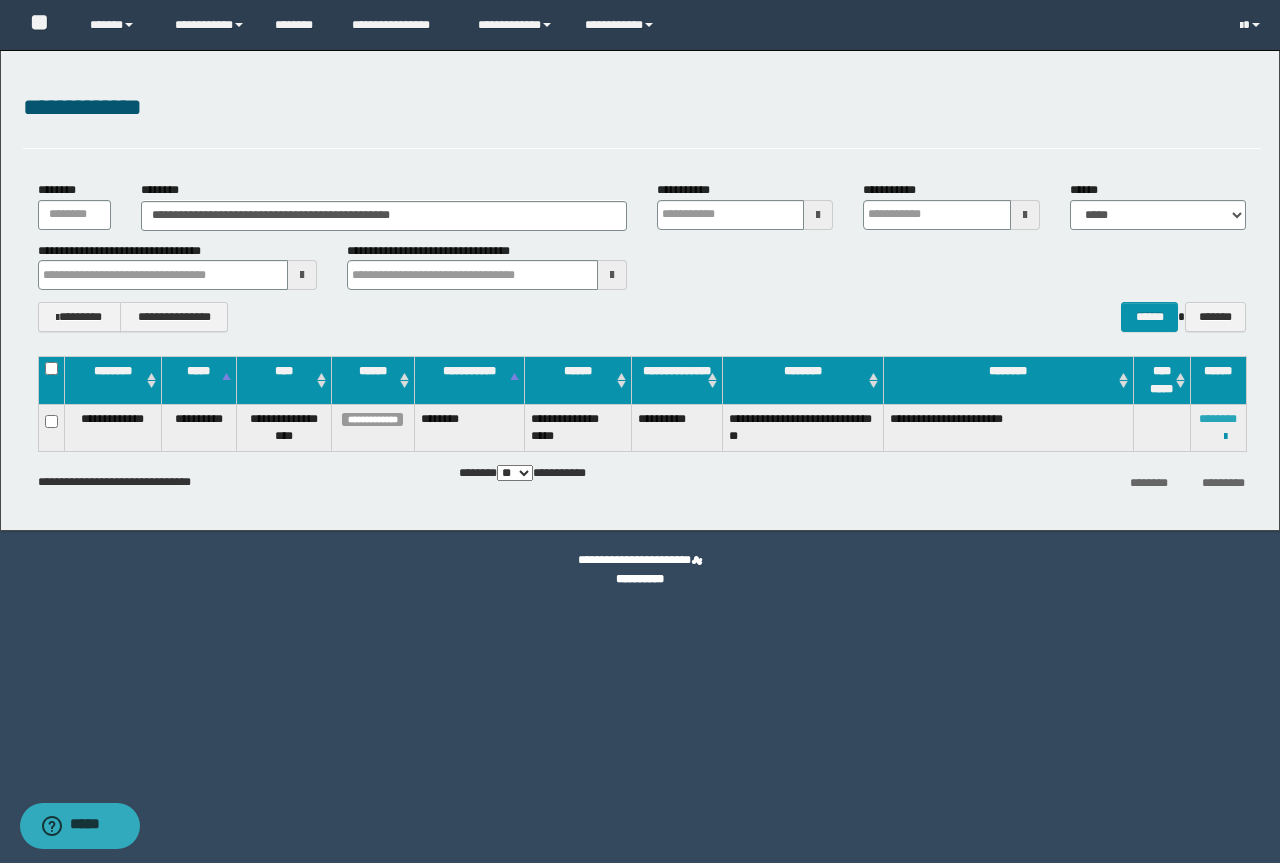 click on "********" at bounding box center (1218, 419) 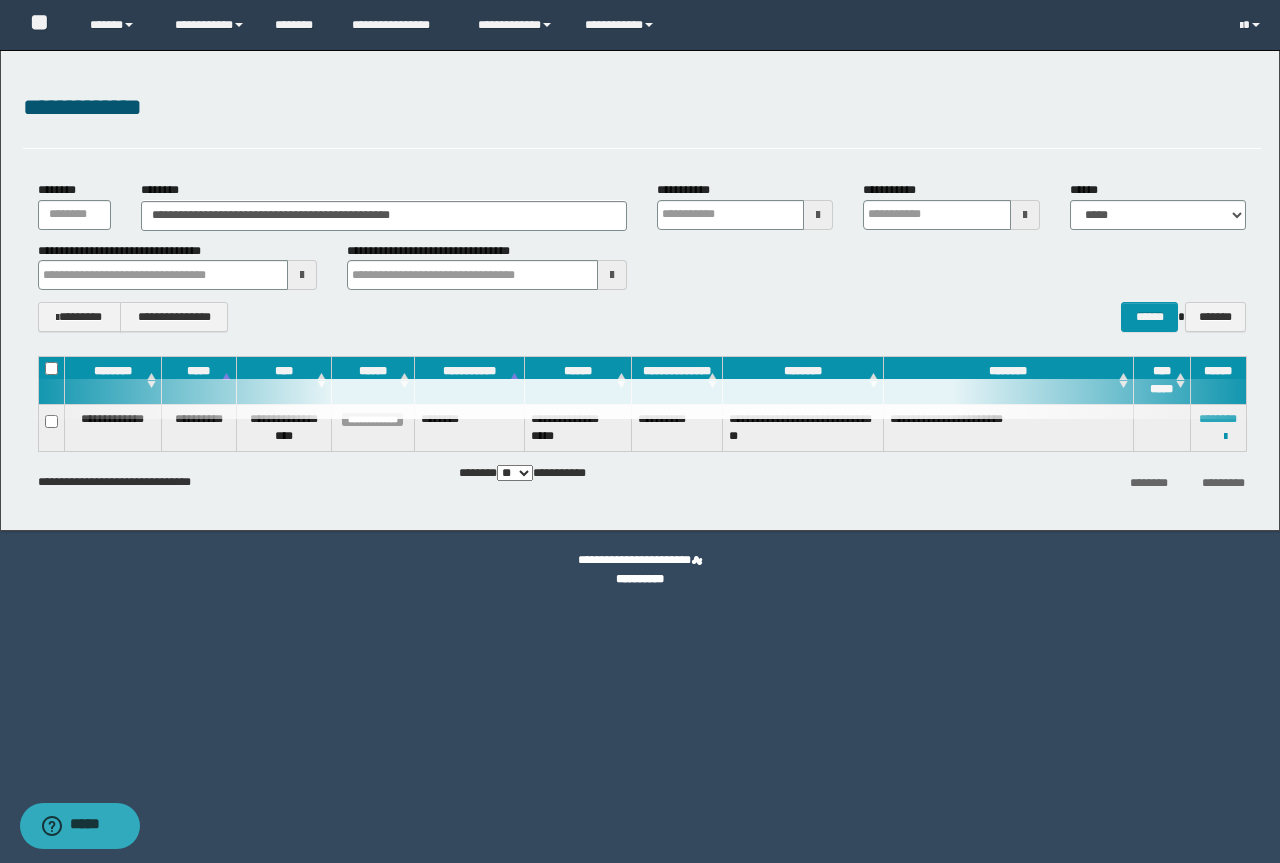 type 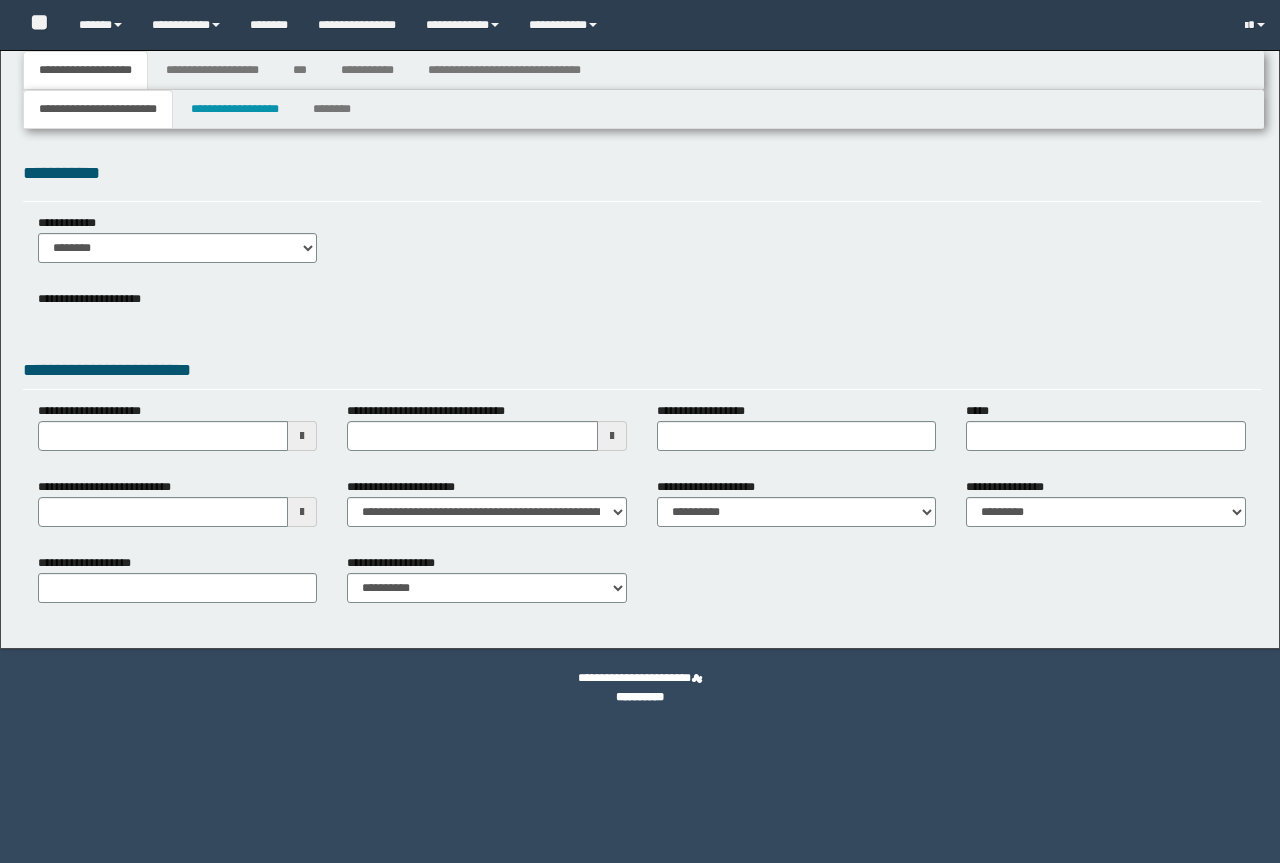 scroll, scrollTop: 0, scrollLeft: 0, axis: both 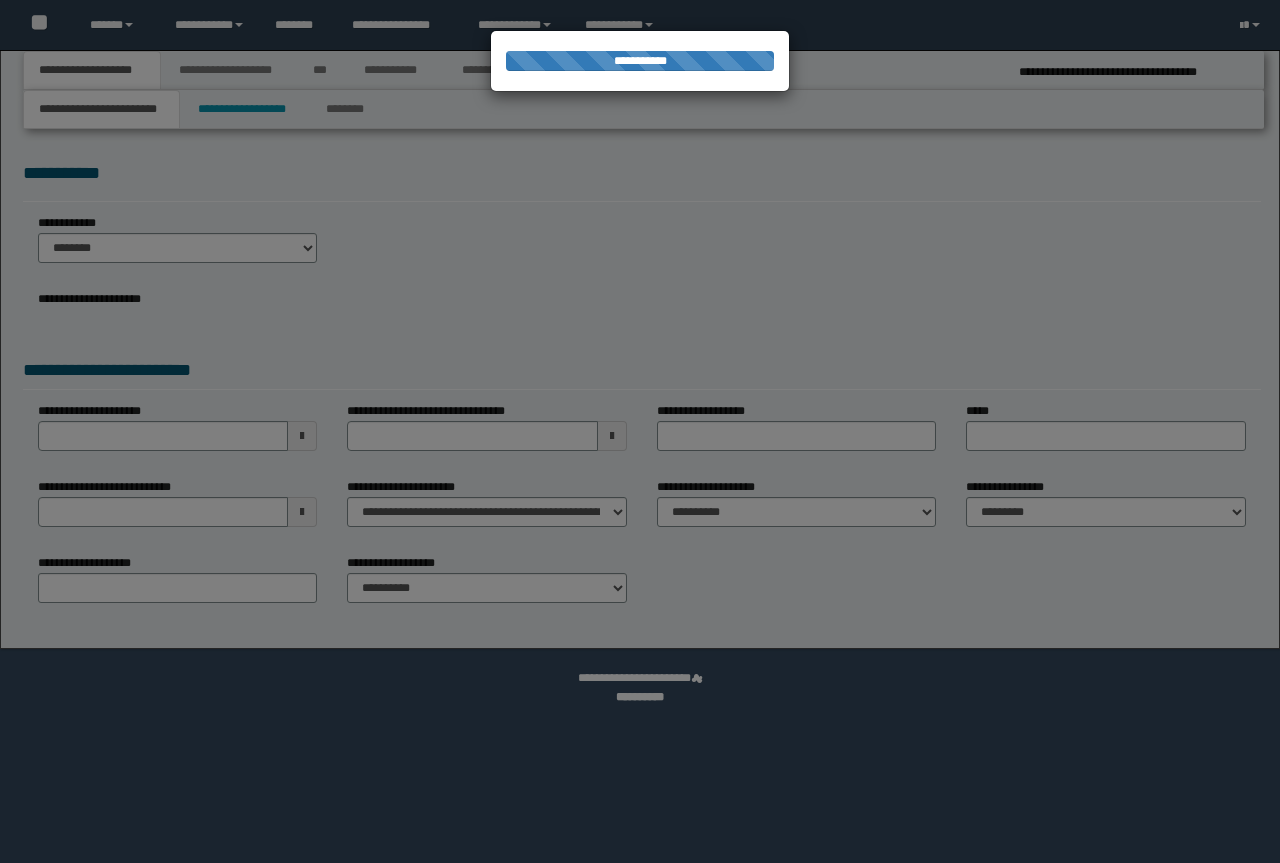 select on "*" 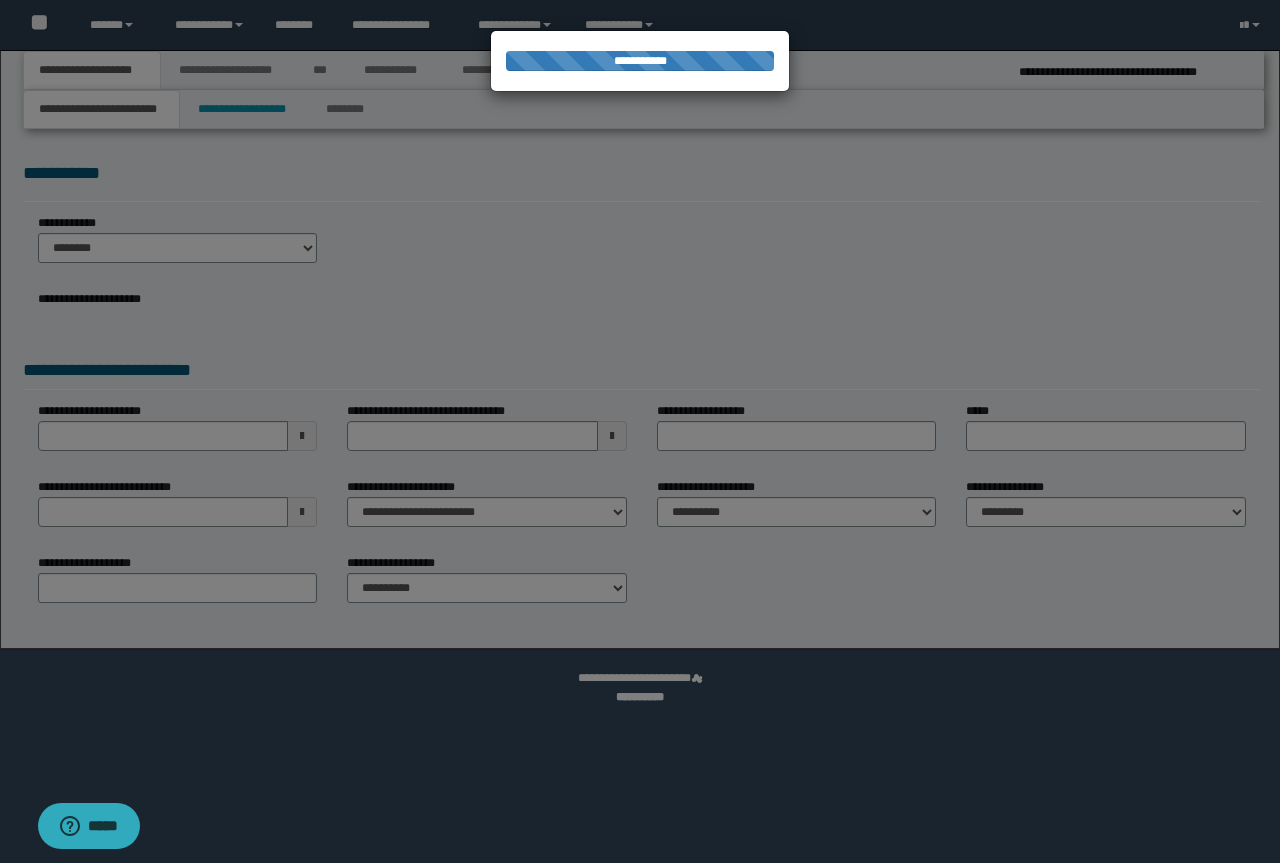scroll, scrollTop: 0, scrollLeft: 0, axis: both 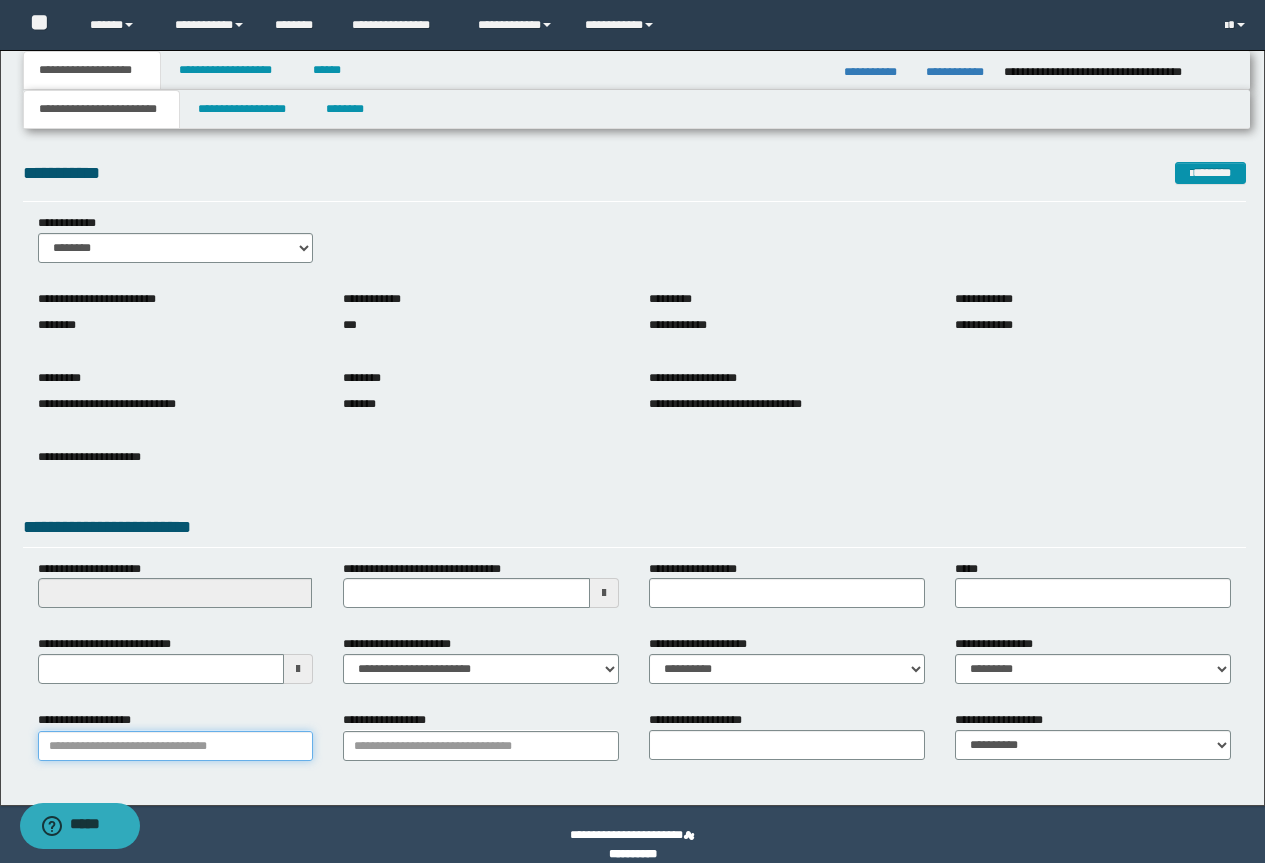click on "**********" at bounding box center (176, 746) 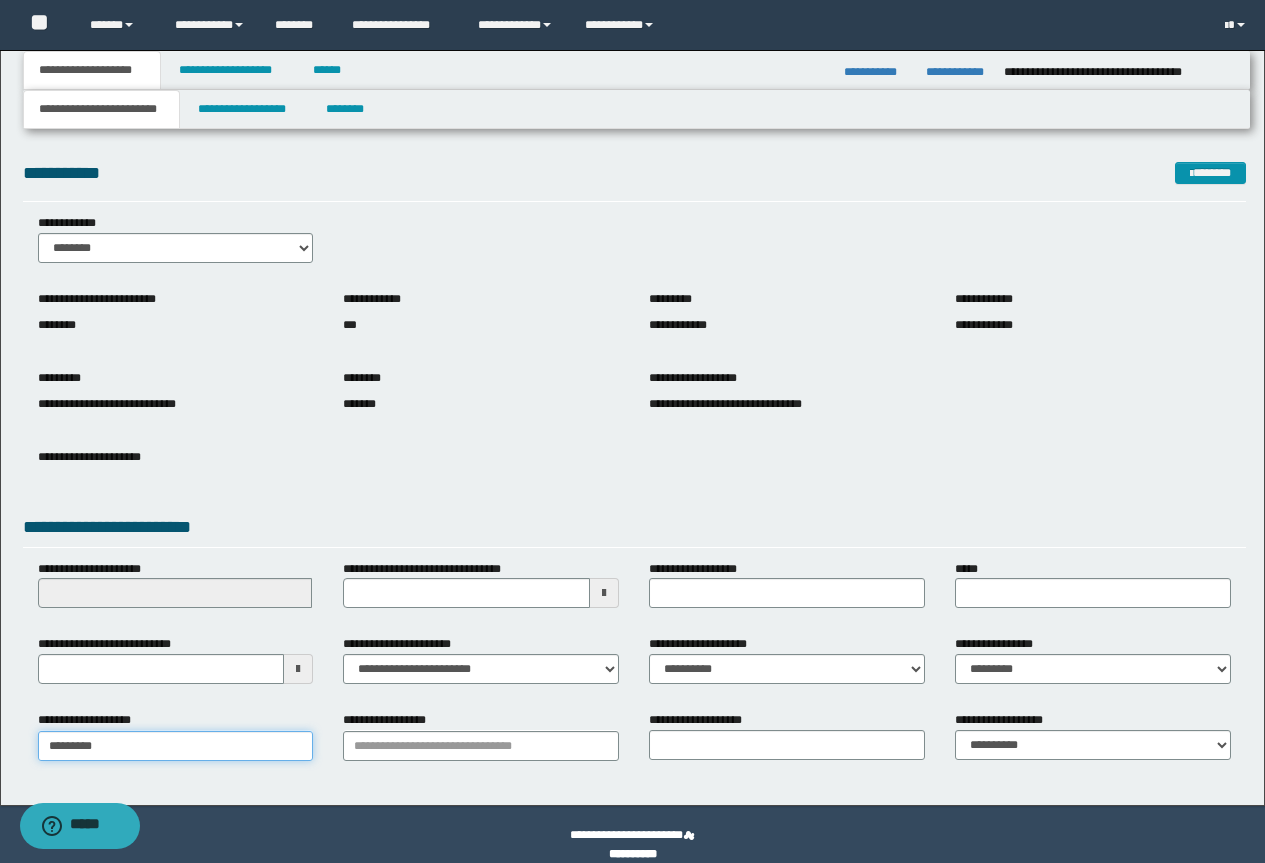 type on "********" 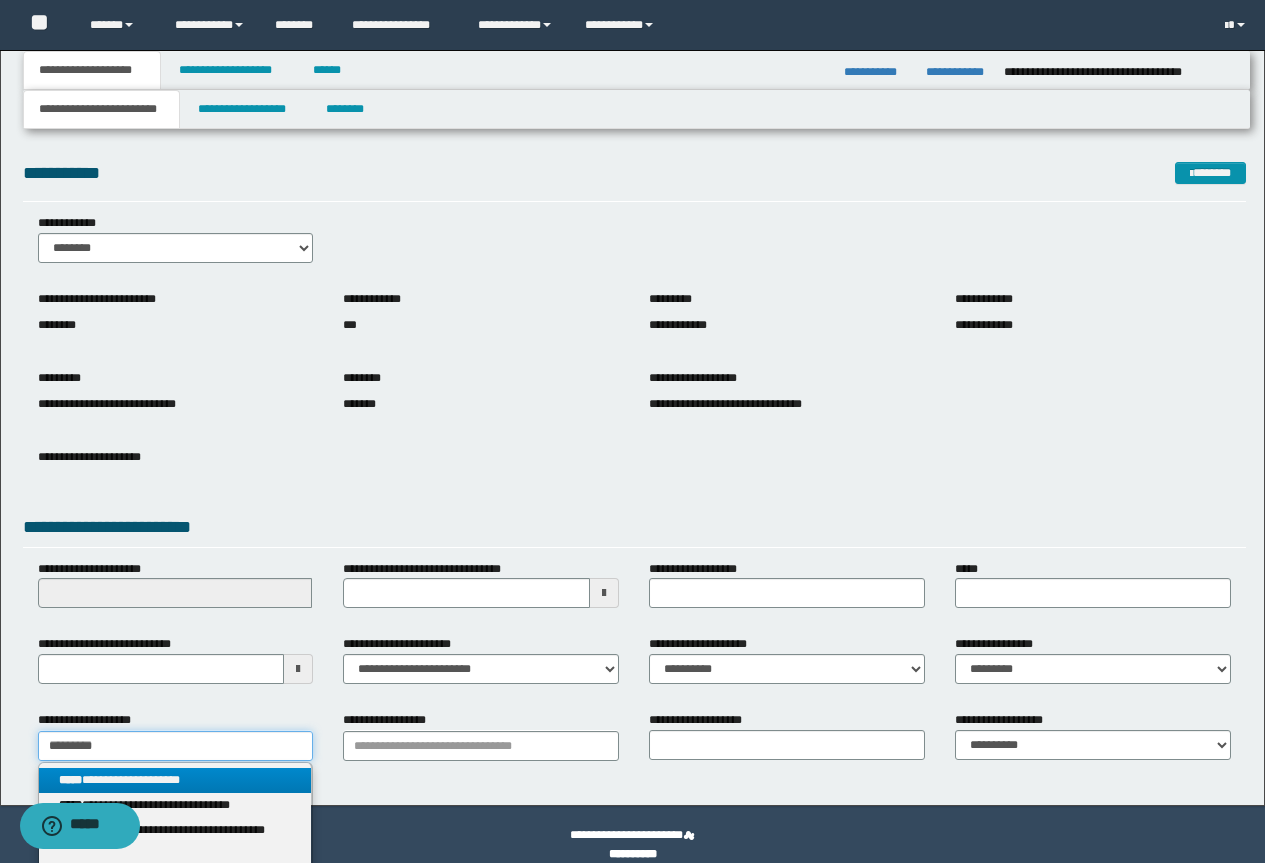 type on "********" 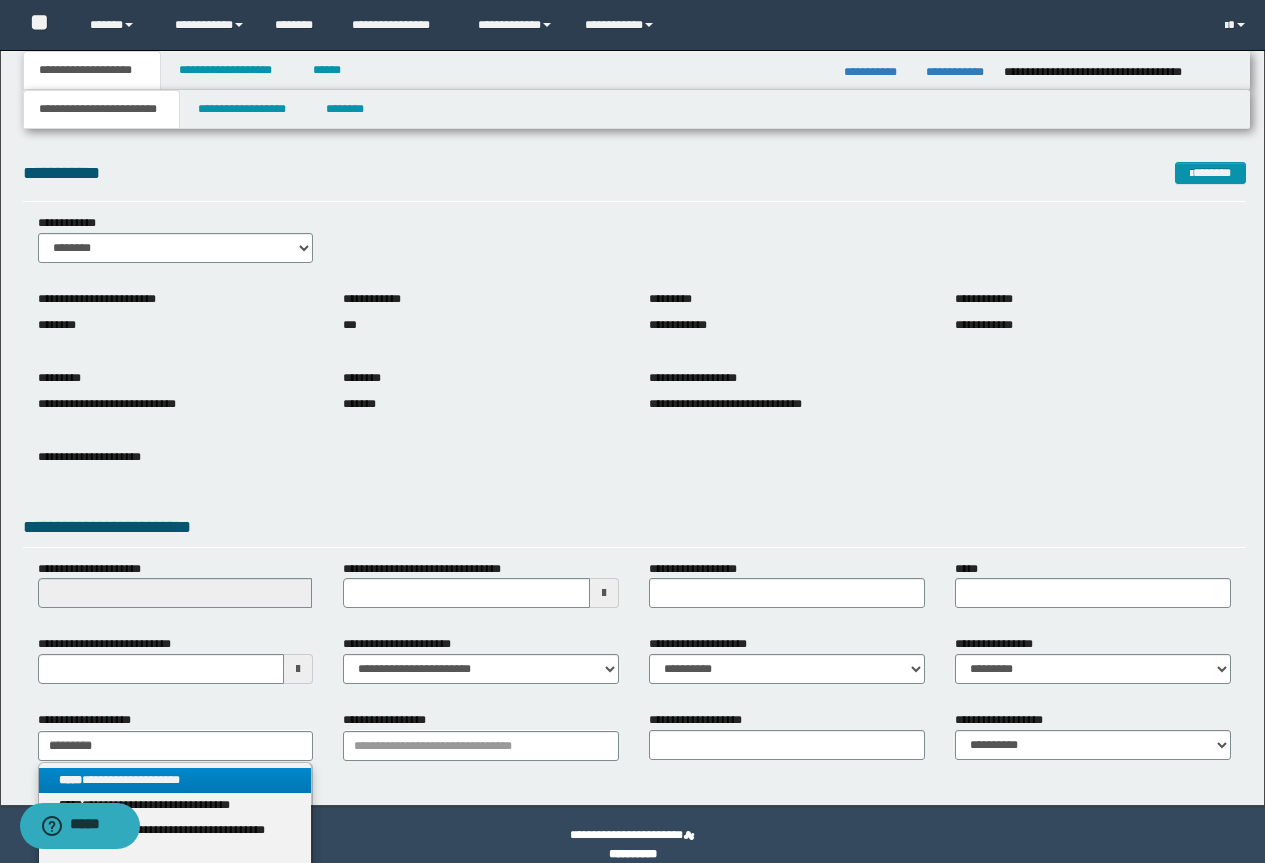 click on "**********" at bounding box center (175, 780) 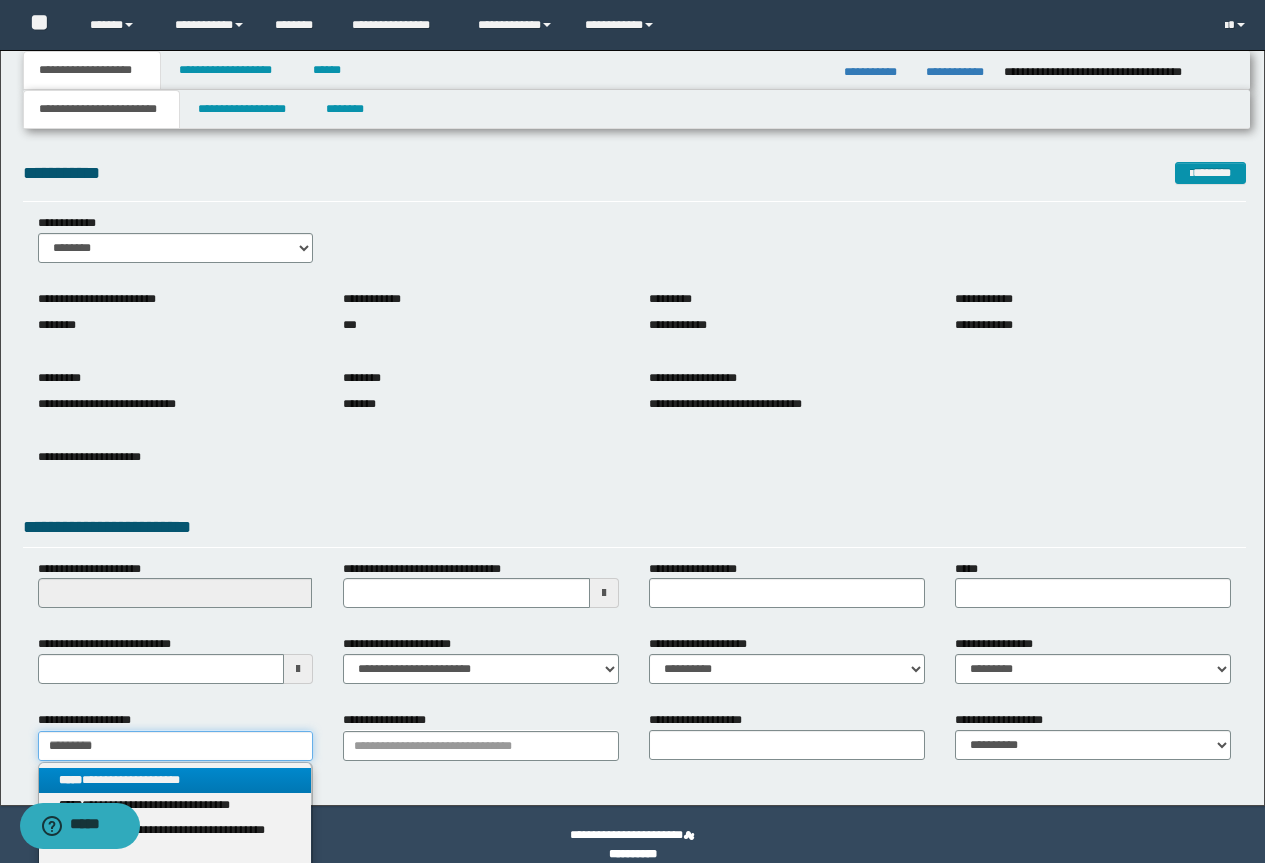 type 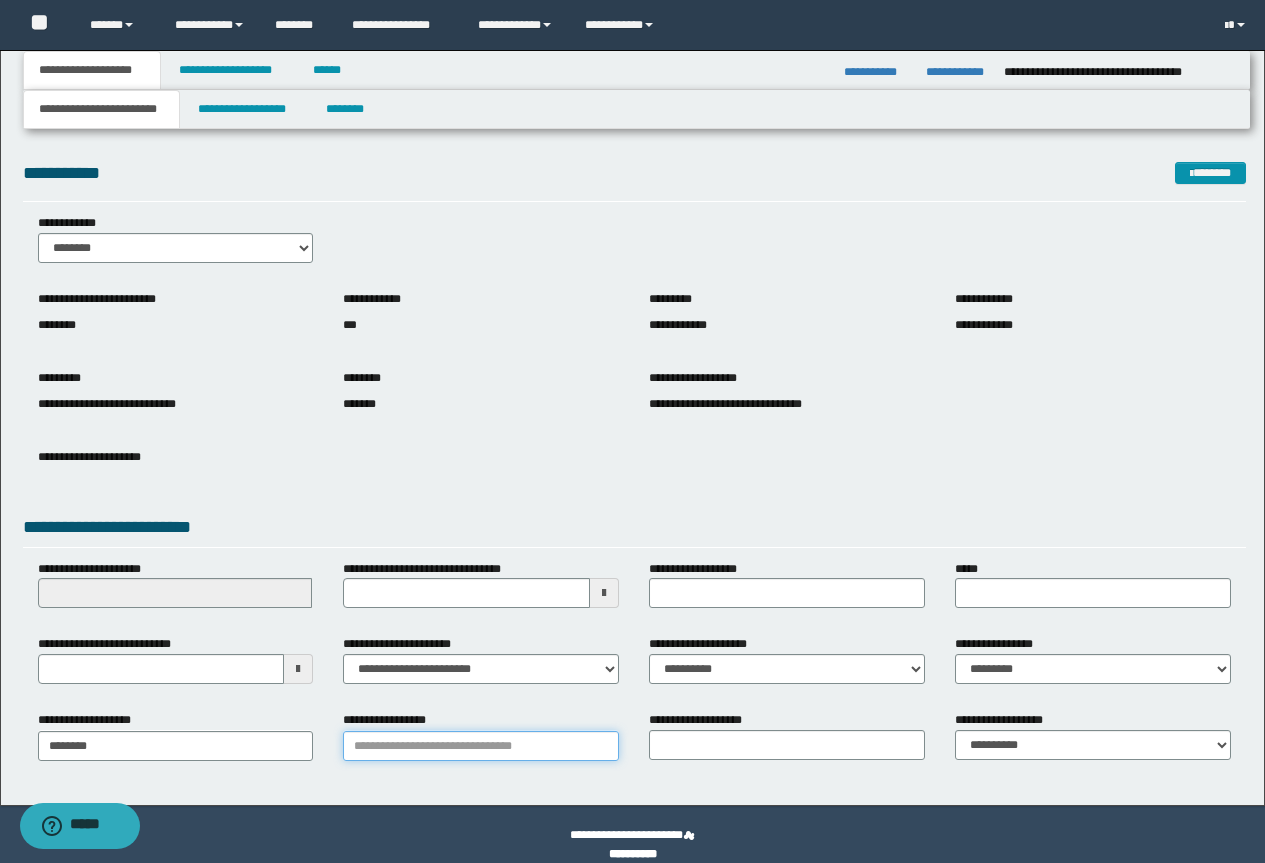 click on "**********" at bounding box center (481, 746) 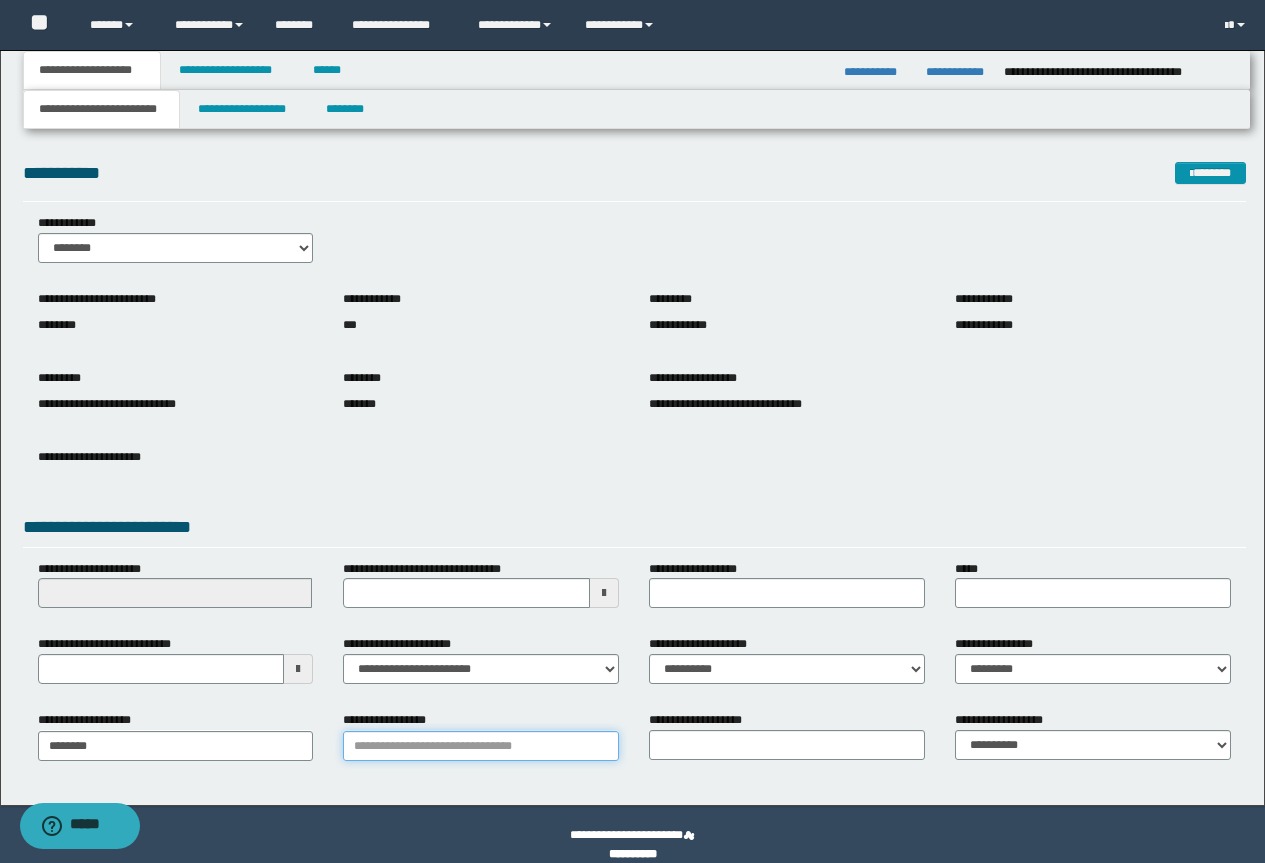 paste on "**********" 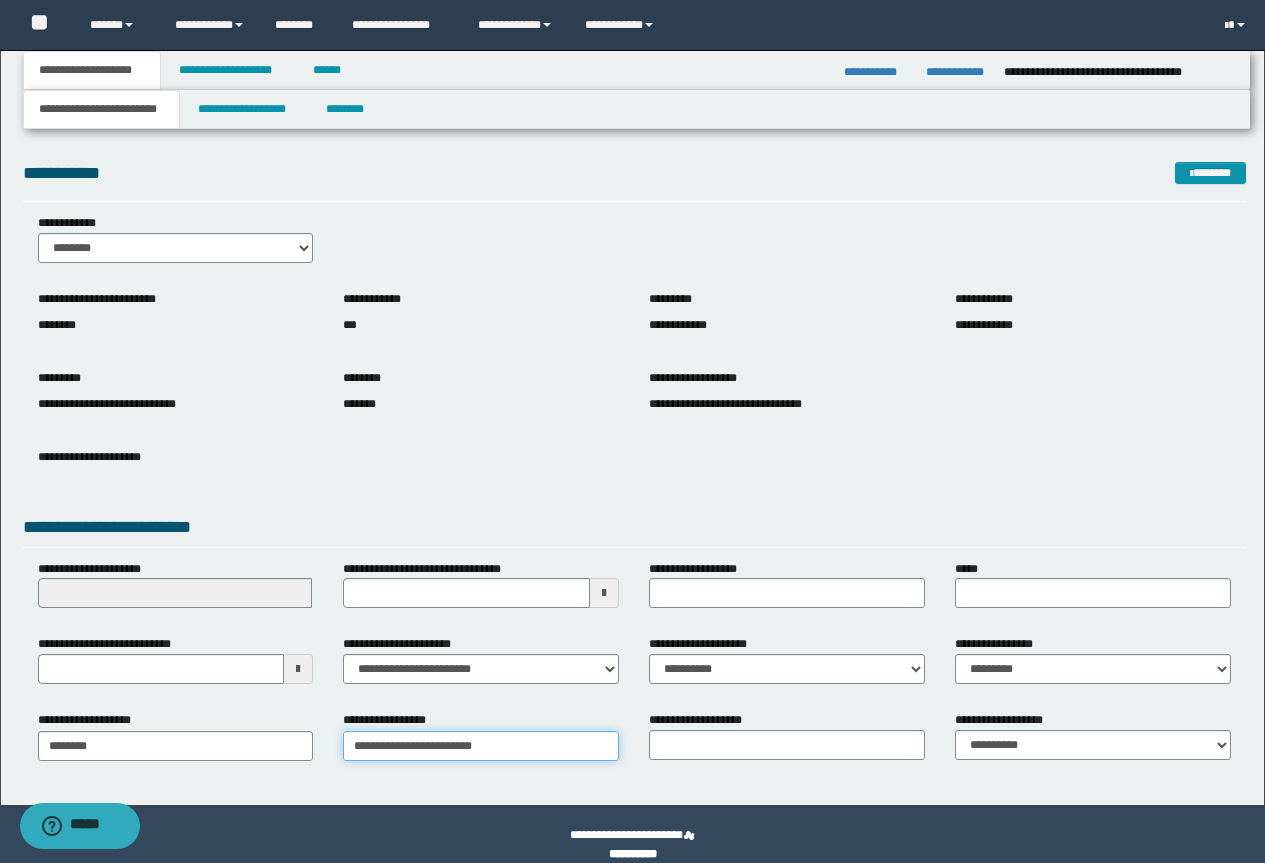 type on "**********" 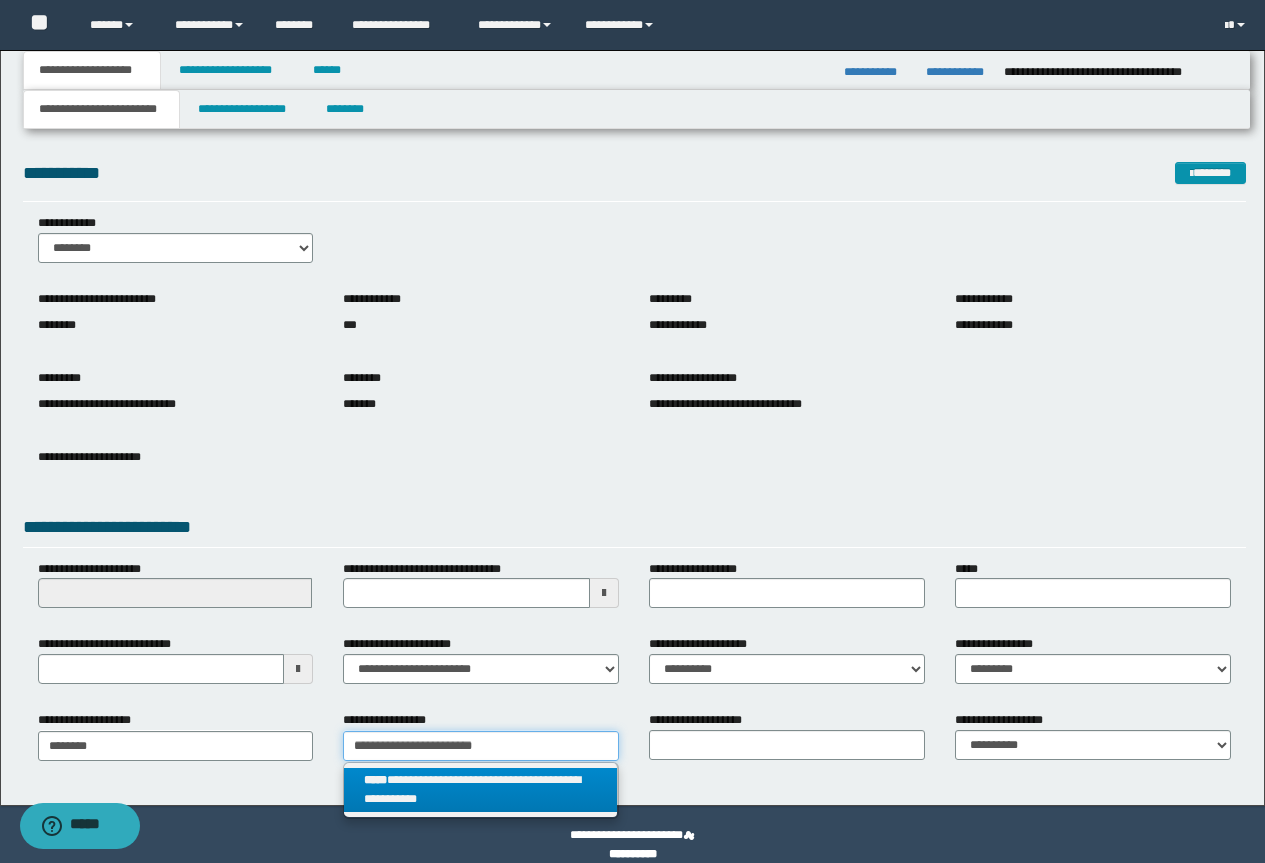 type on "**********" 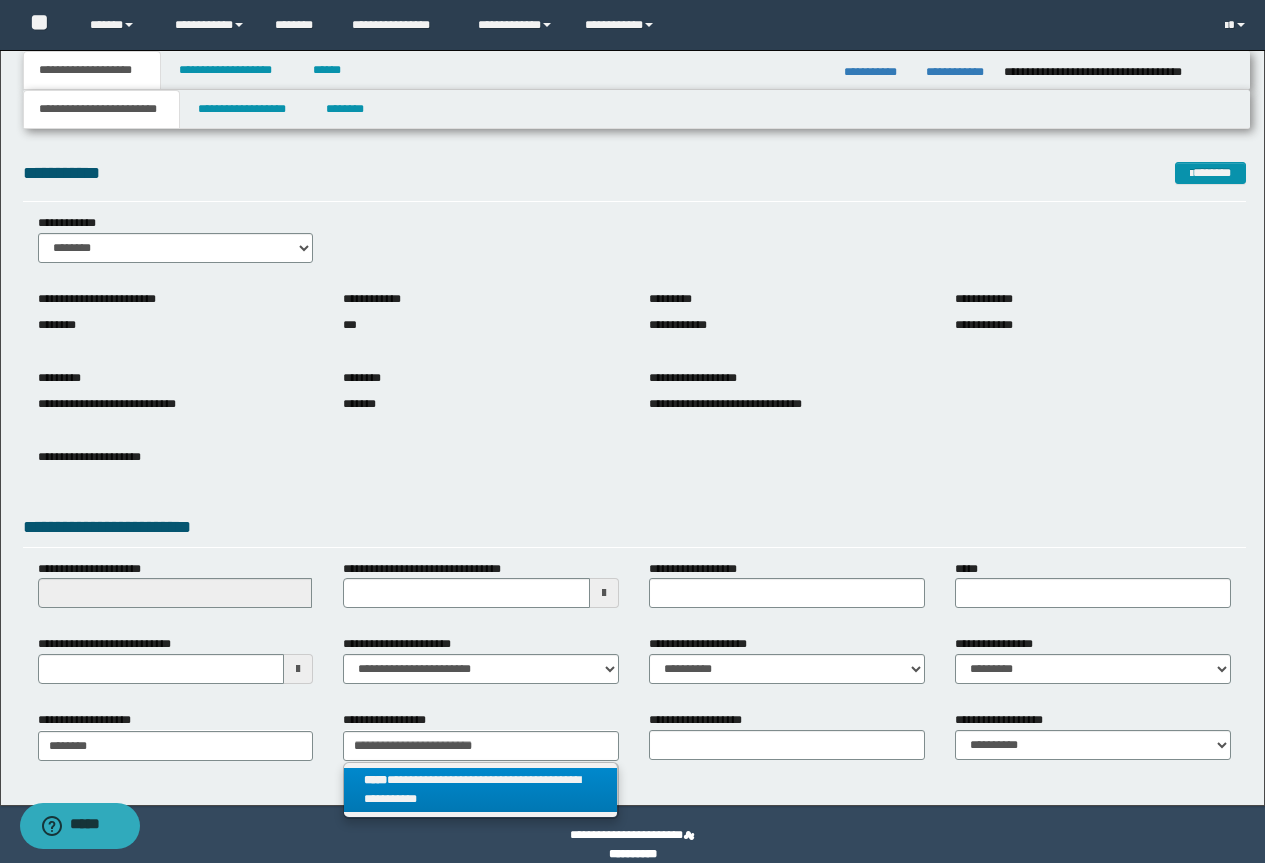 click on "**********" at bounding box center [480, 790] 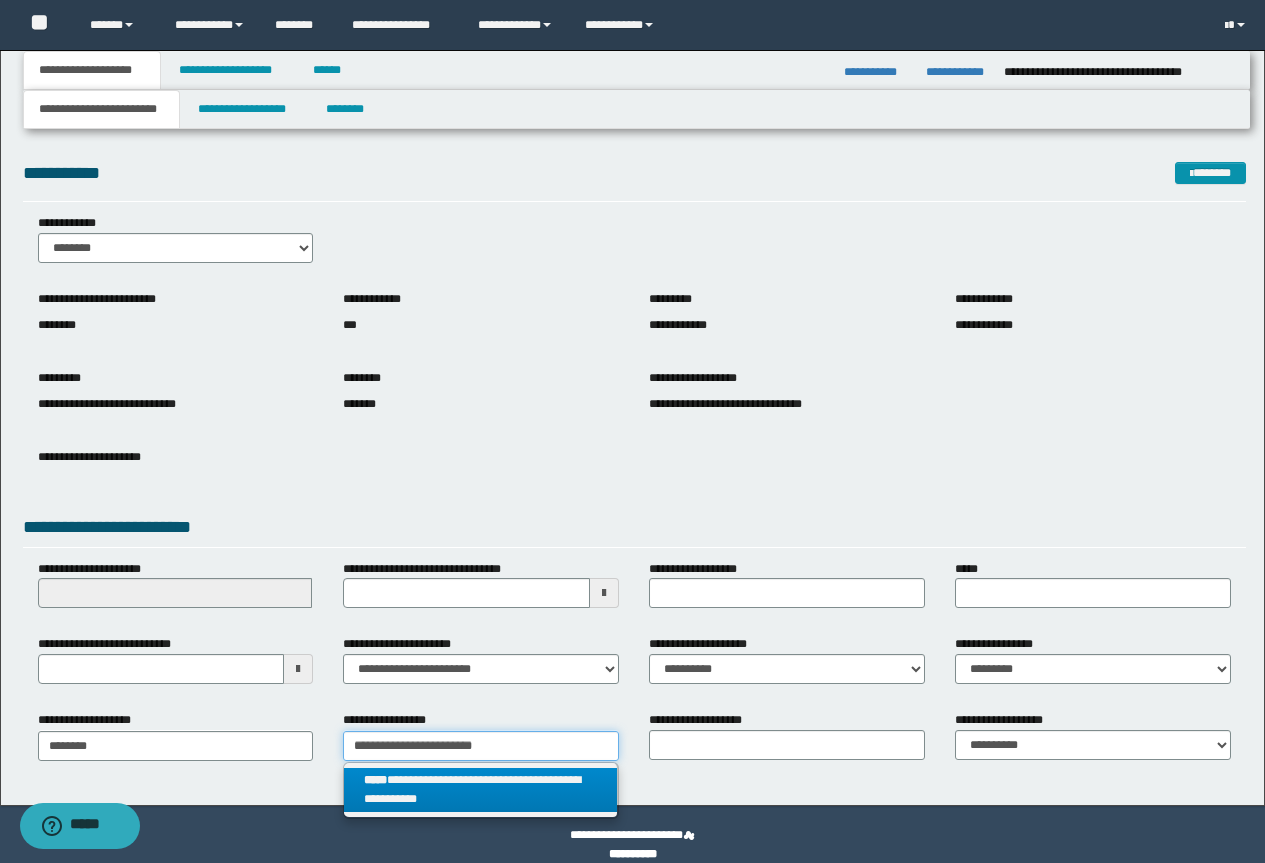 type 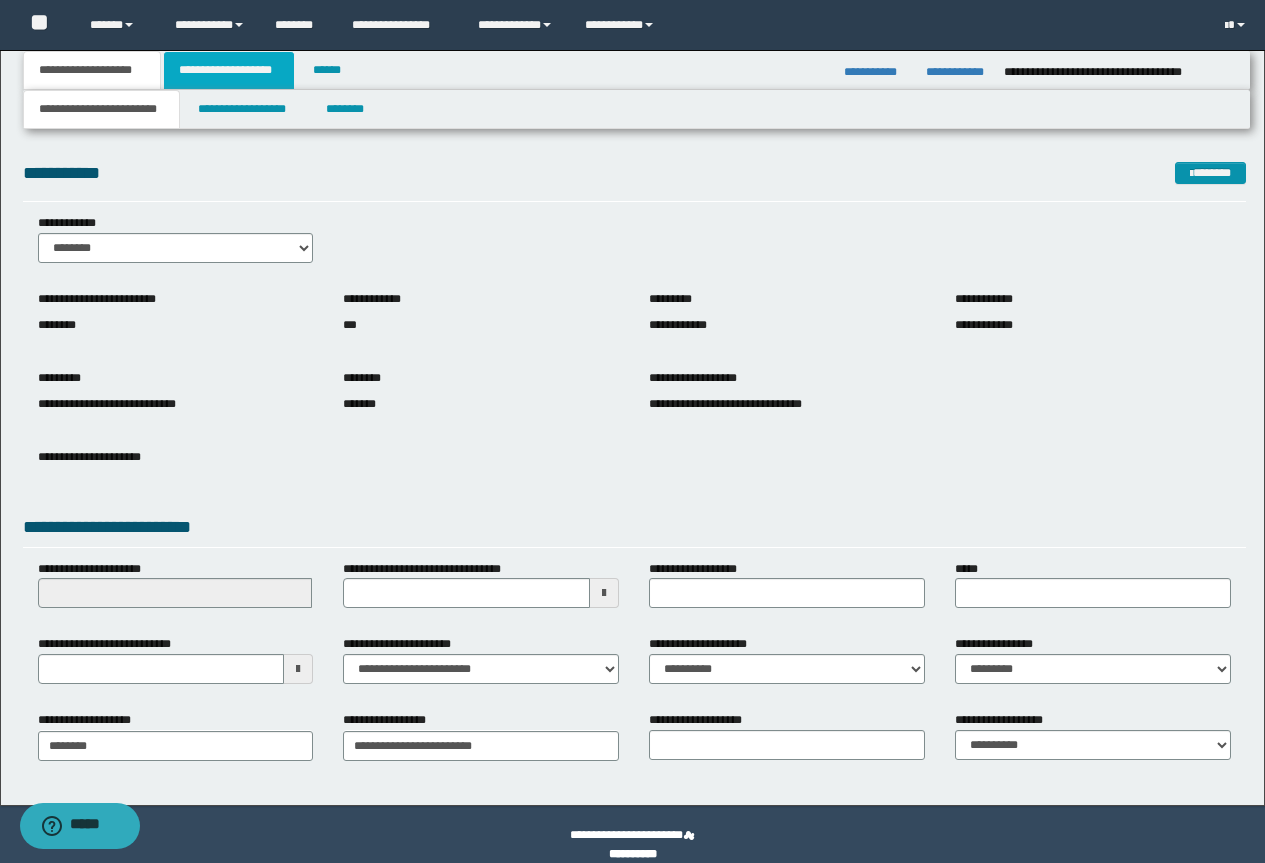 click on "**********" at bounding box center [229, 70] 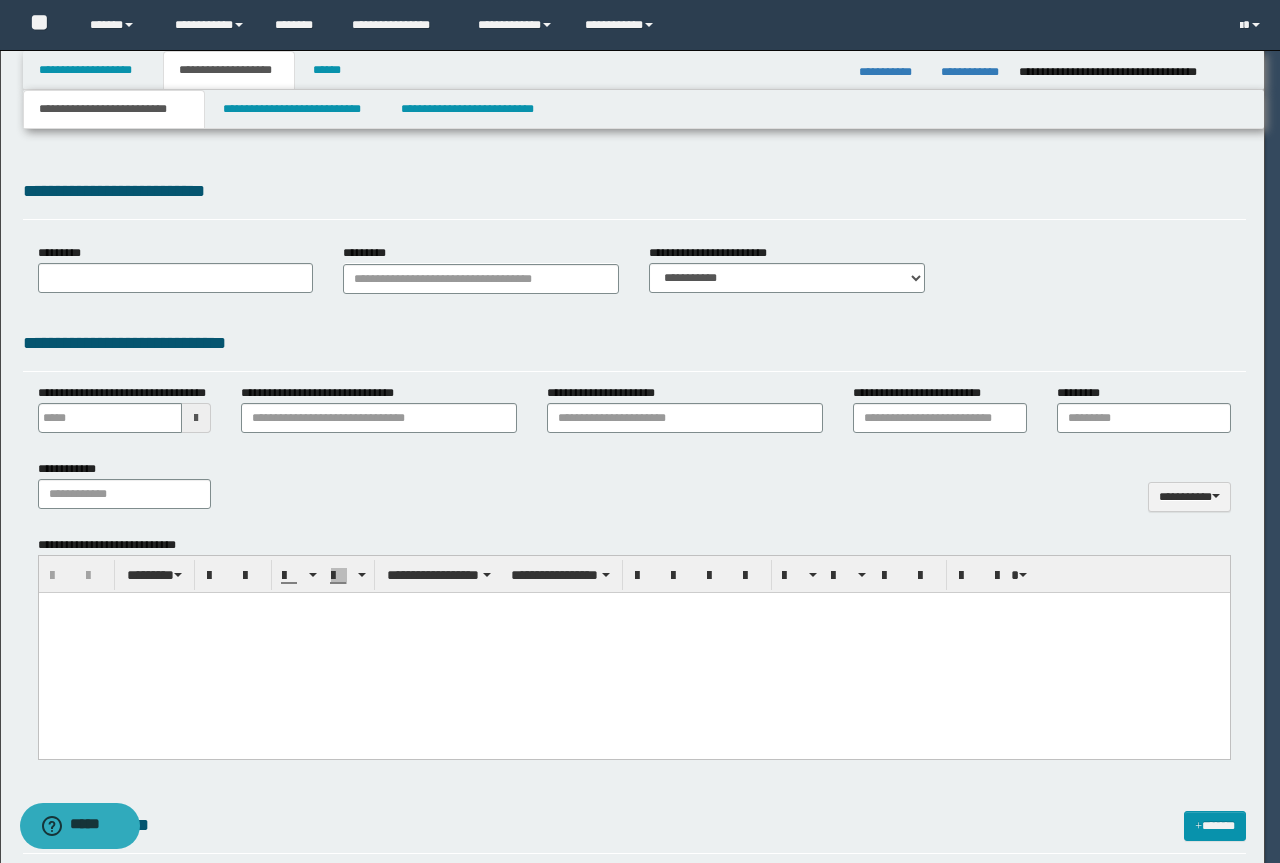 type 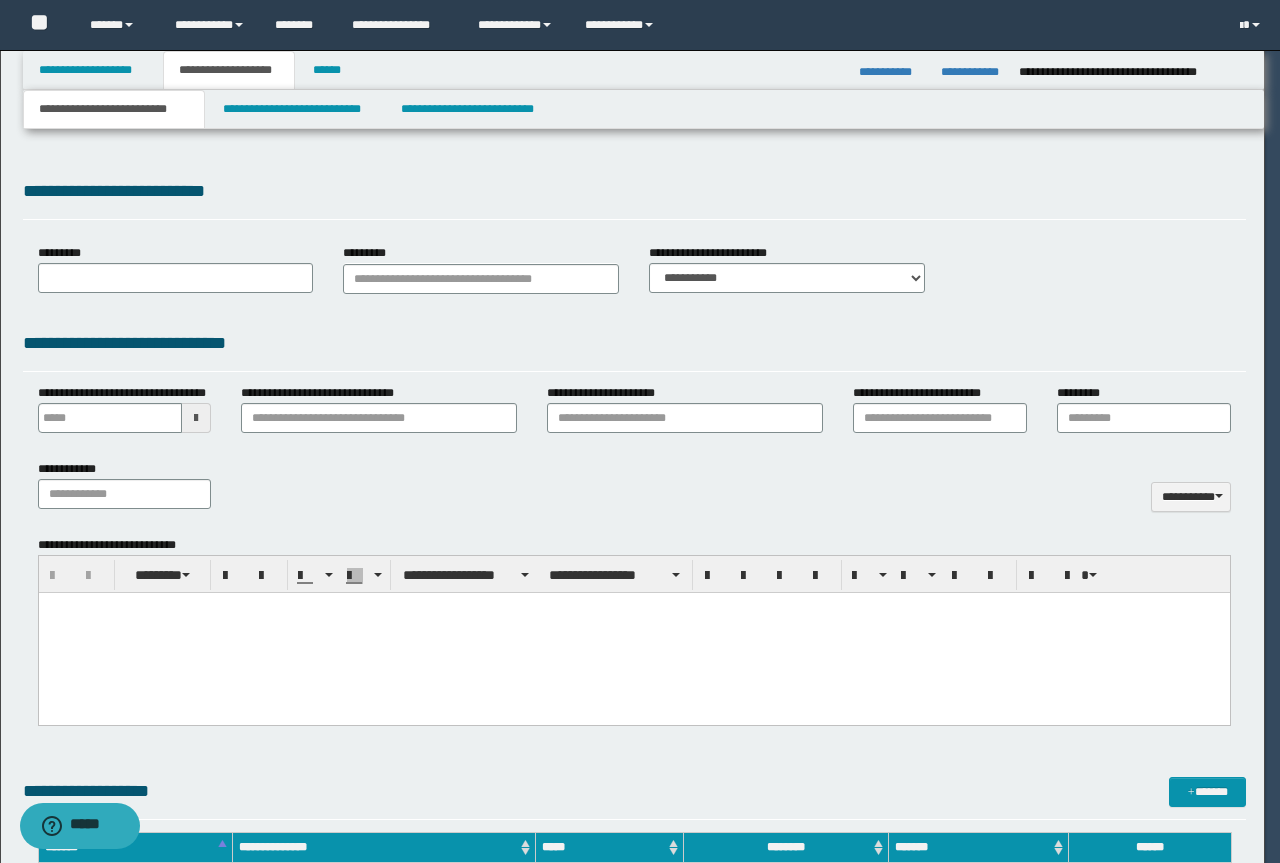 scroll, scrollTop: 0, scrollLeft: 0, axis: both 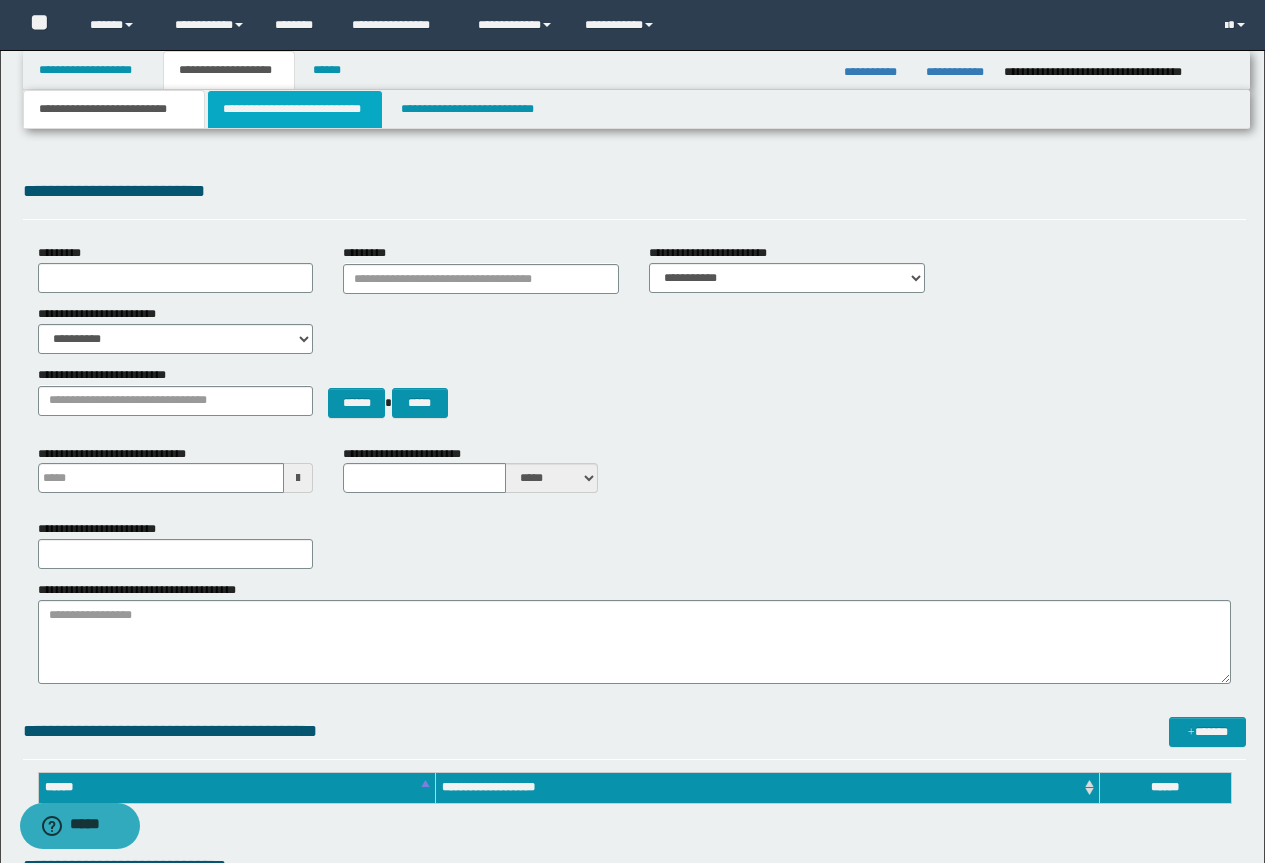 click on "**********" at bounding box center (295, 109) 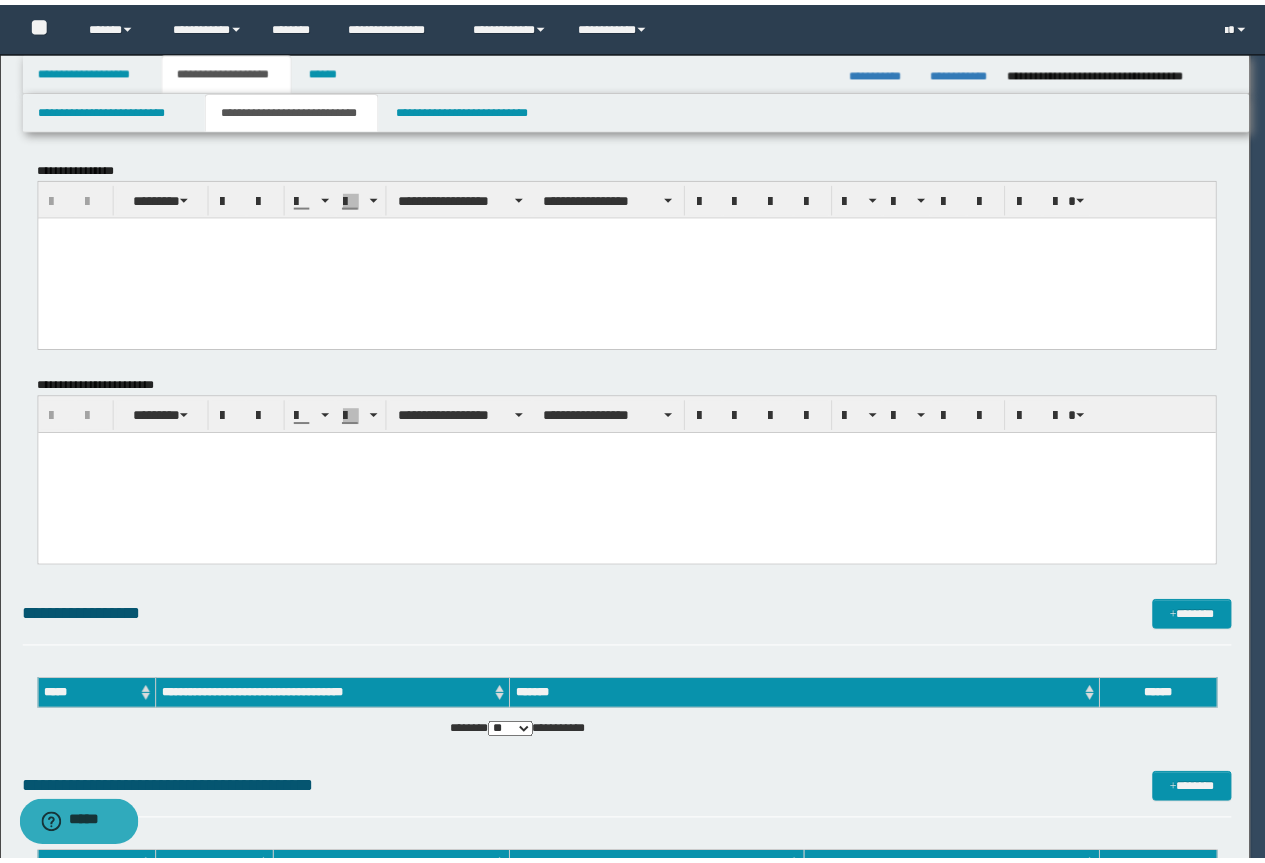 scroll, scrollTop: 0, scrollLeft: 0, axis: both 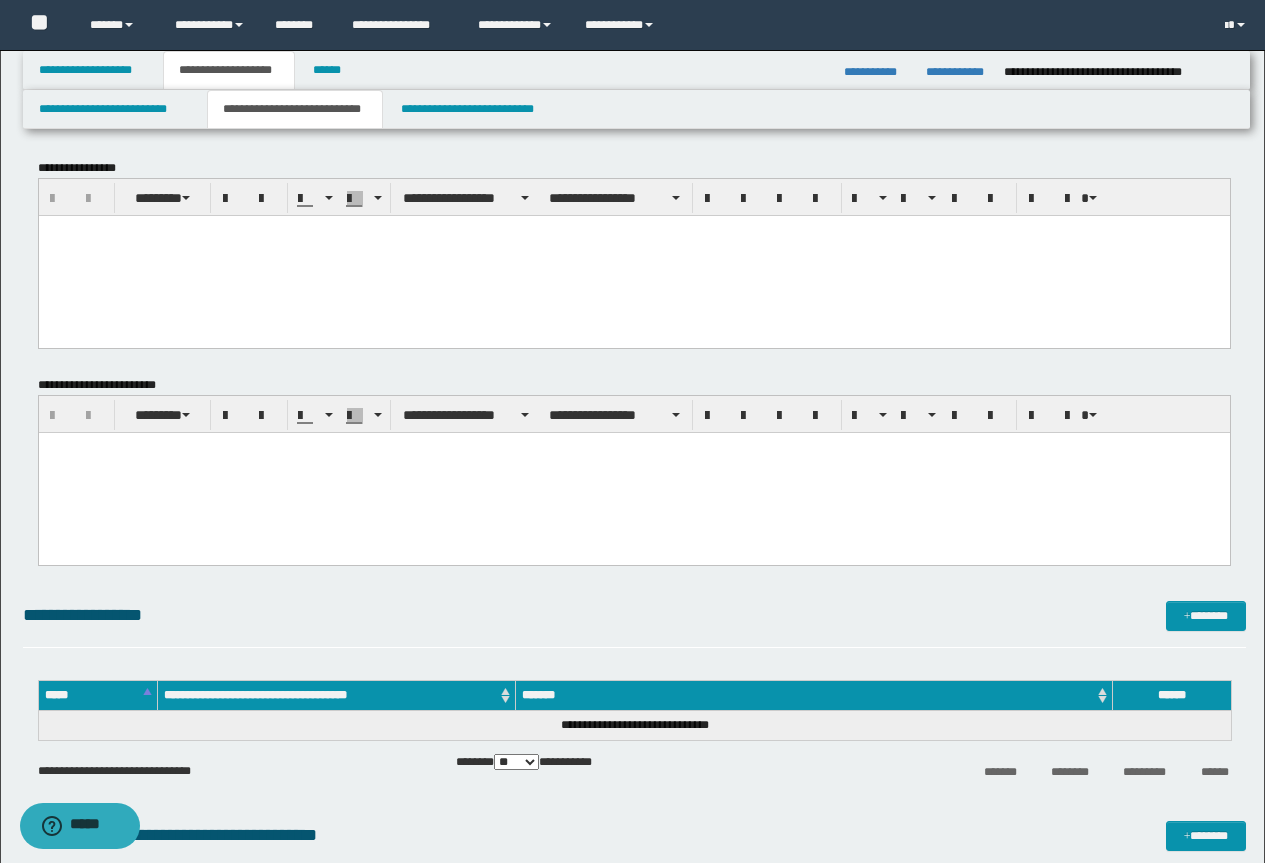 click at bounding box center [633, 255] 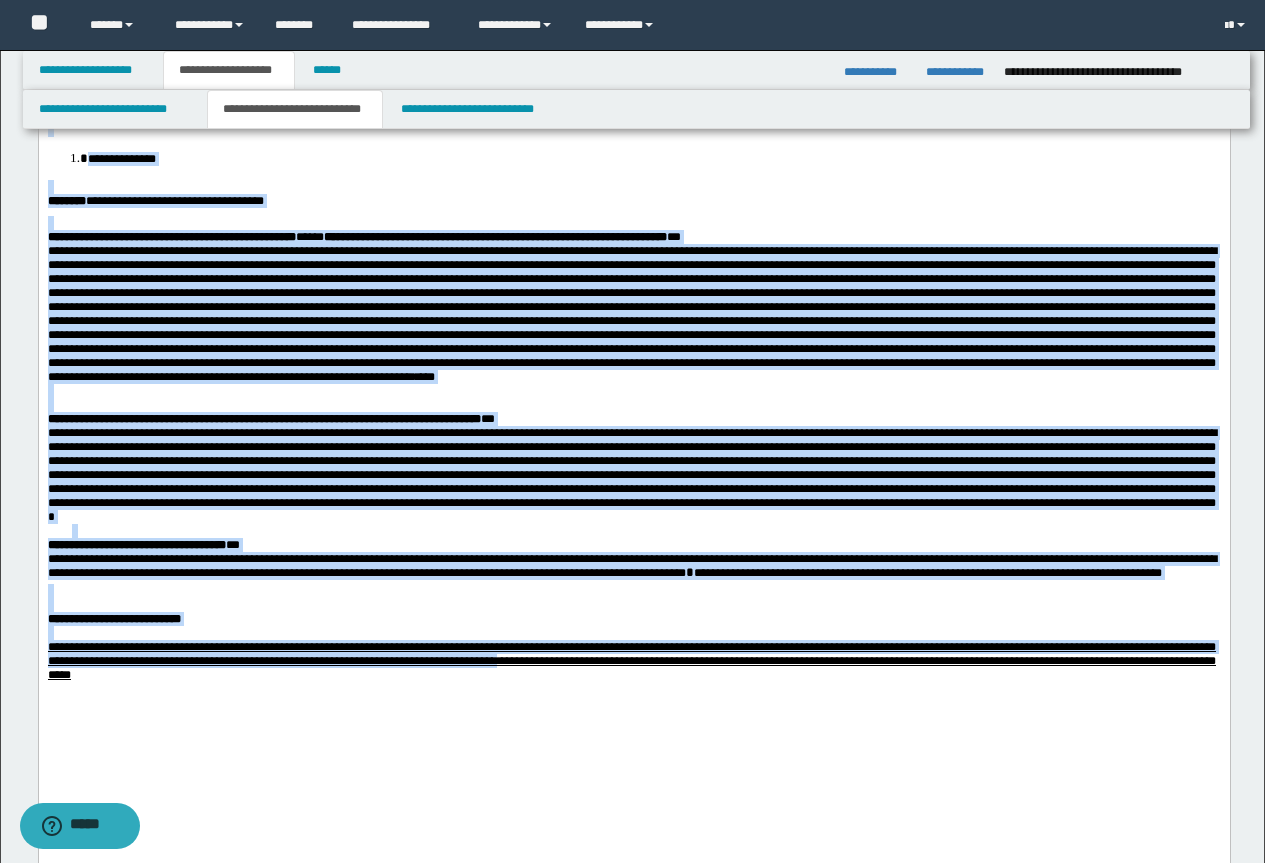 scroll, scrollTop: 500, scrollLeft: 0, axis: vertical 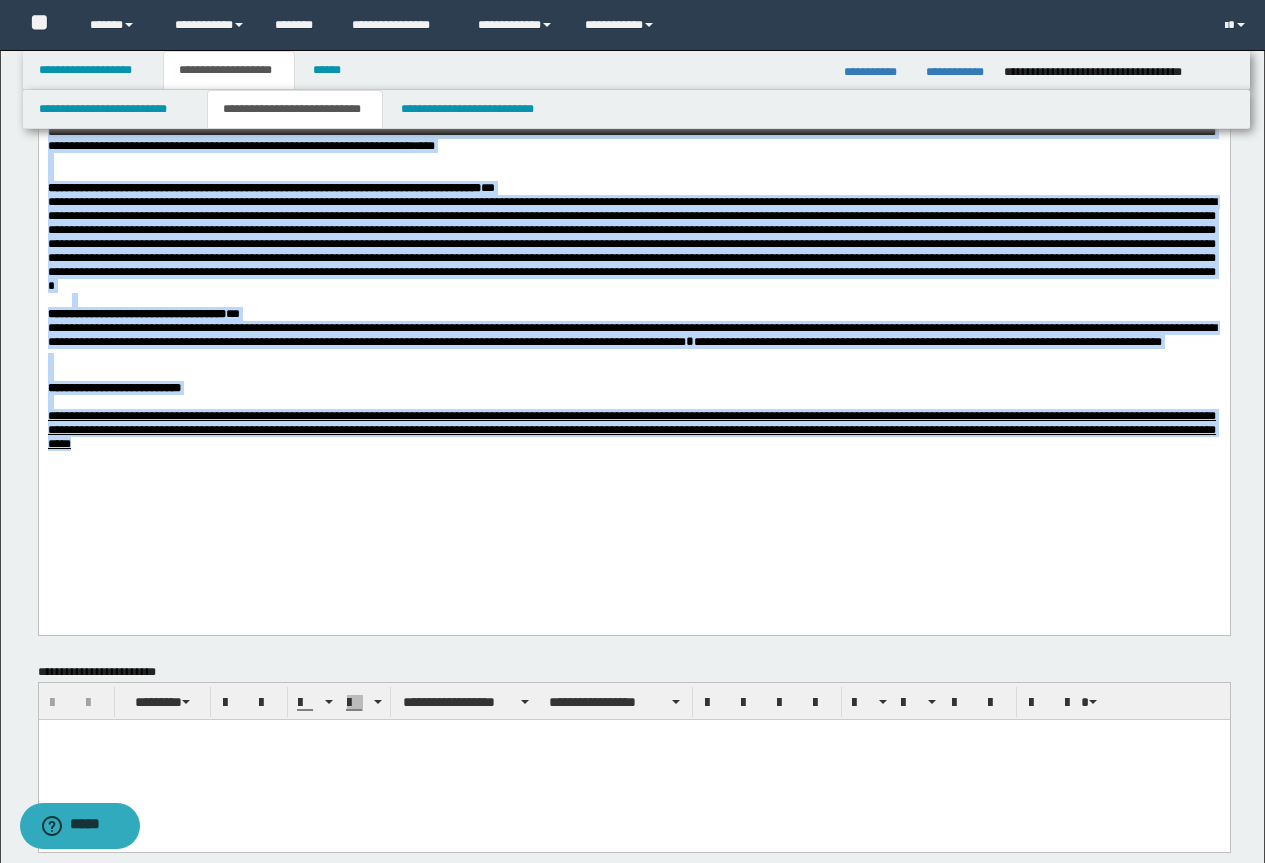 drag, startPoint x: 46, startPoint y: -272, endPoint x: 1278, endPoint y: 639, distance: 1532.2354 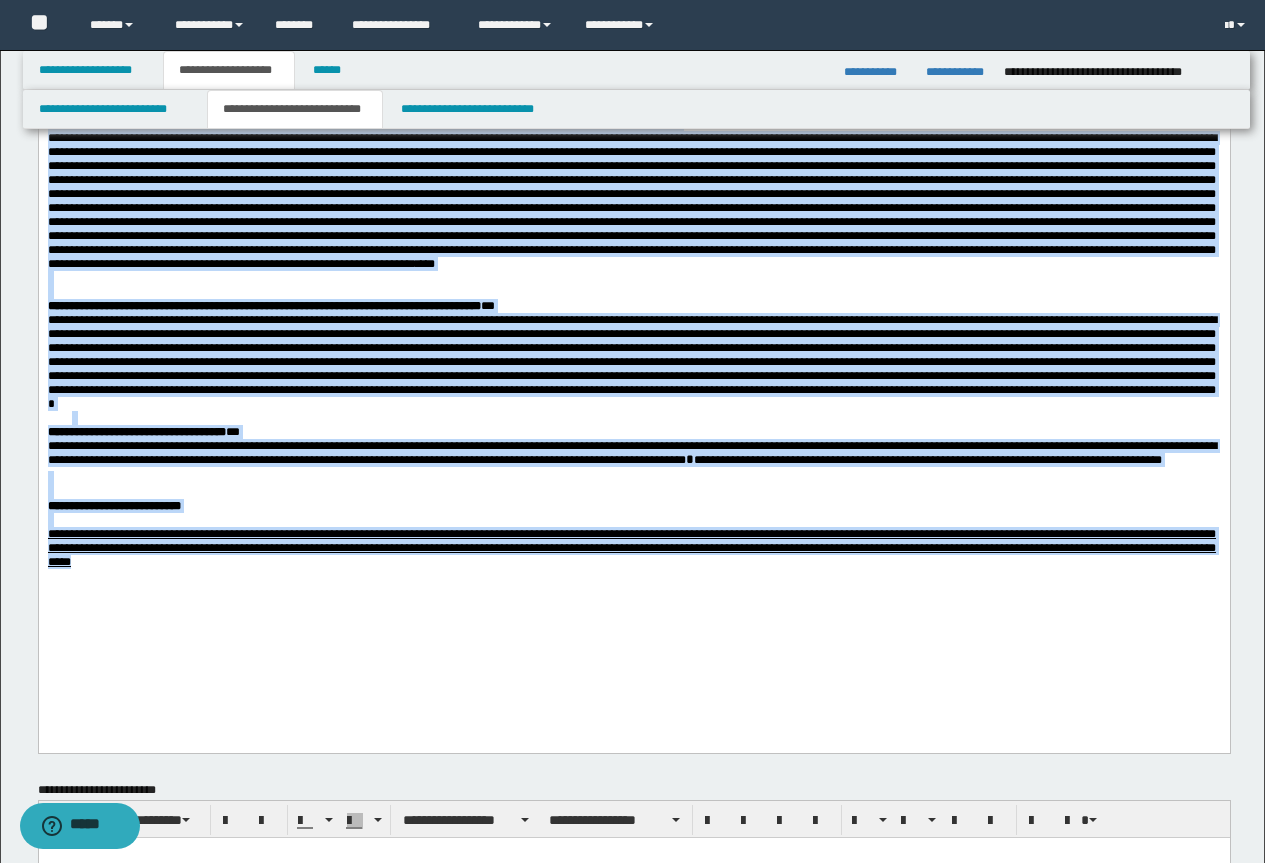 scroll, scrollTop: 0, scrollLeft: 0, axis: both 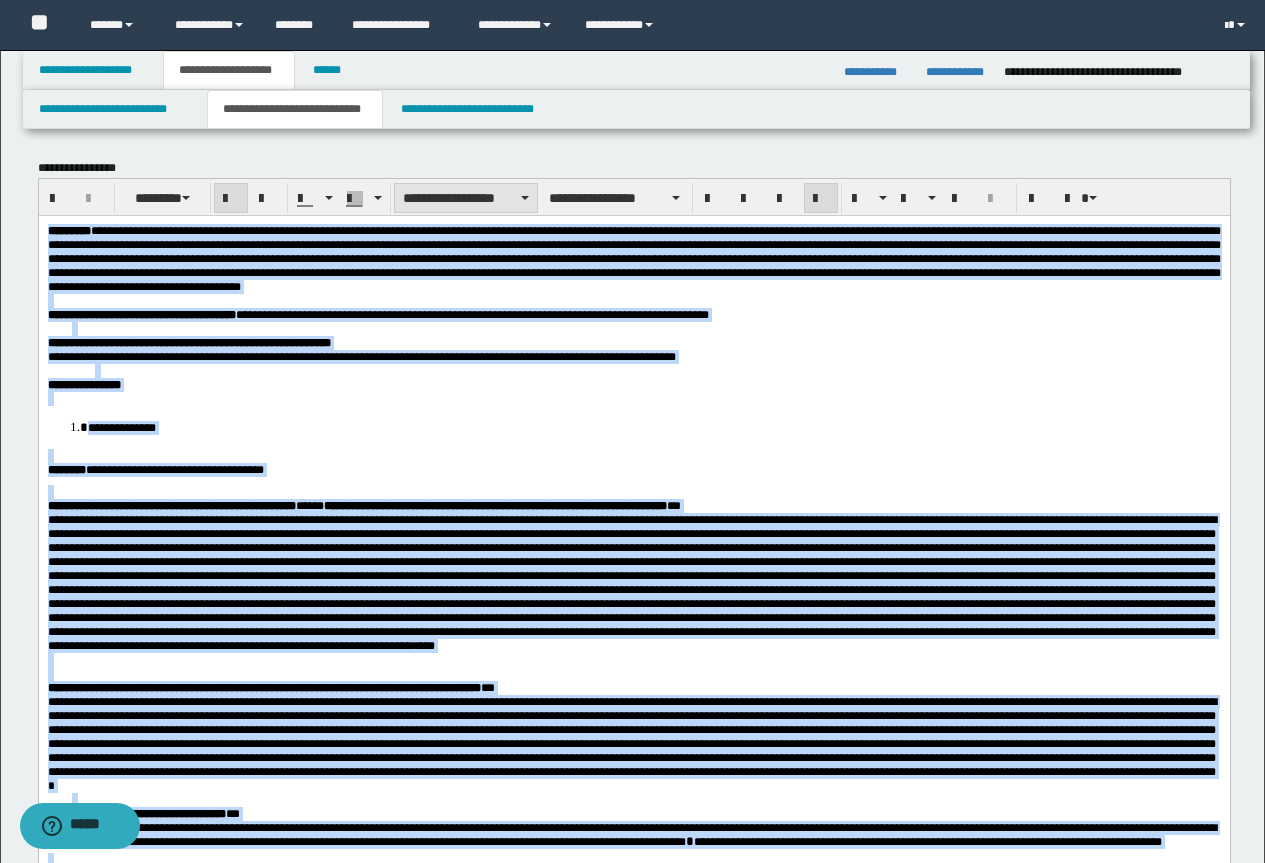 click on "**********" at bounding box center (466, 198) 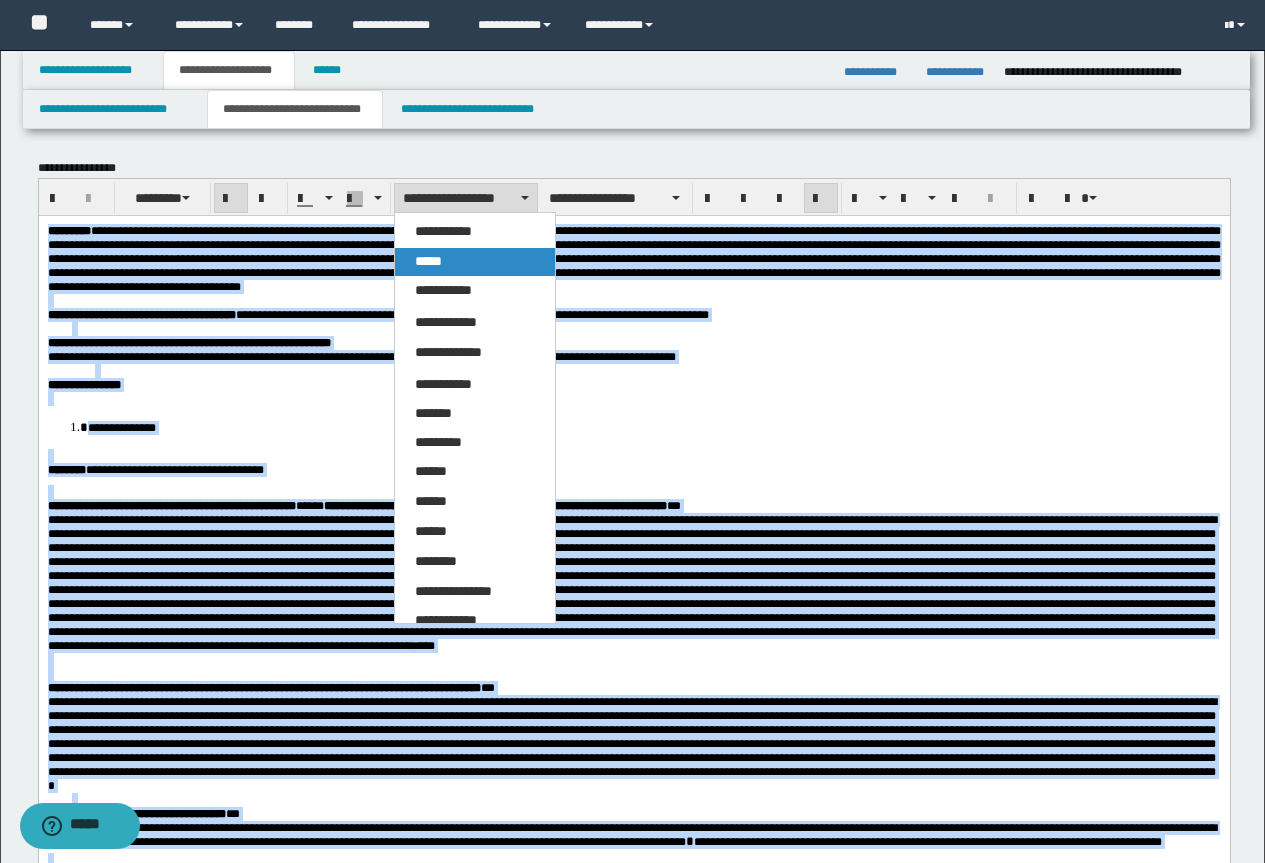 click on "*****" at bounding box center [475, 262] 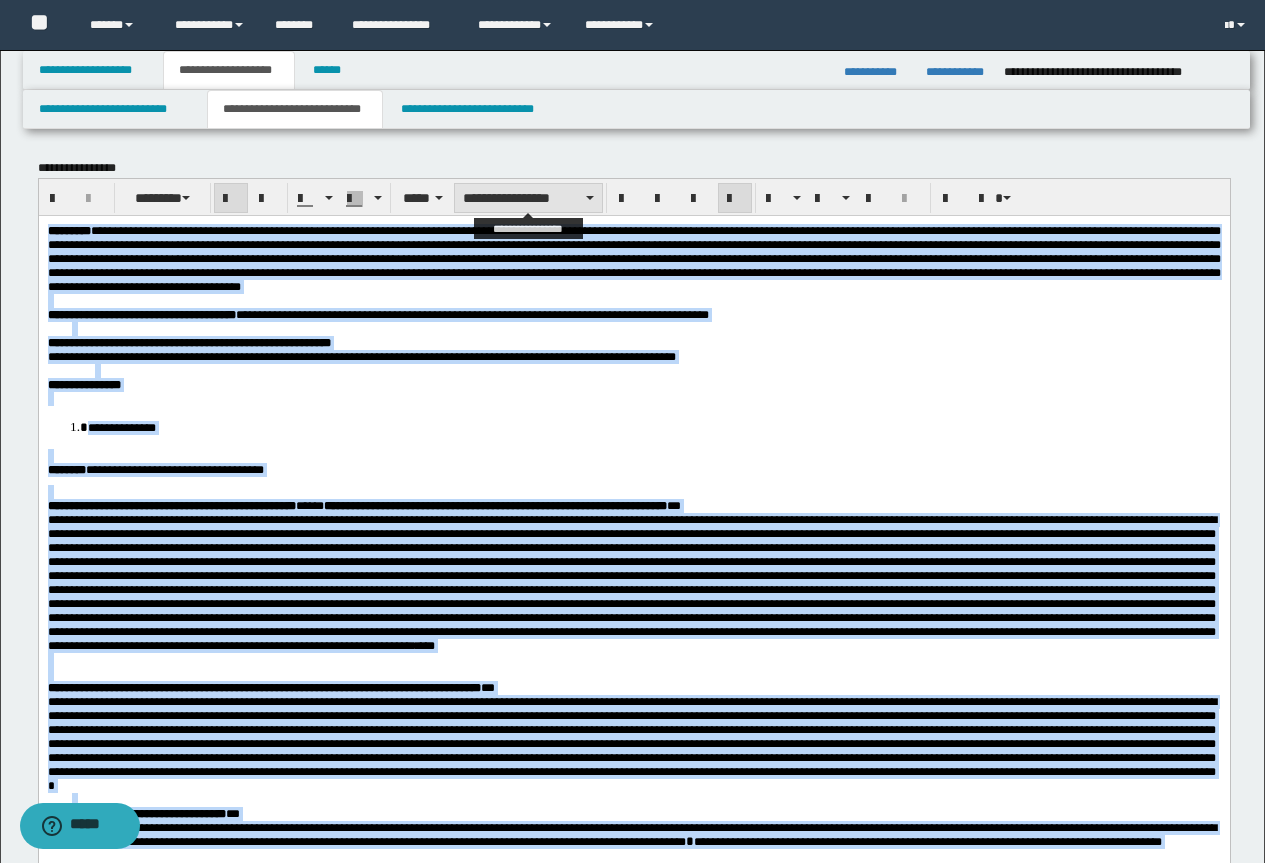 click on "**********" at bounding box center (528, 198) 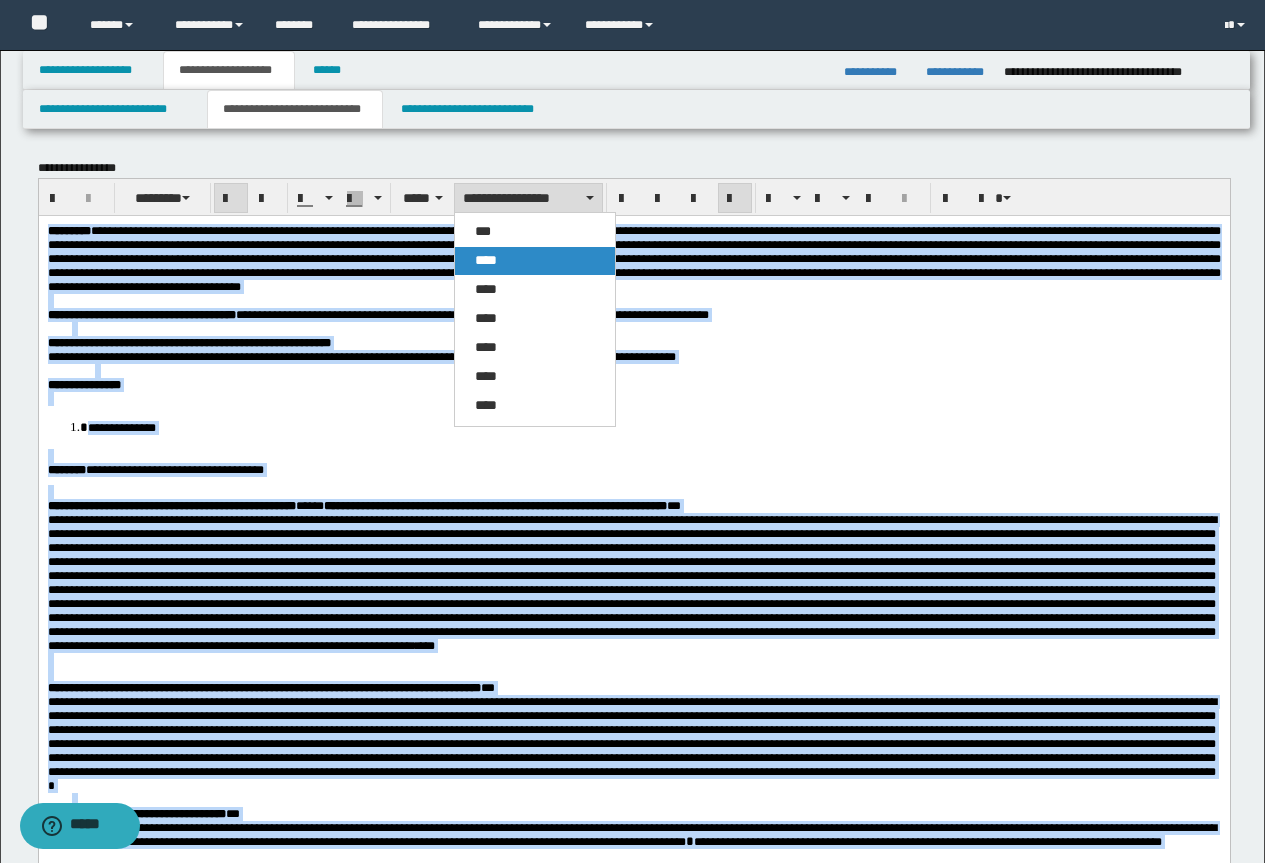 click on "****" at bounding box center (535, 261) 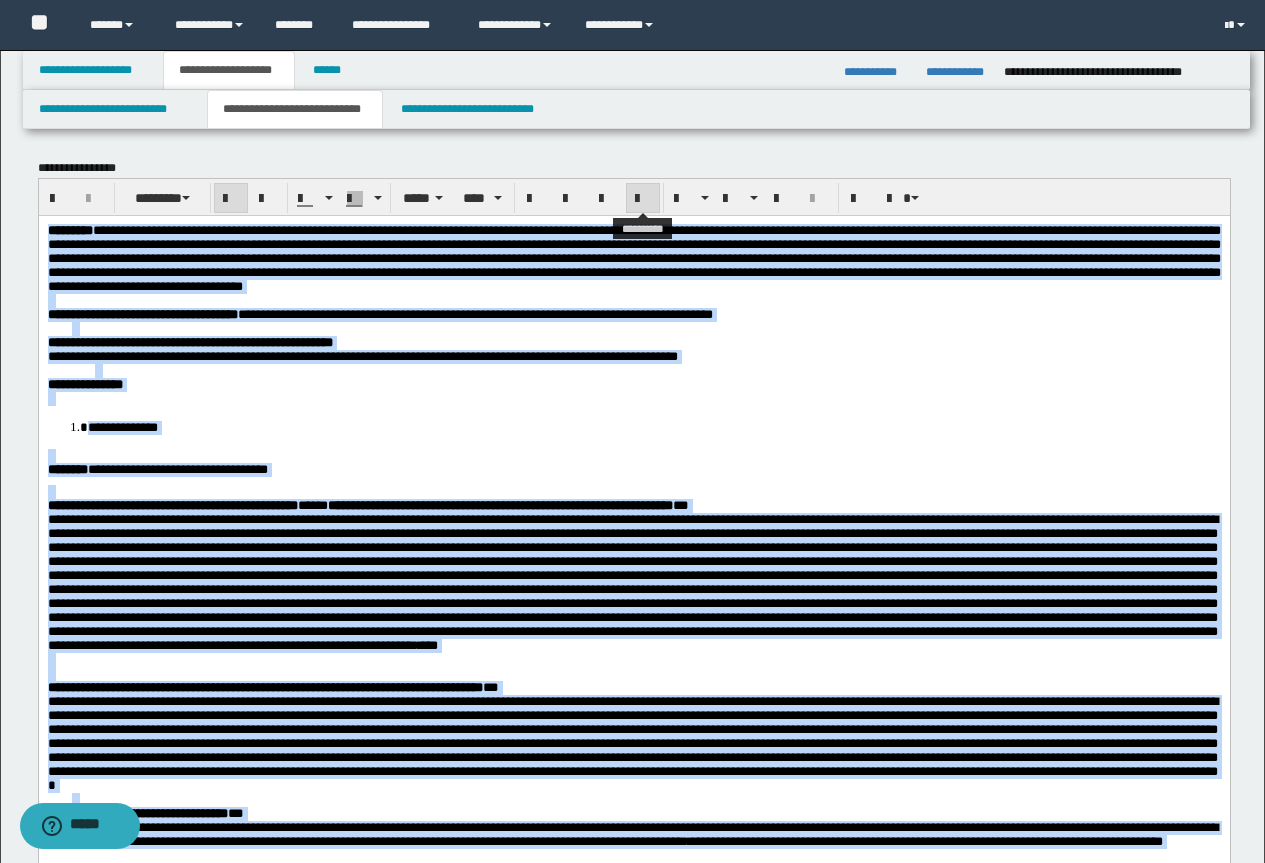 click at bounding box center [643, 199] 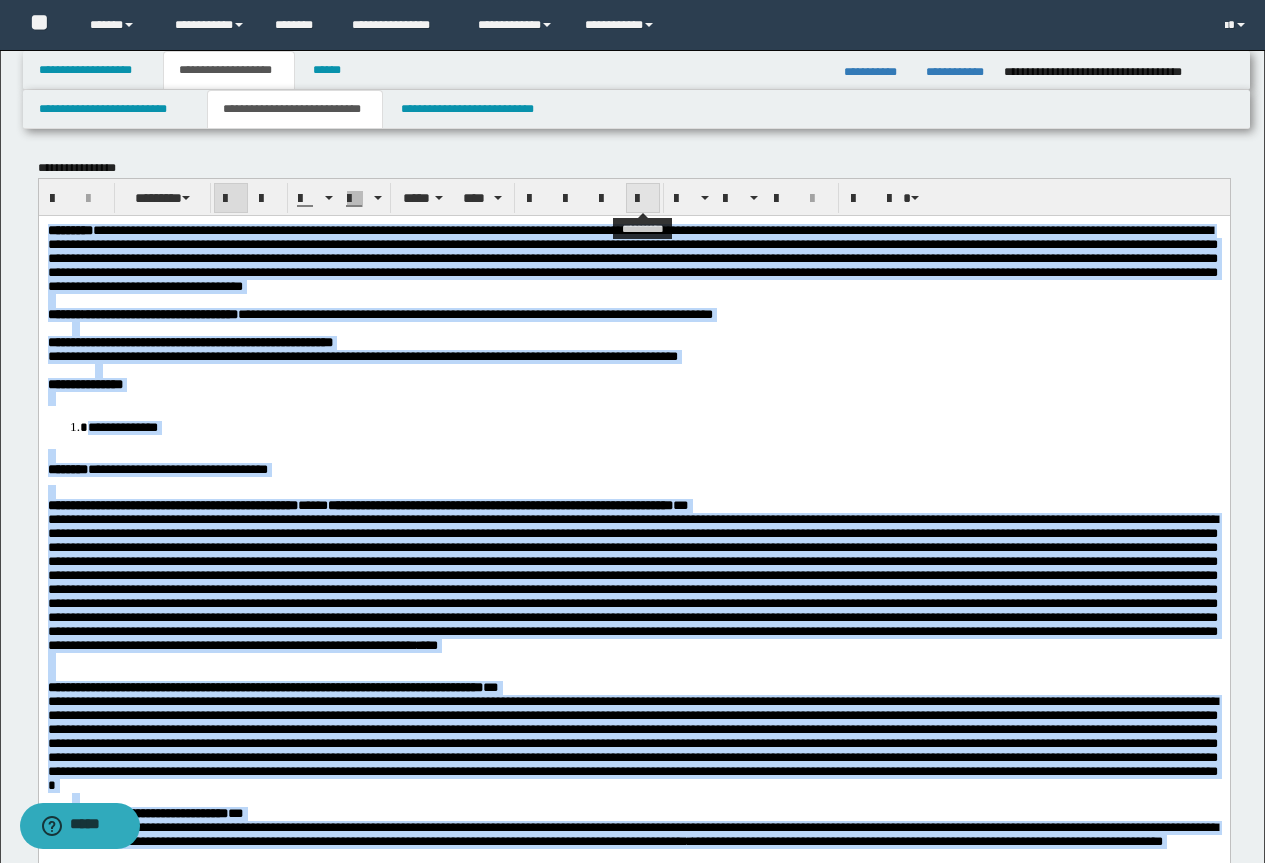 click at bounding box center (643, 199) 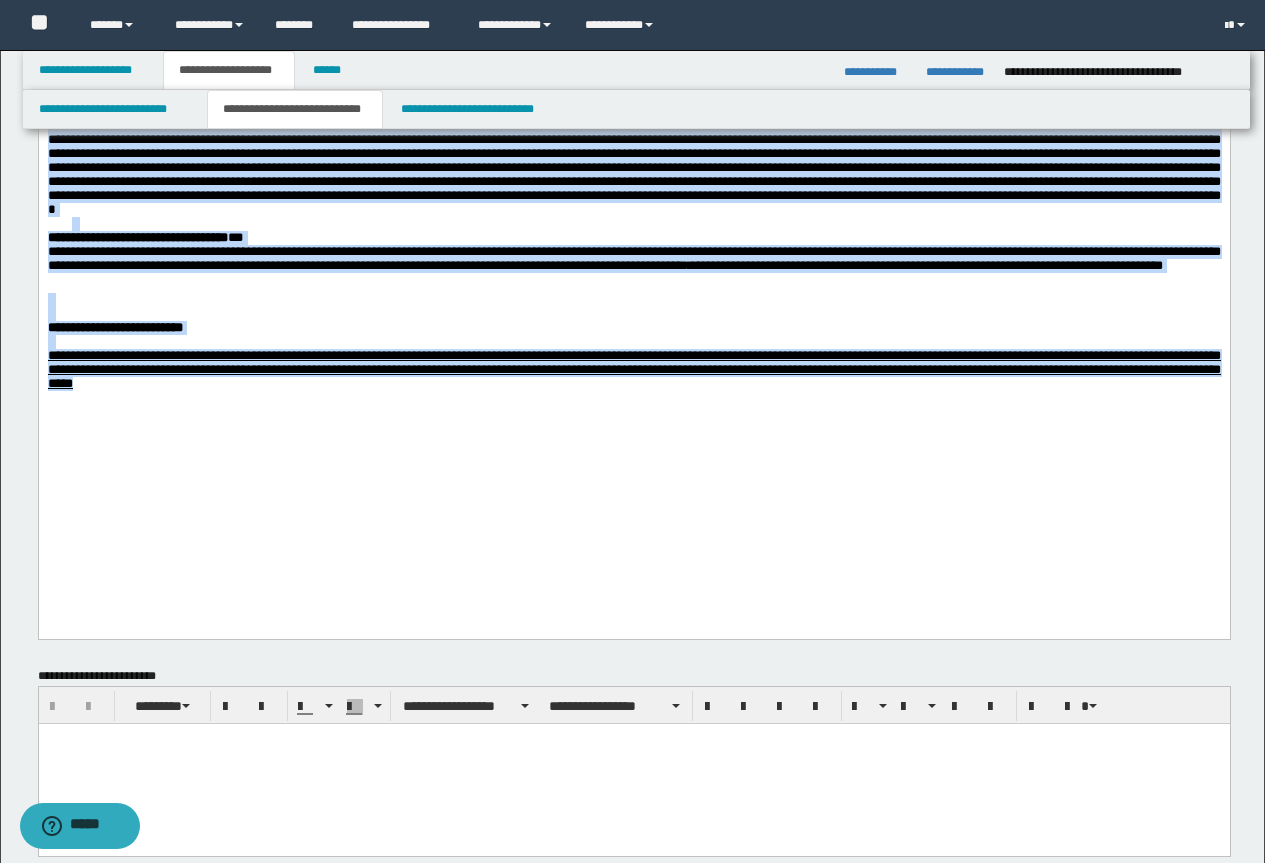 scroll, scrollTop: 600, scrollLeft: 0, axis: vertical 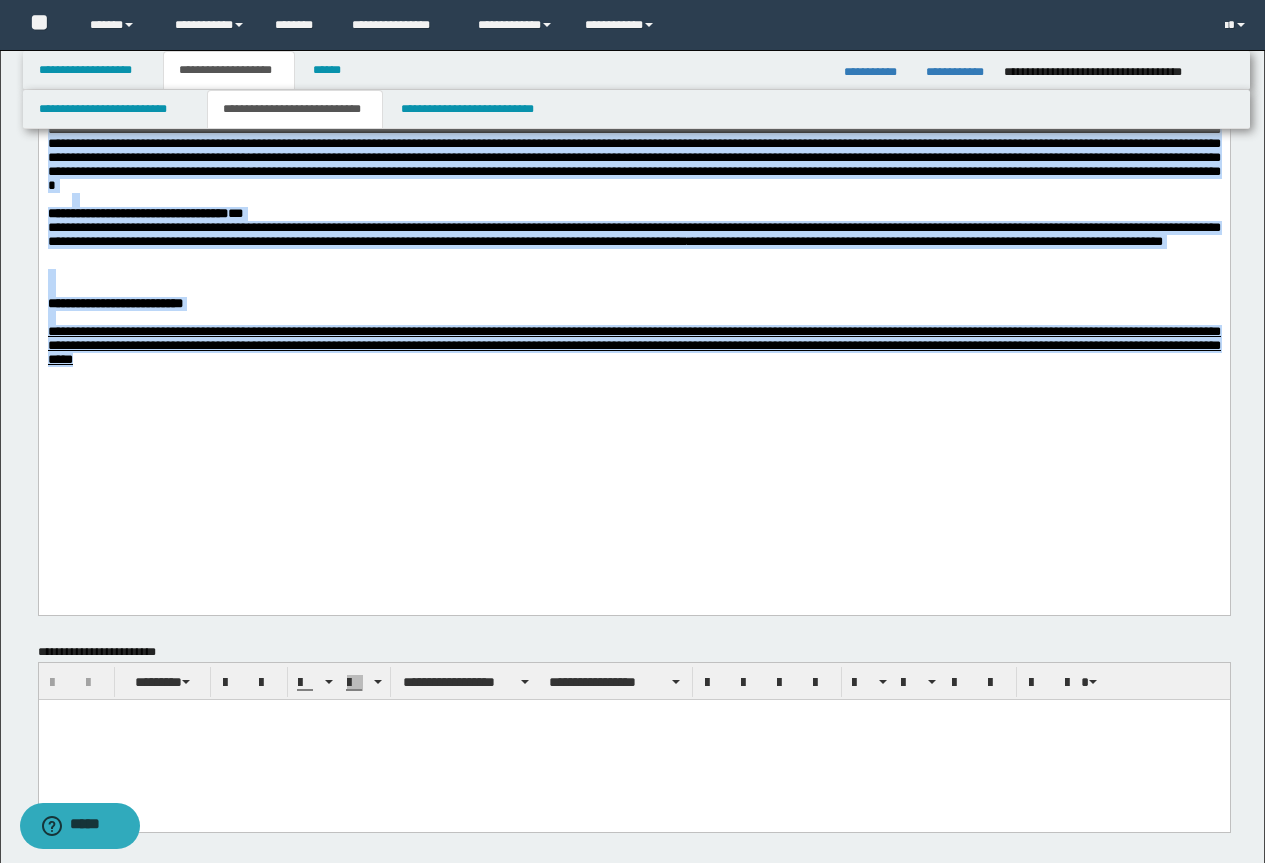click on "**********" at bounding box center [633, 20] 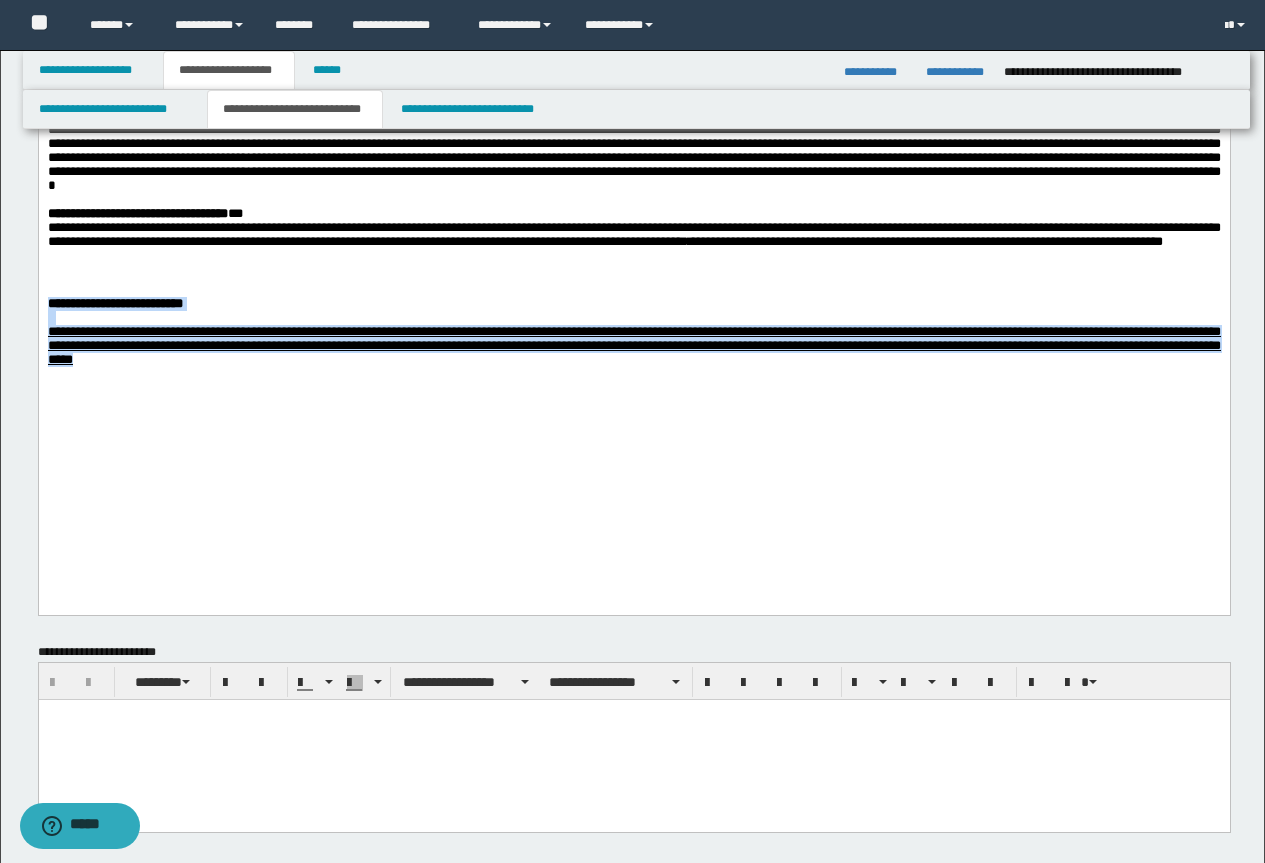 drag, startPoint x: 533, startPoint y: 523, endPoint x: 43, endPoint y: 433, distance: 498.19675 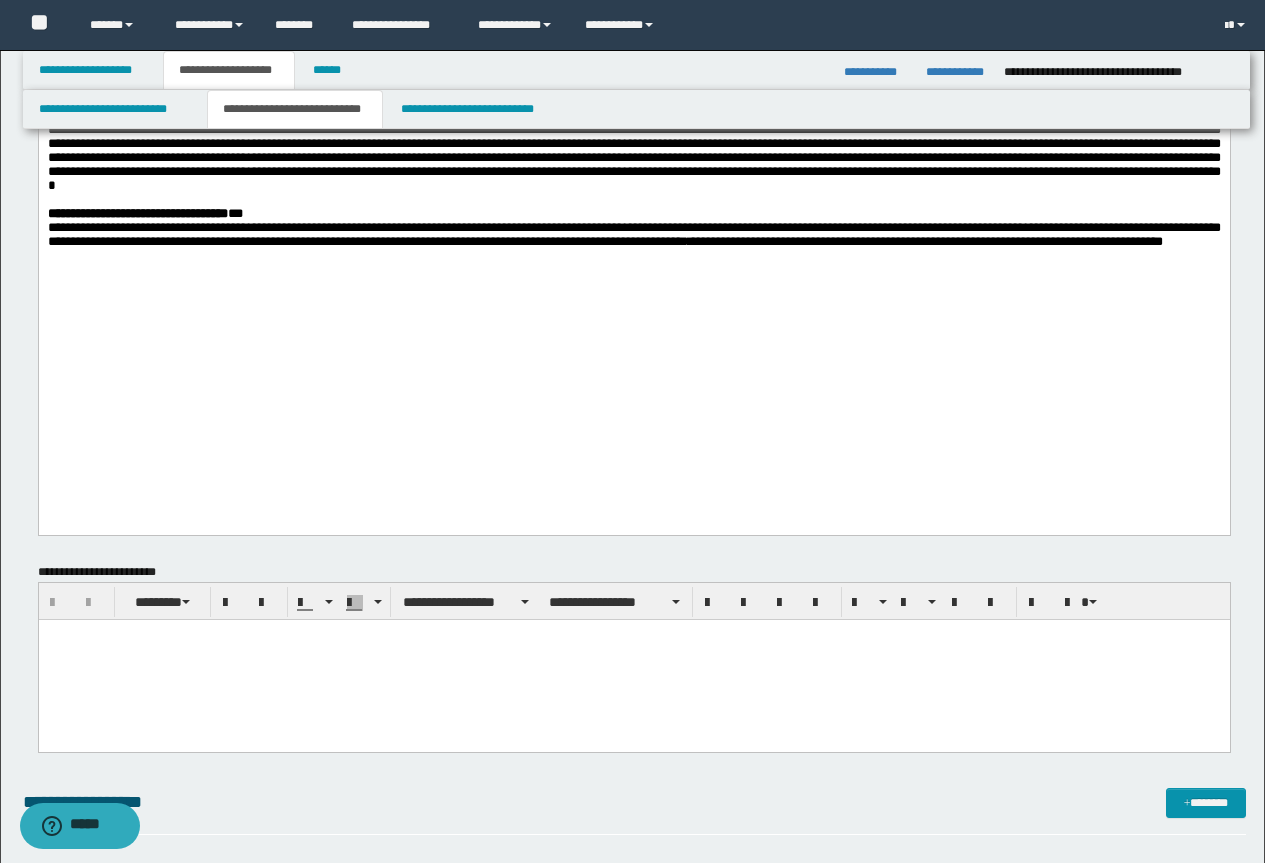click at bounding box center [633, 659] 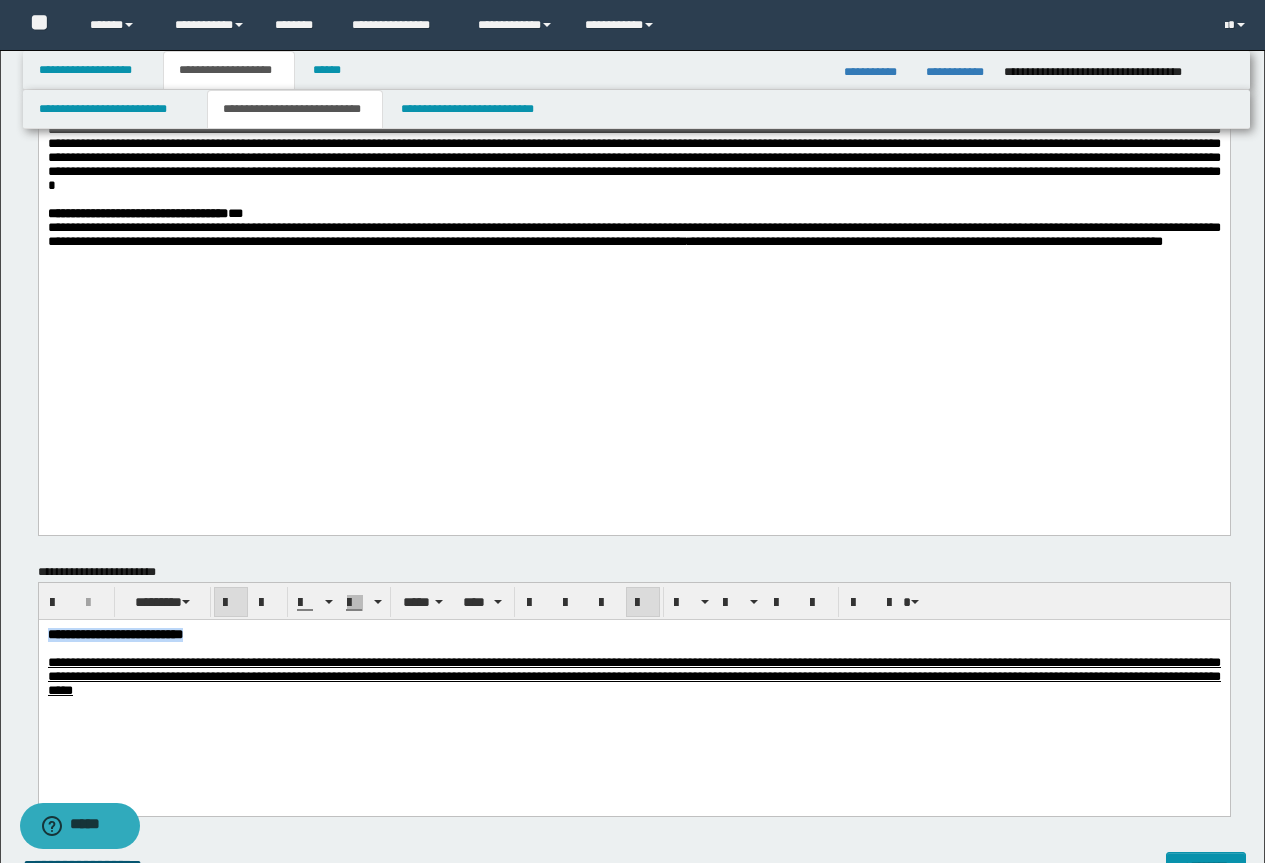 drag, startPoint x: 244, startPoint y: 640, endPoint x: -1, endPoint y: 494, distance: 285.20343 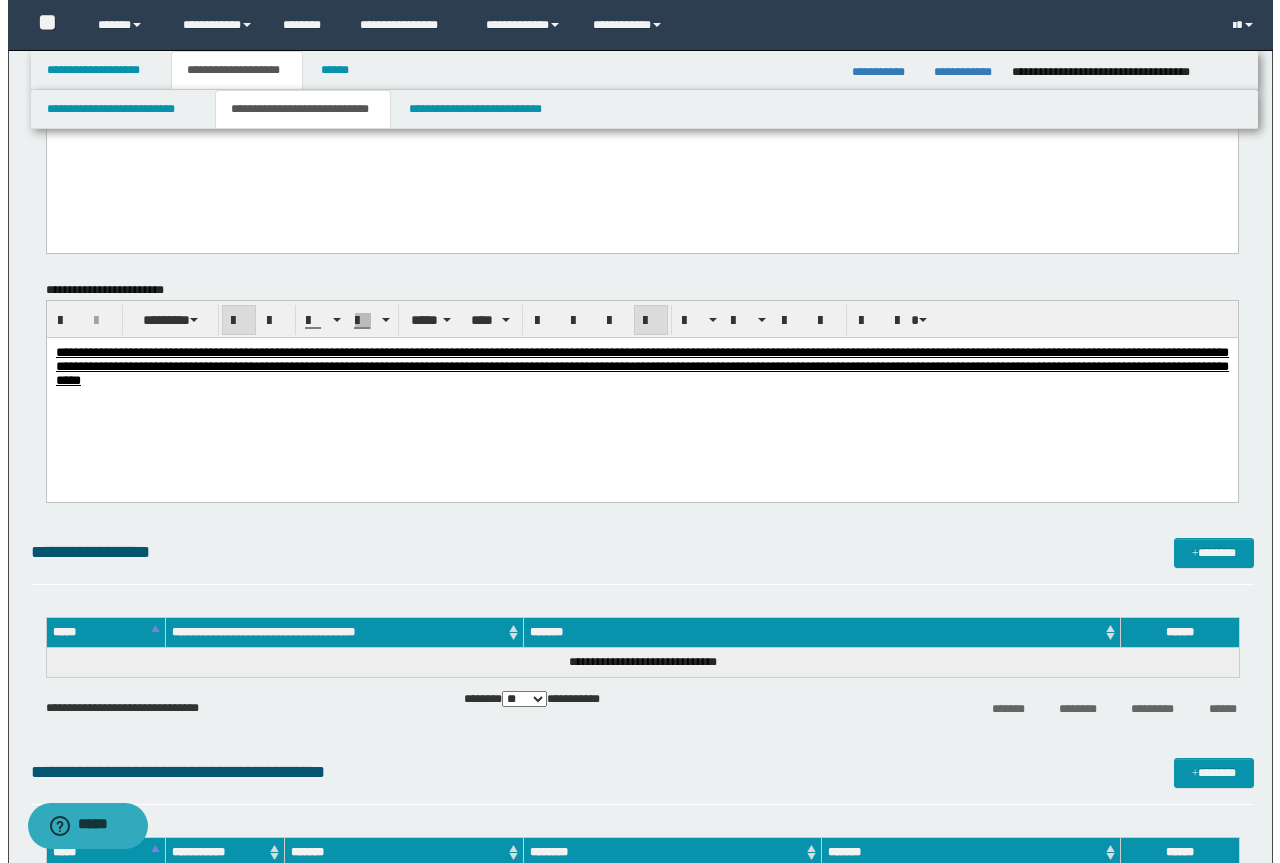 scroll, scrollTop: 900, scrollLeft: 0, axis: vertical 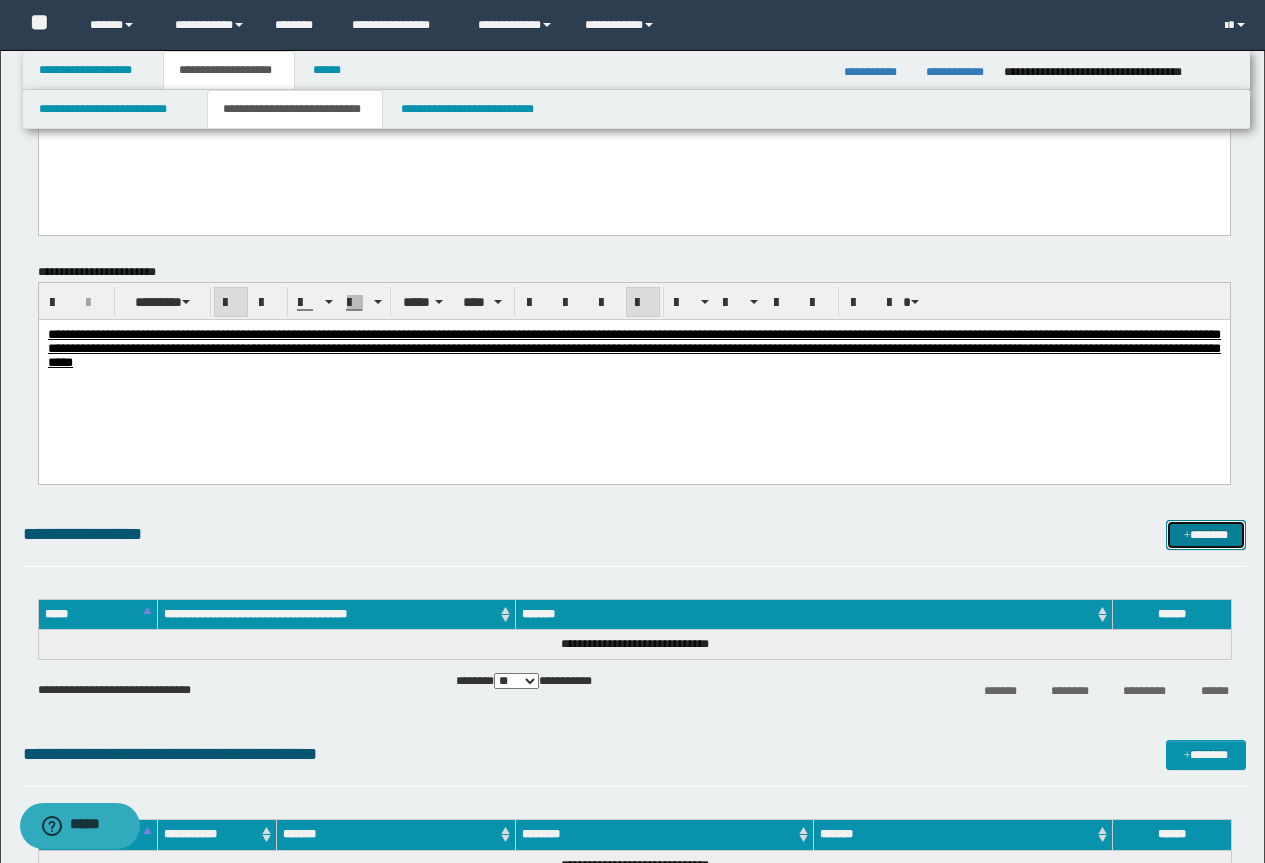 click on "*******" at bounding box center [1206, 535] 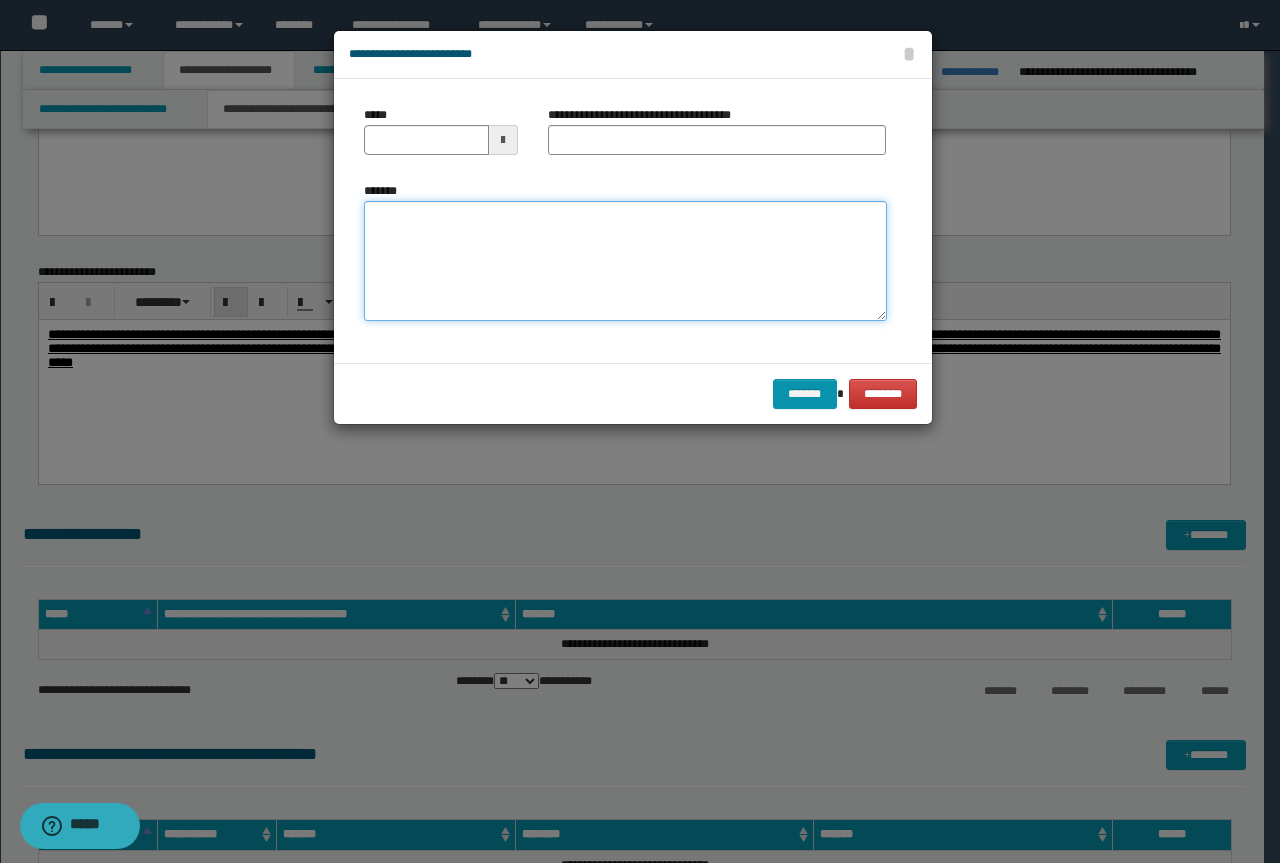 click on "*******" at bounding box center (625, 261) 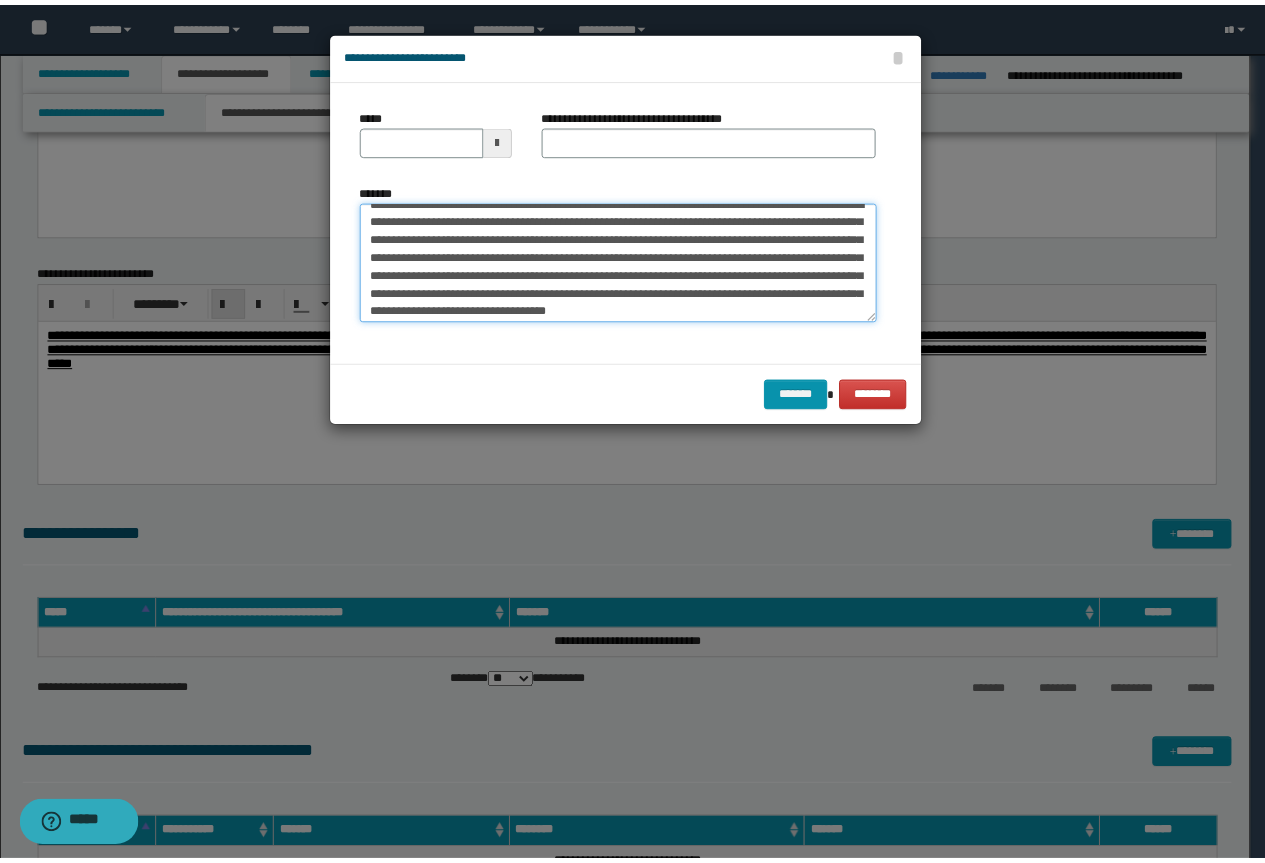 scroll, scrollTop: 0, scrollLeft: 0, axis: both 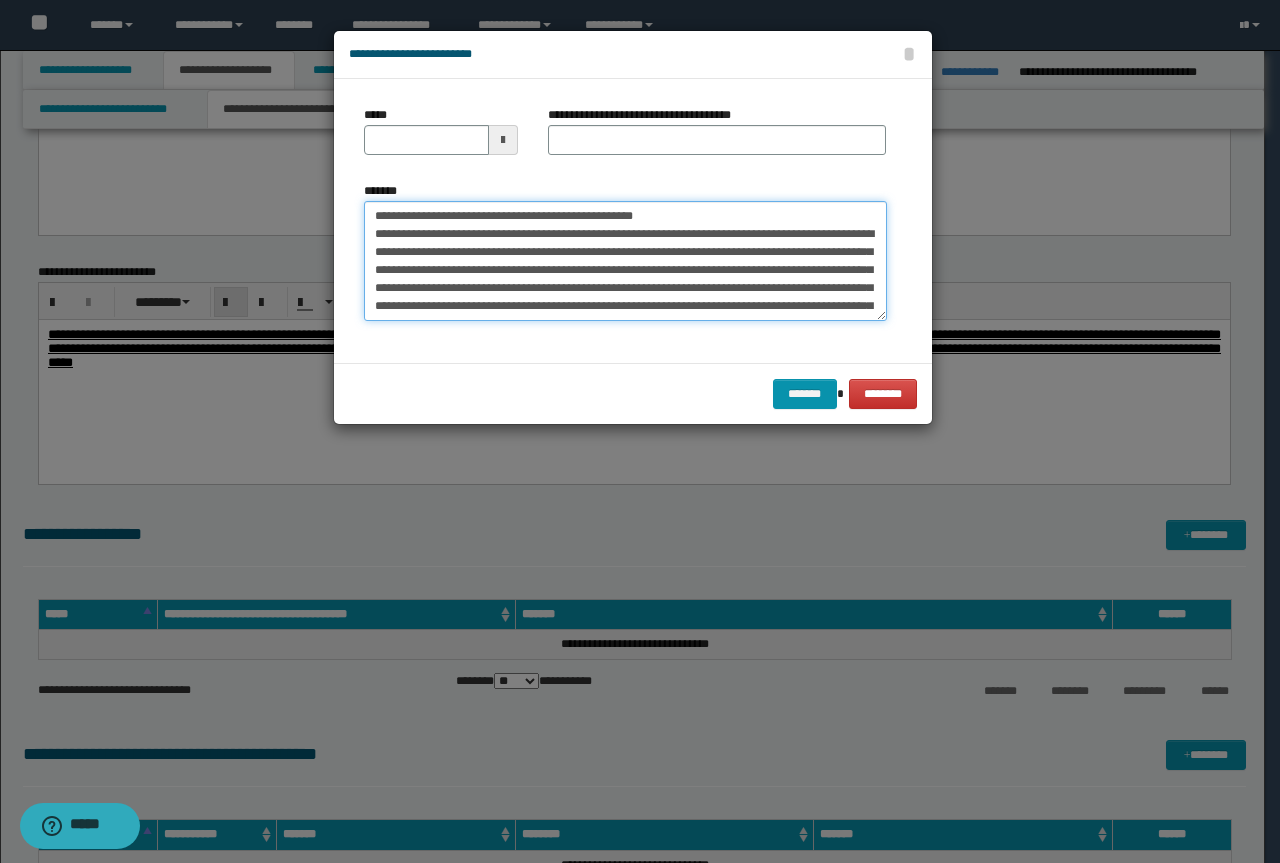 drag, startPoint x: 677, startPoint y: 219, endPoint x: 236, endPoint y: 172, distance: 443.49747 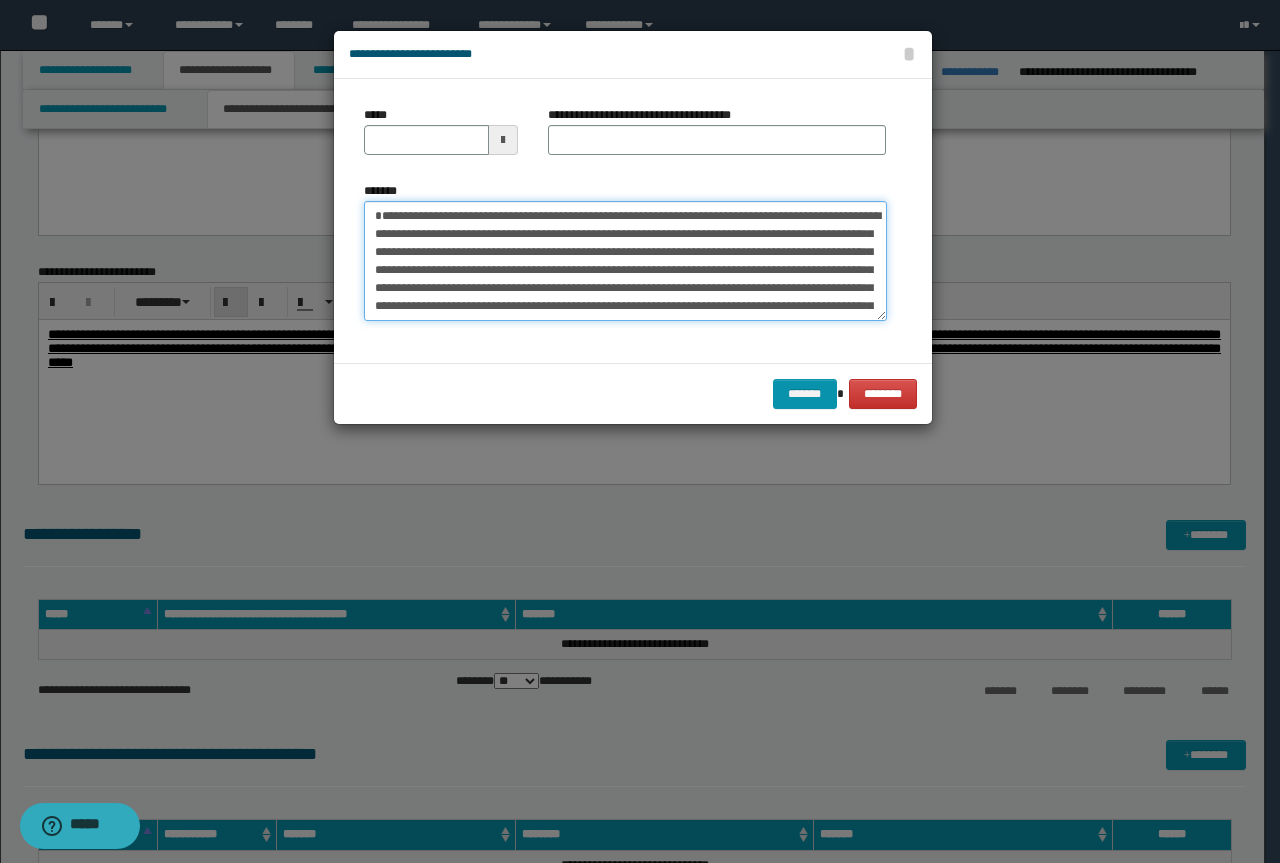 type on "**********" 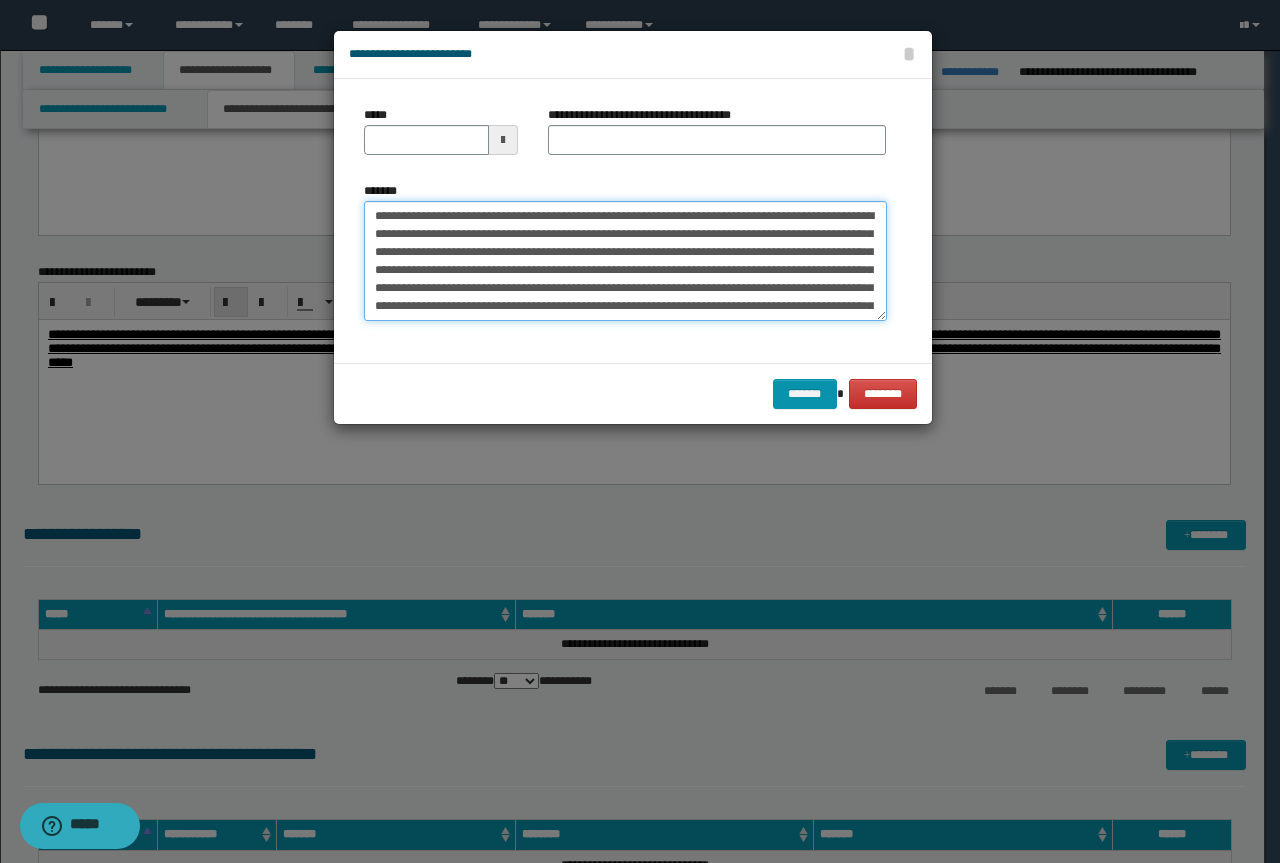 type 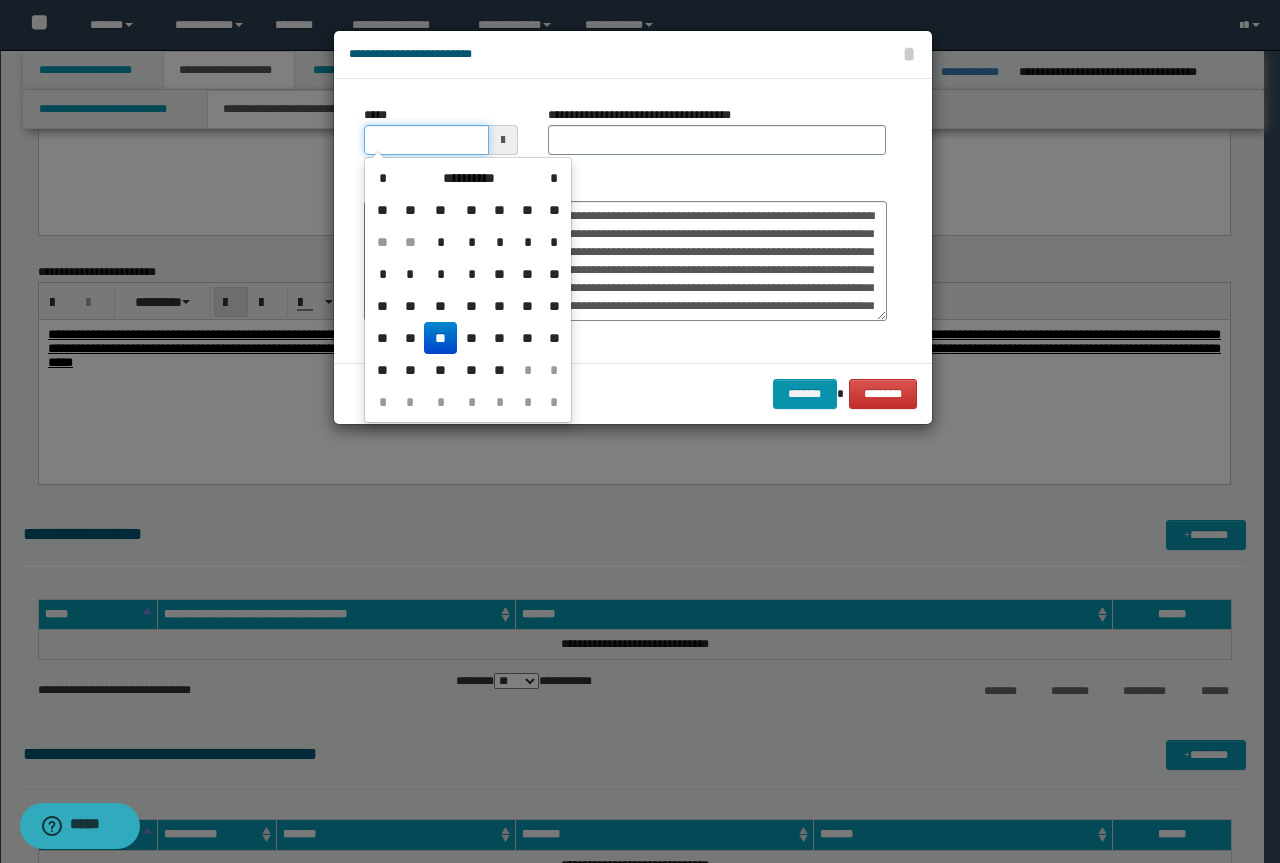 click on "*****" at bounding box center (426, 140) 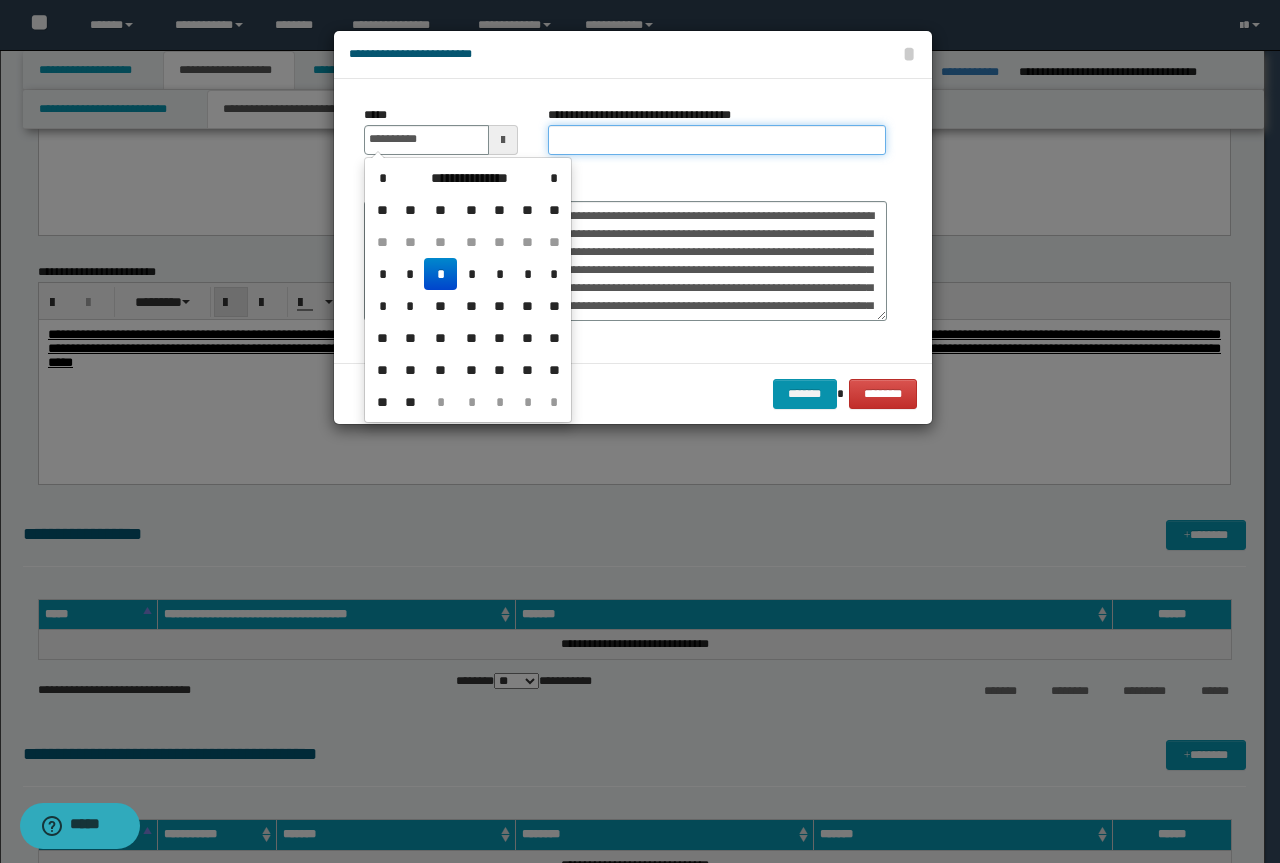 type on "**********" 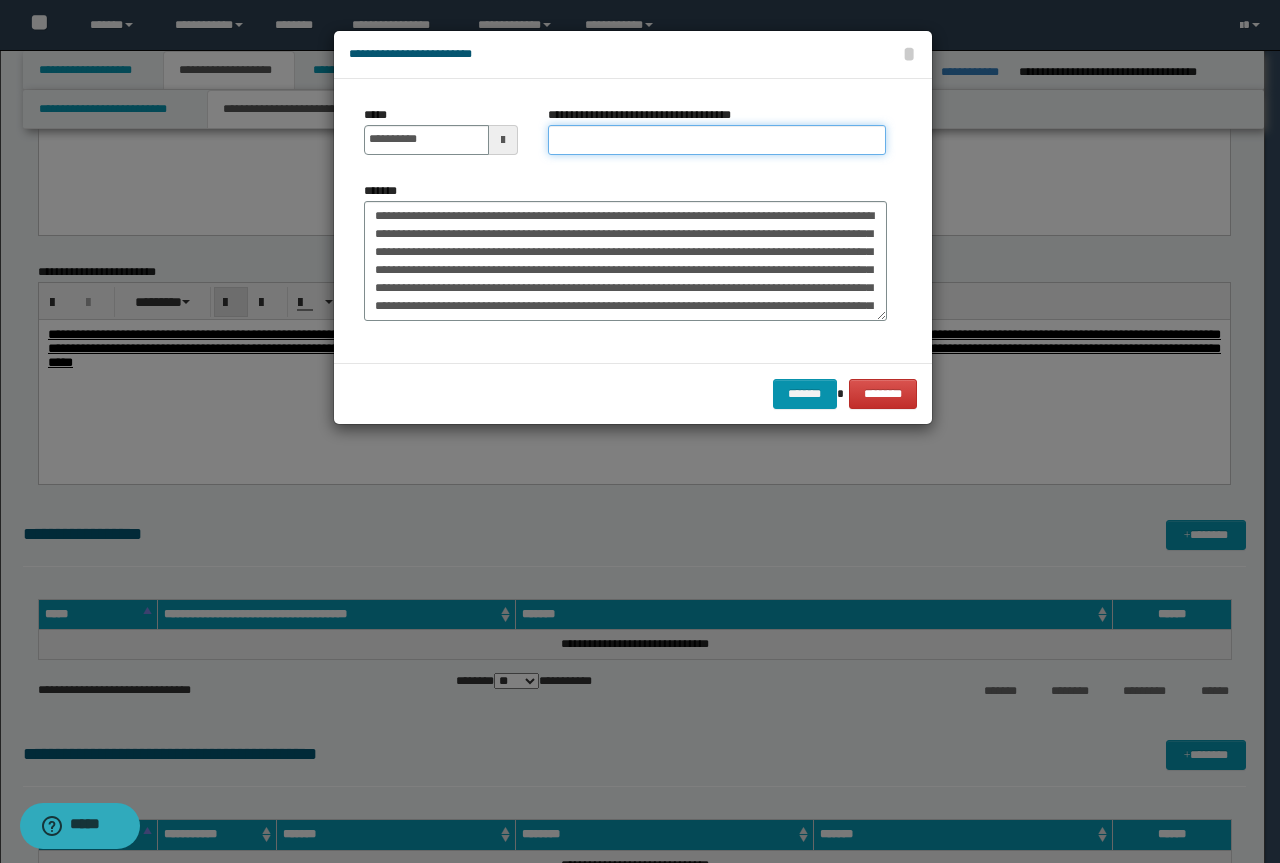 paste on "**********" 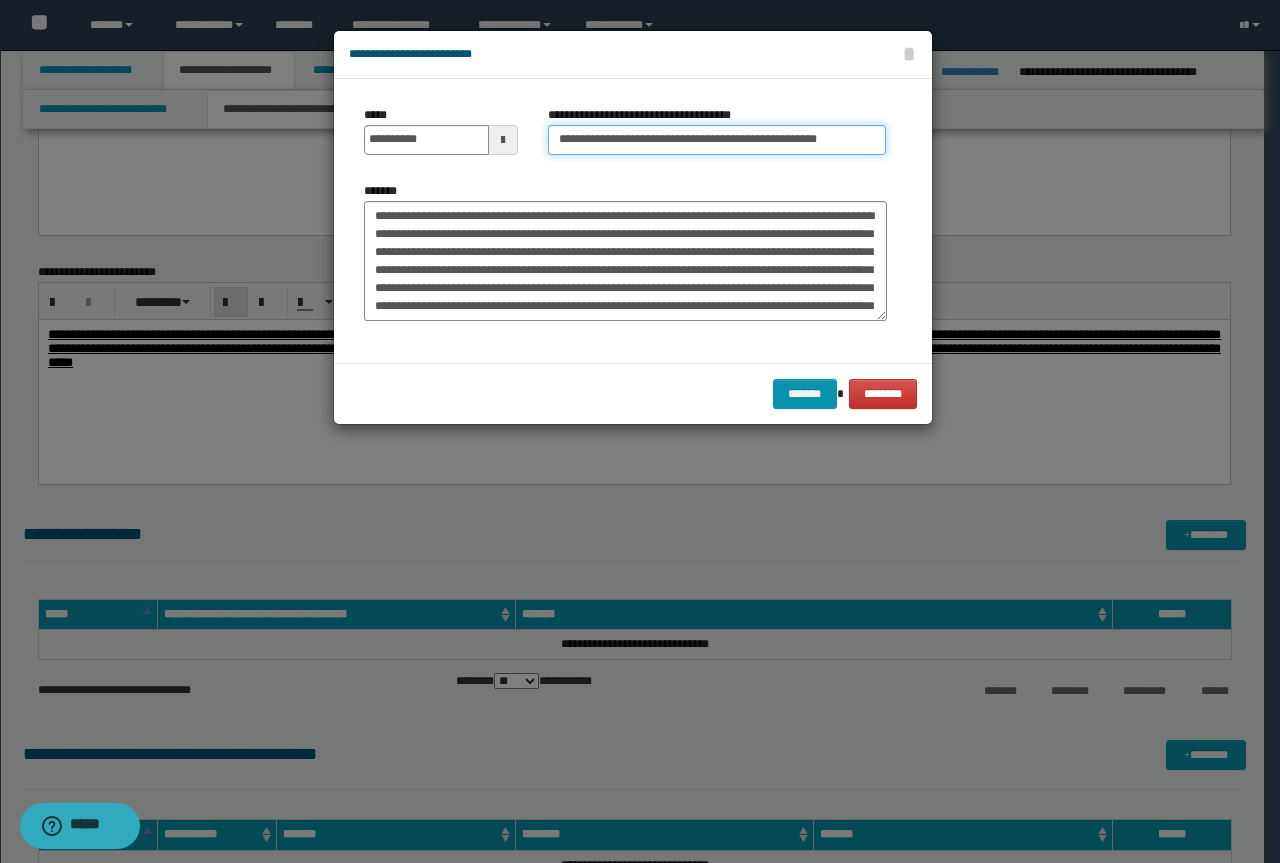 drag, startPoint x: 626, startPoint y: 137, endPoint x: 0, endPoint y: 70, distance: 629.57526 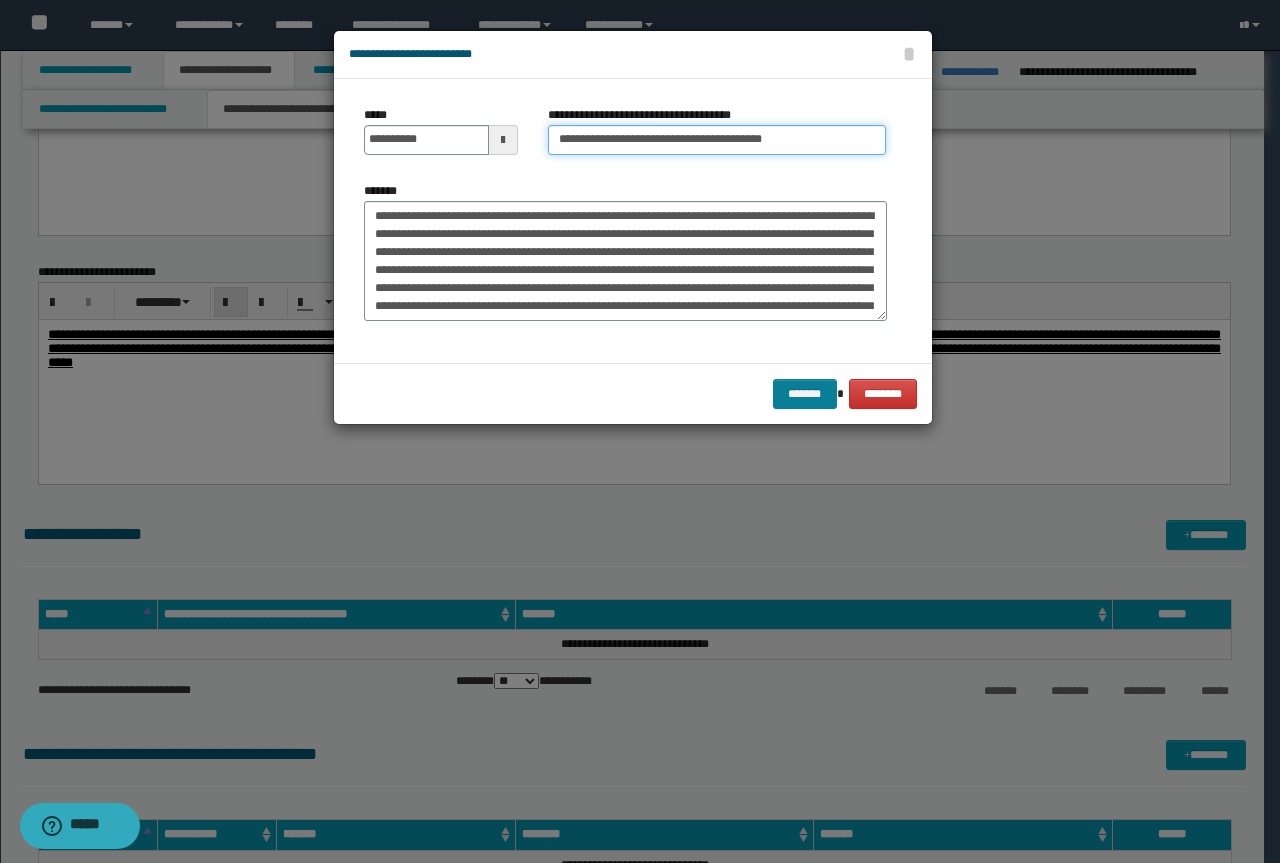 type on "**********" 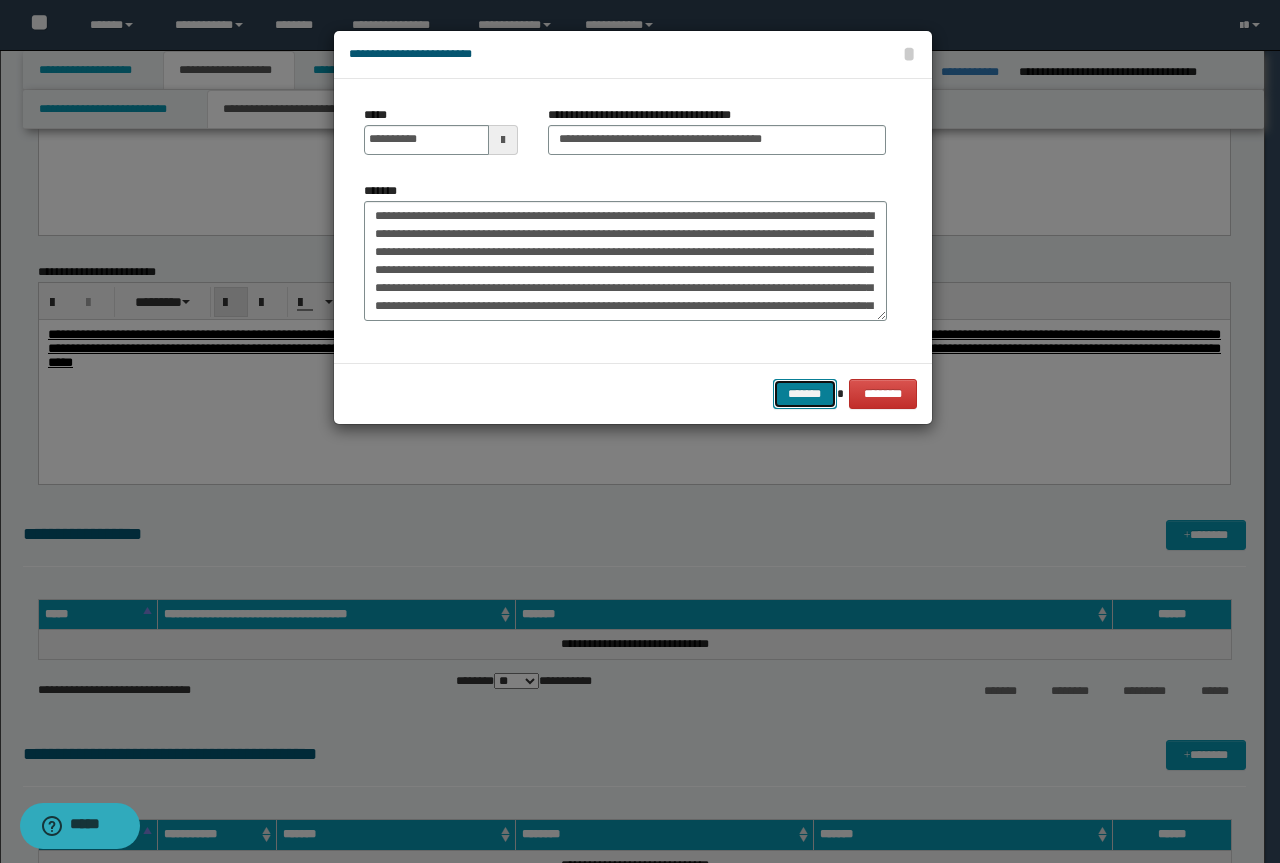 click on "*******" at bounding box center [805, 394] 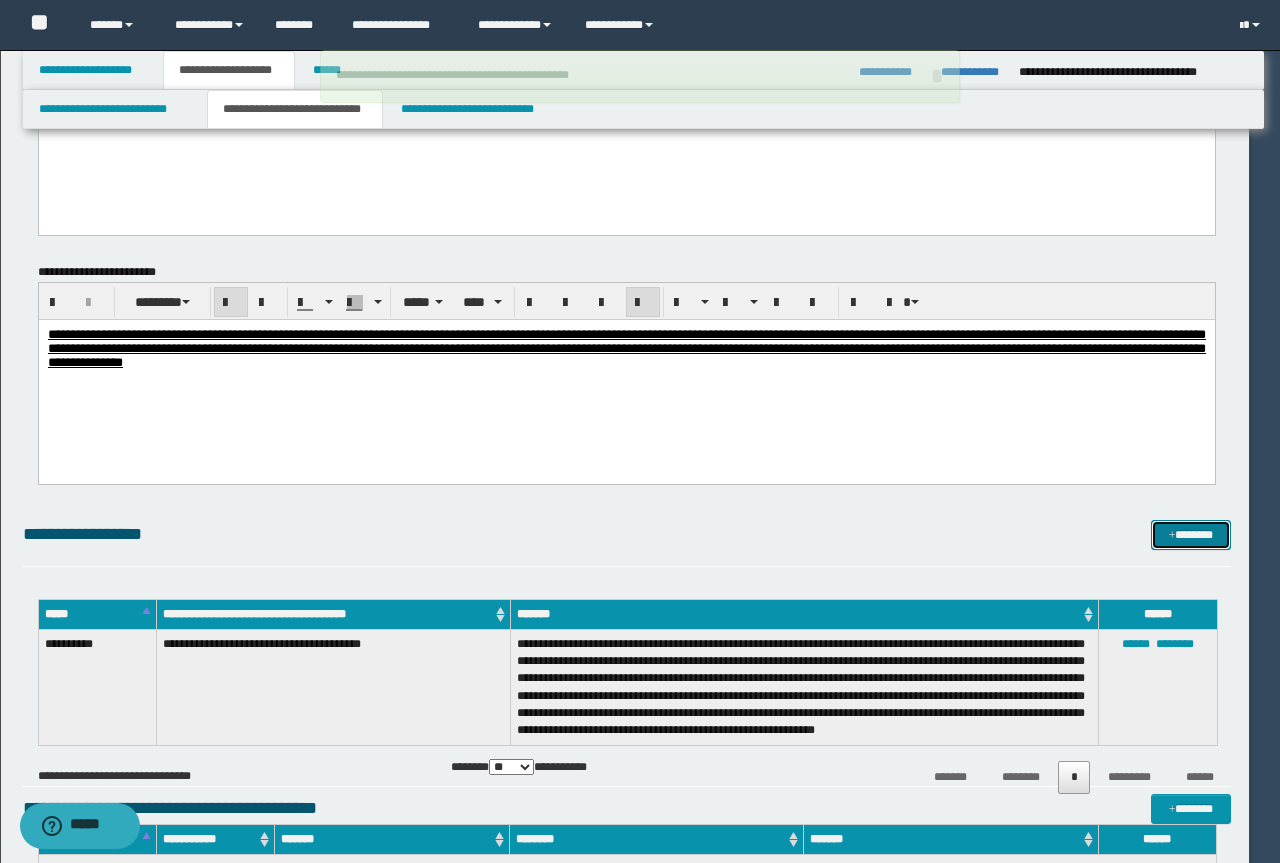 type 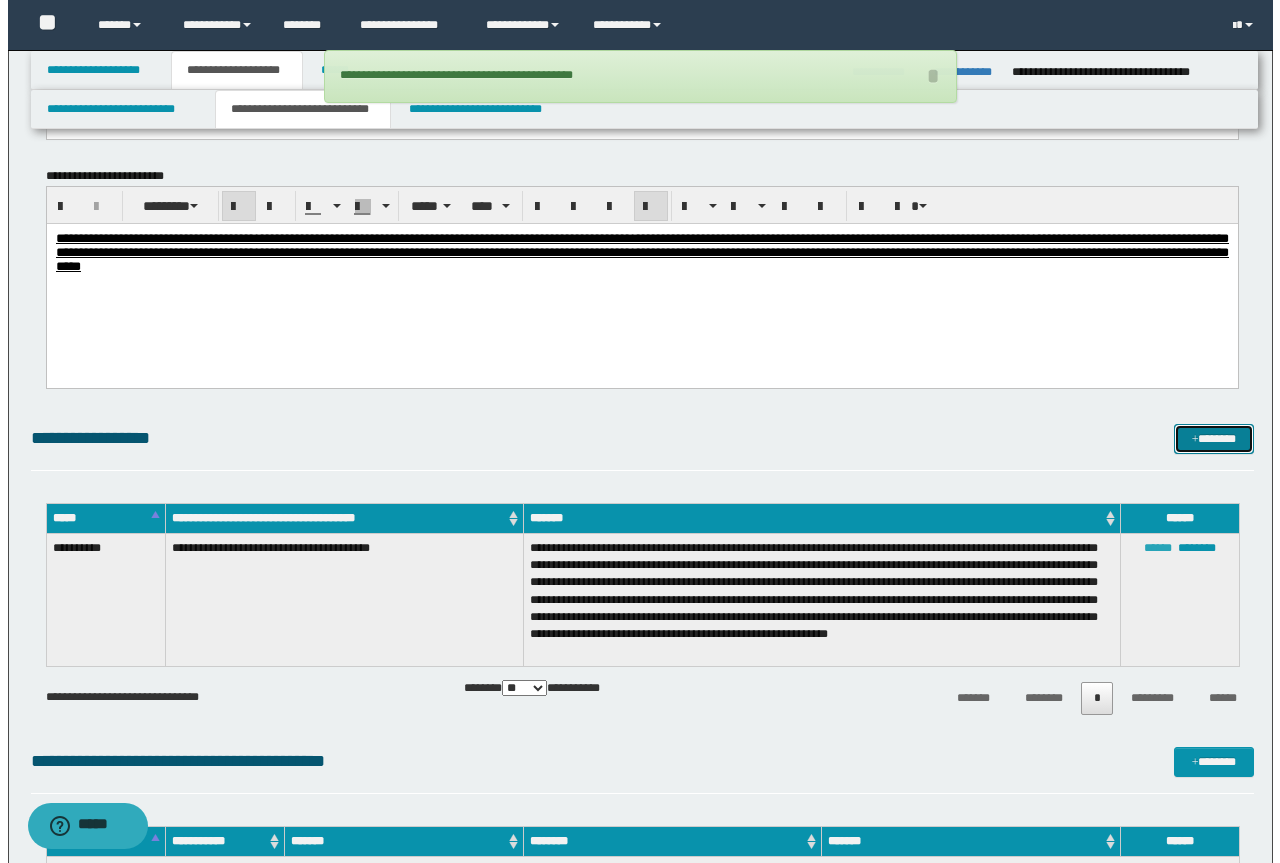 scroll, scrollTop: 1100, scrollLeft: 0, axis: vertical 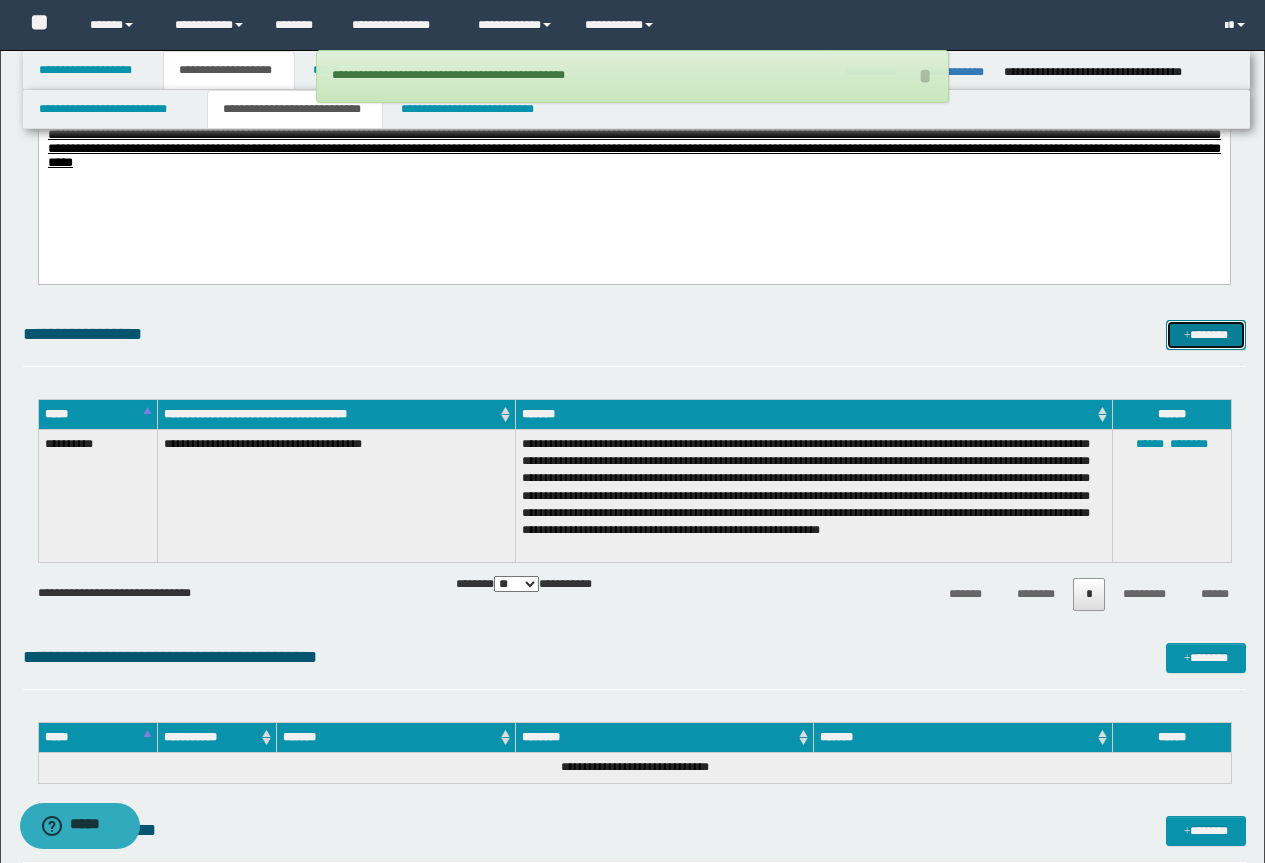 click on "*******" at bounding box center [1206, 335] 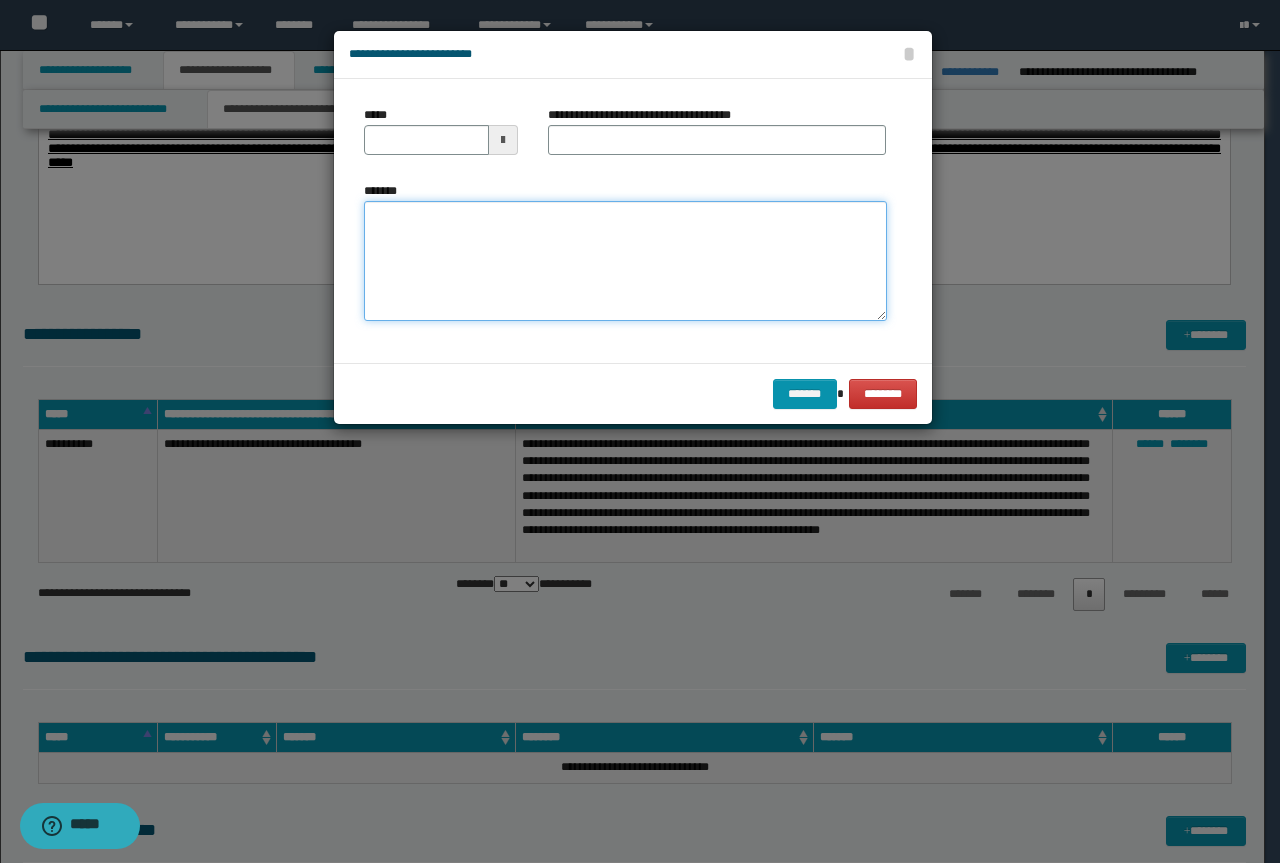 click on "*******" at bounding box center [625, 261] 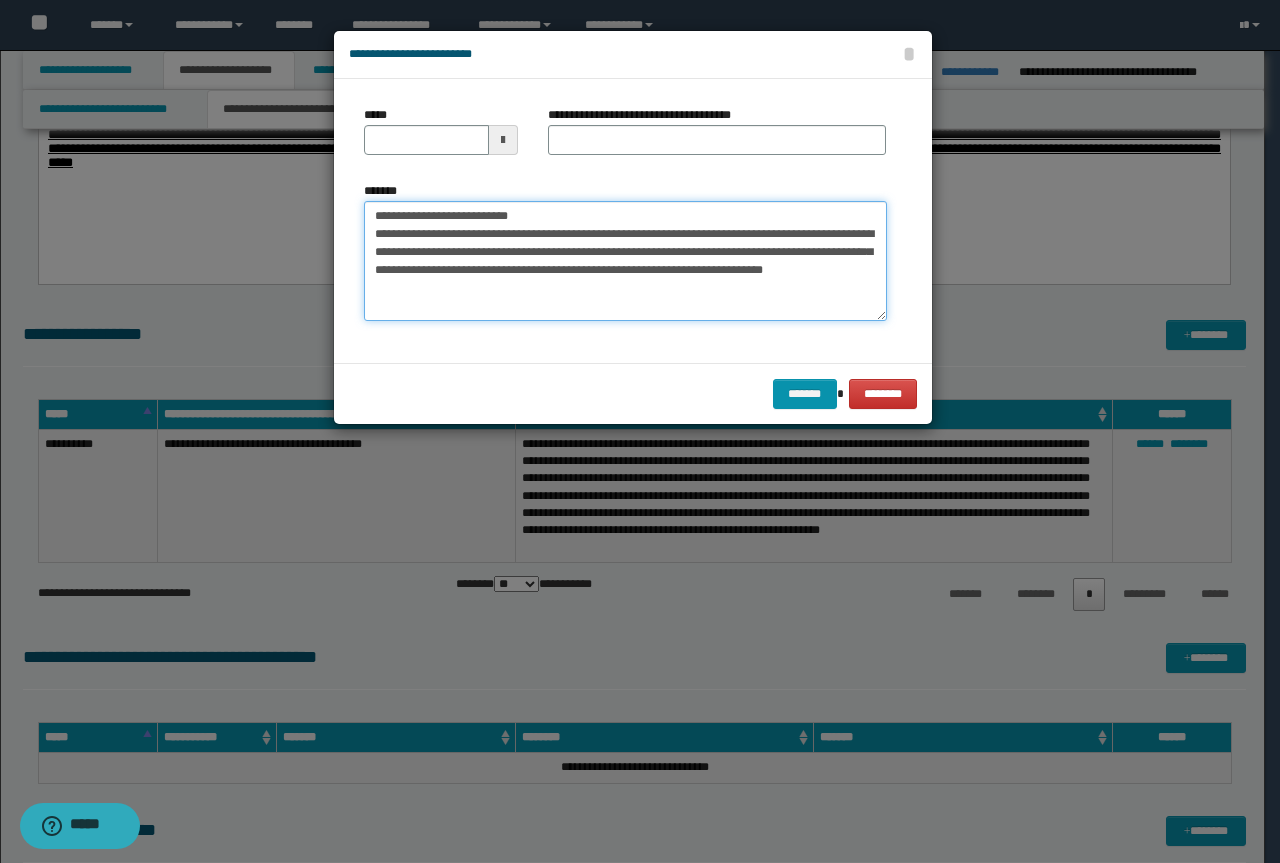 drag, startPoint x: 541, startPoint y: 211, endPoint x: 187, endPoint y: 158, distance: 357.94553 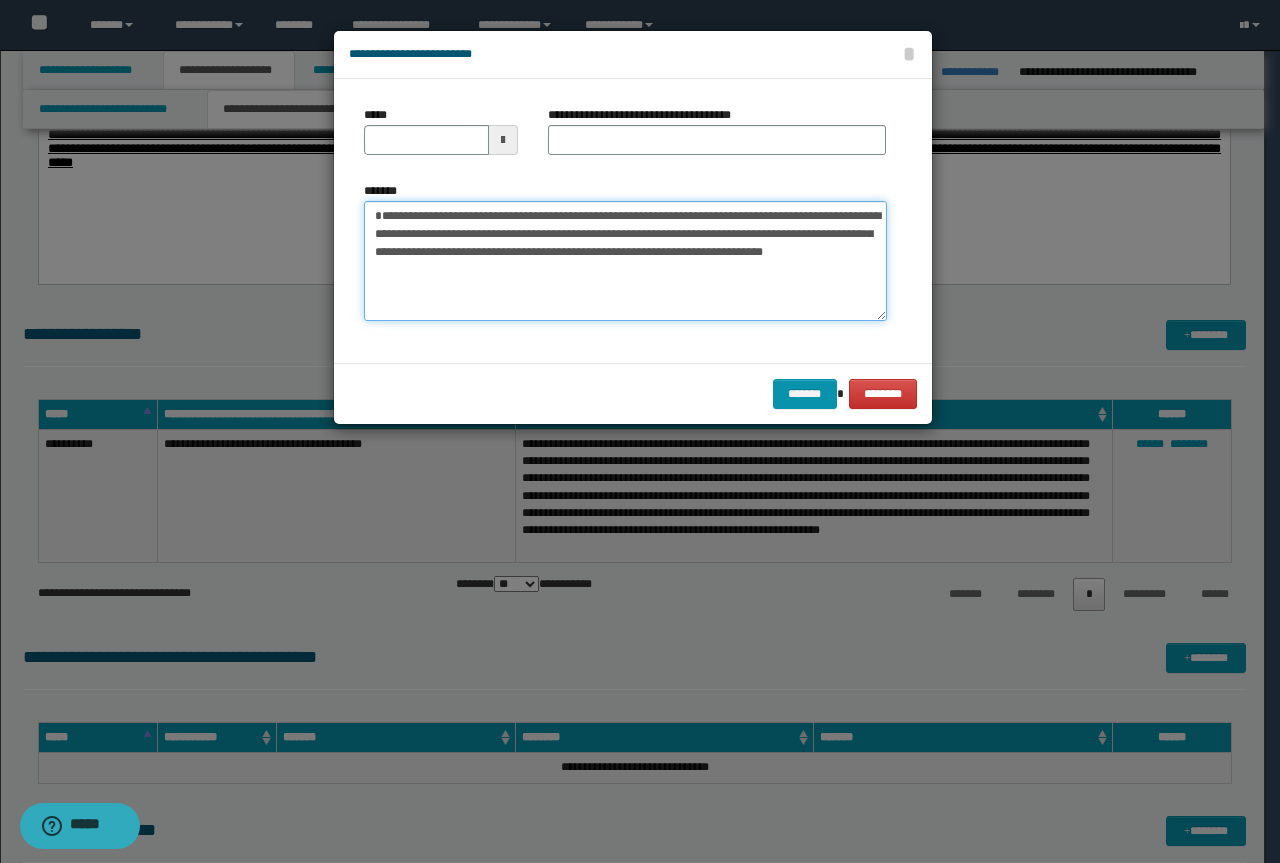 type on "**********" 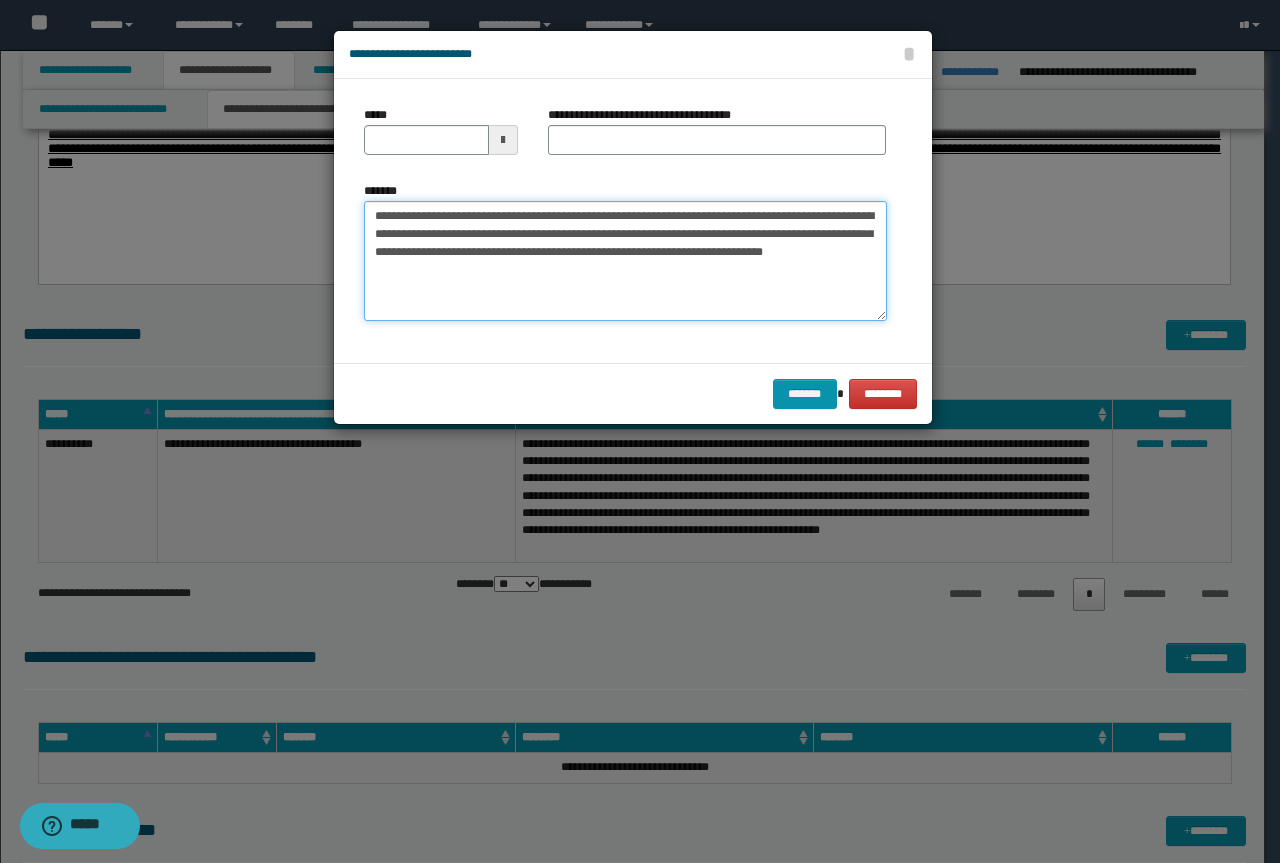 type 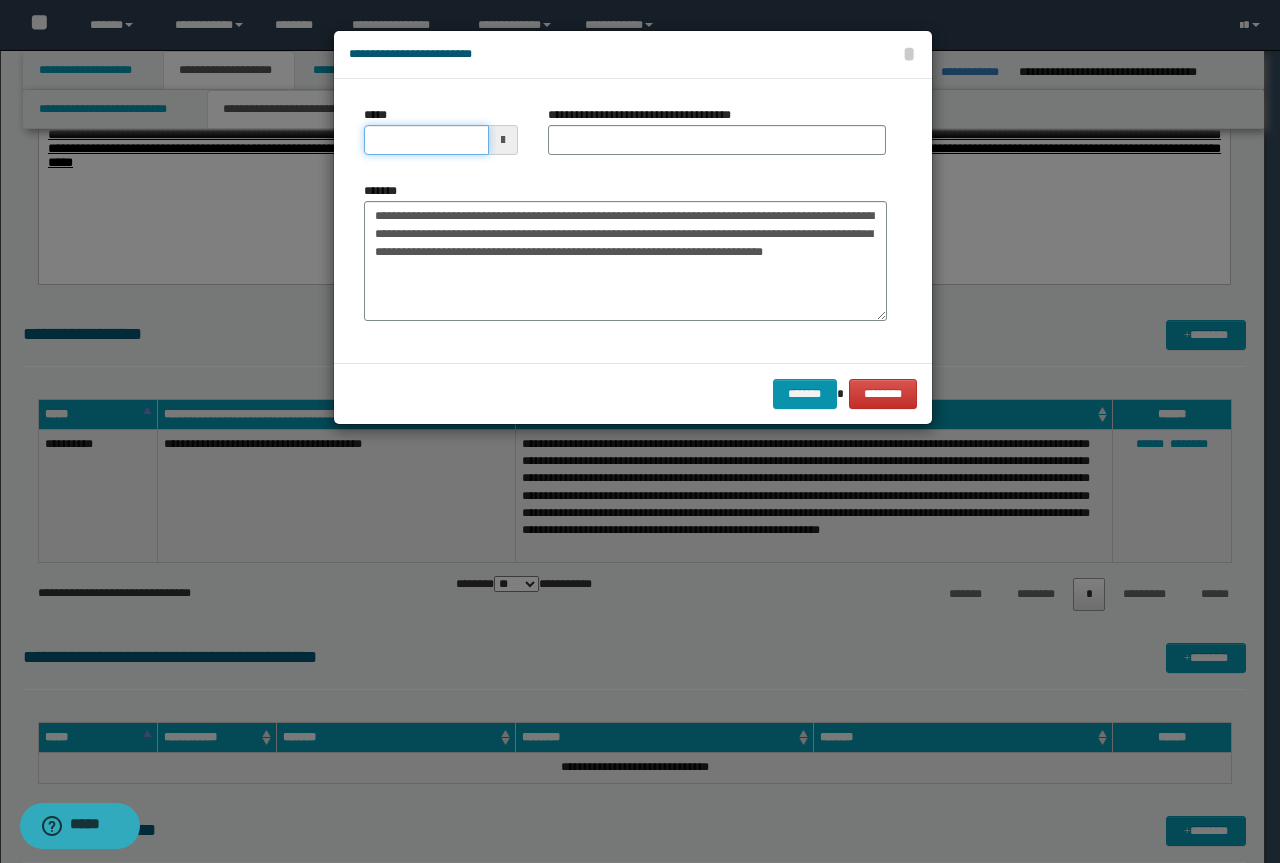 click on "*****" at bounding box center (426, 140) 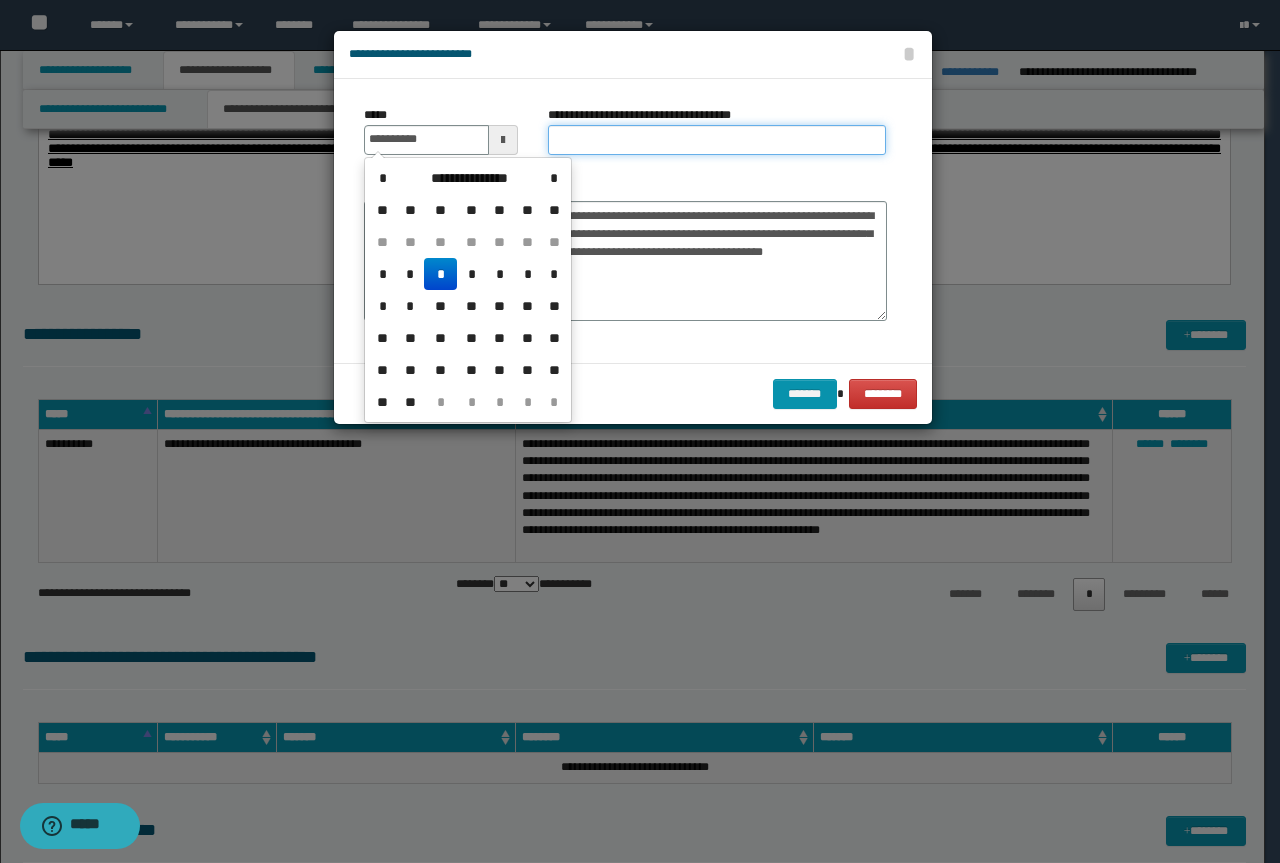 type on "**********" 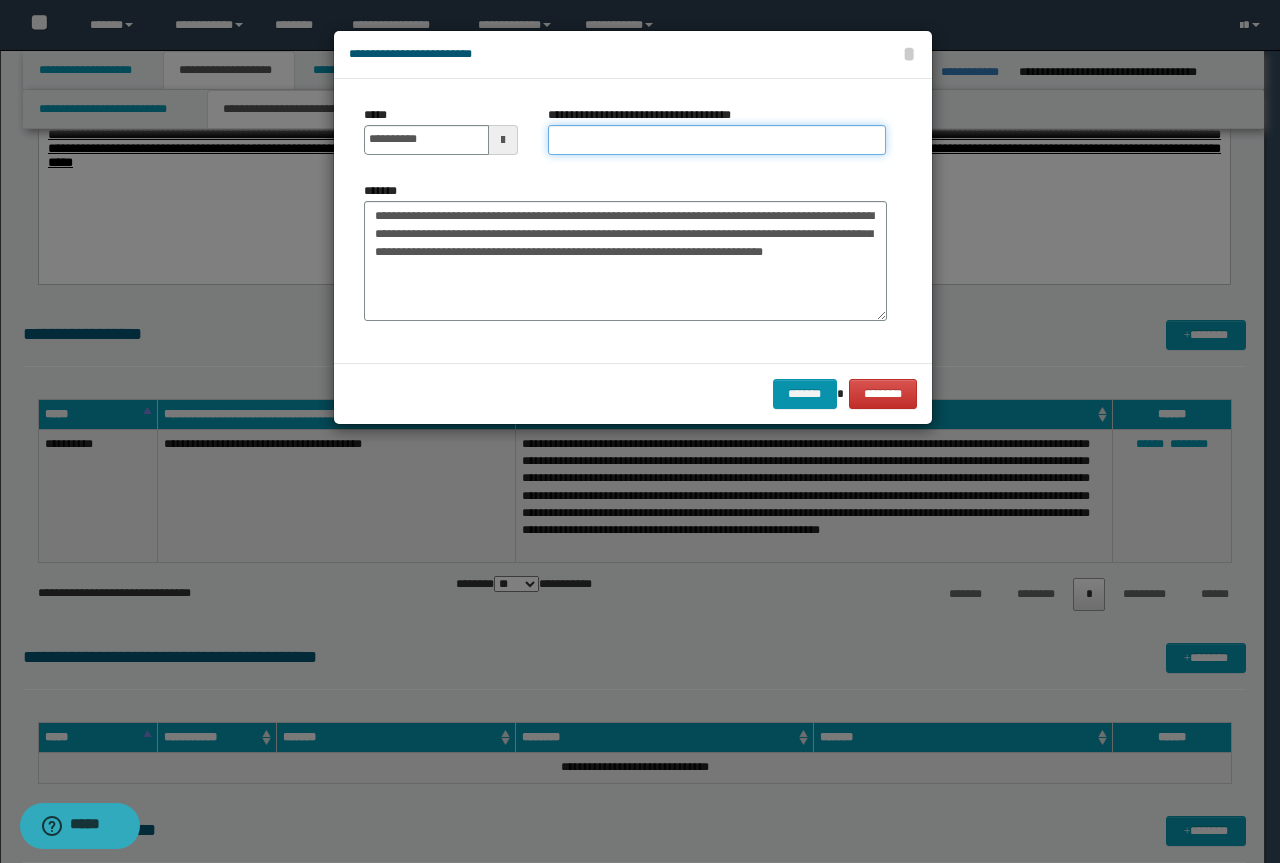 paste on "**********" 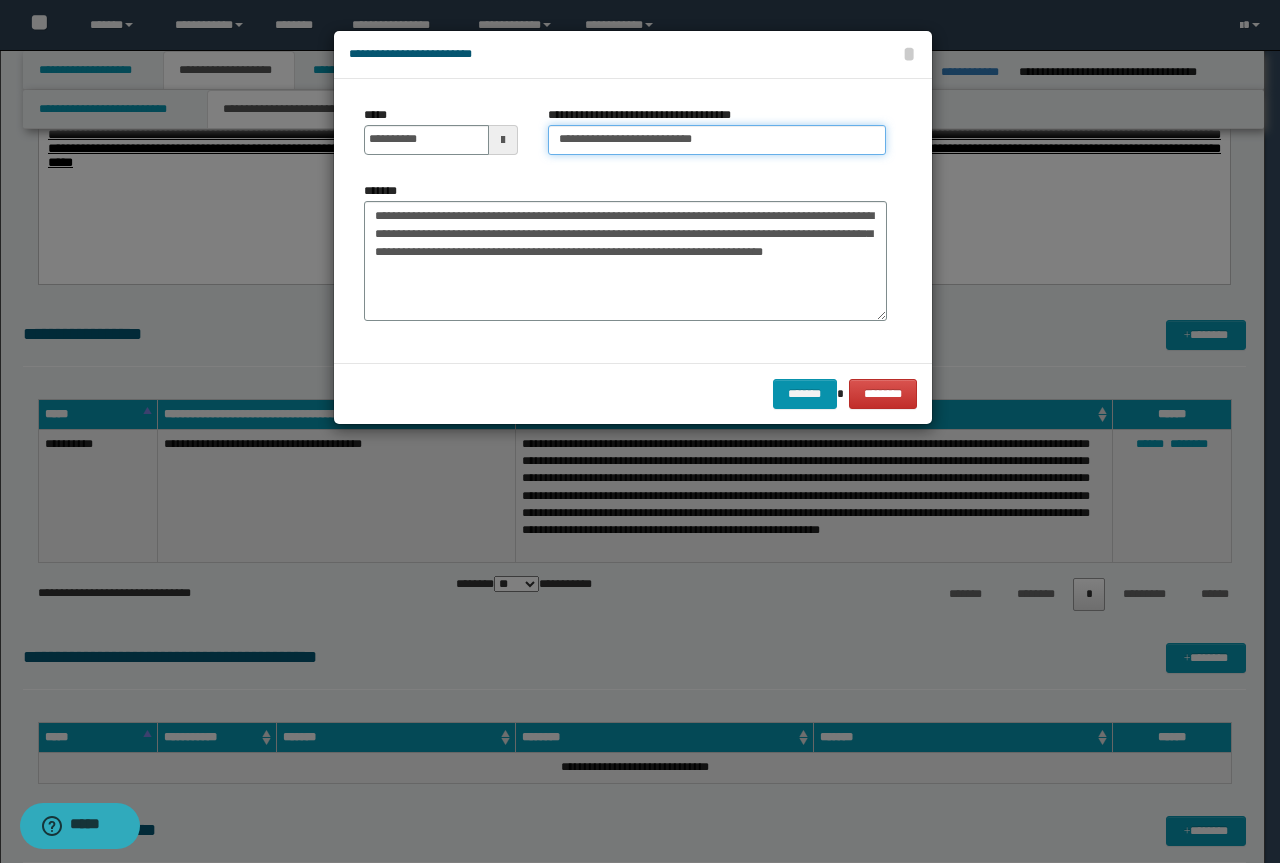 drag, startPoint x: 623, startPoint y: 136, endPoint x: 118, endPoint y: 81, distance: 507.9862 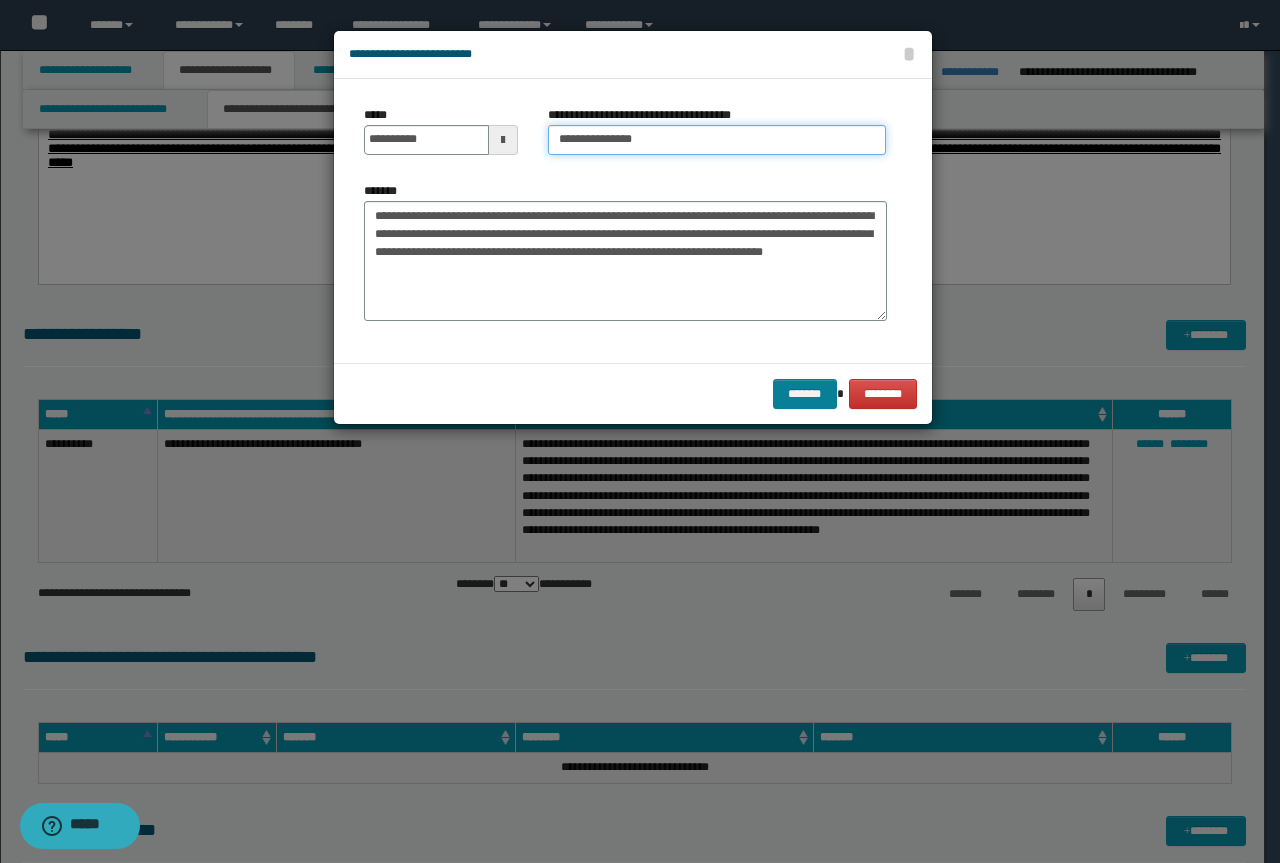 type on "**********" 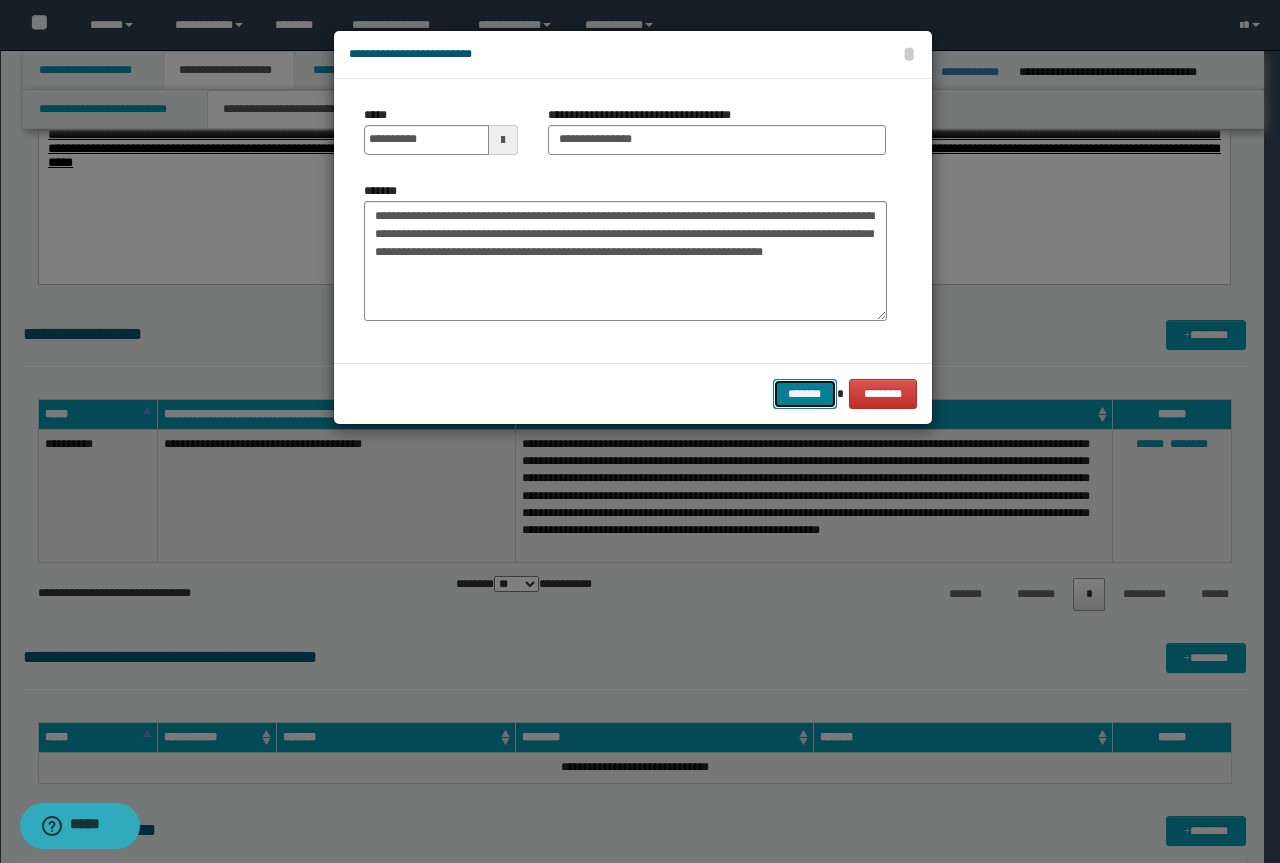 click on "*******" at bounding box center [805, 394] 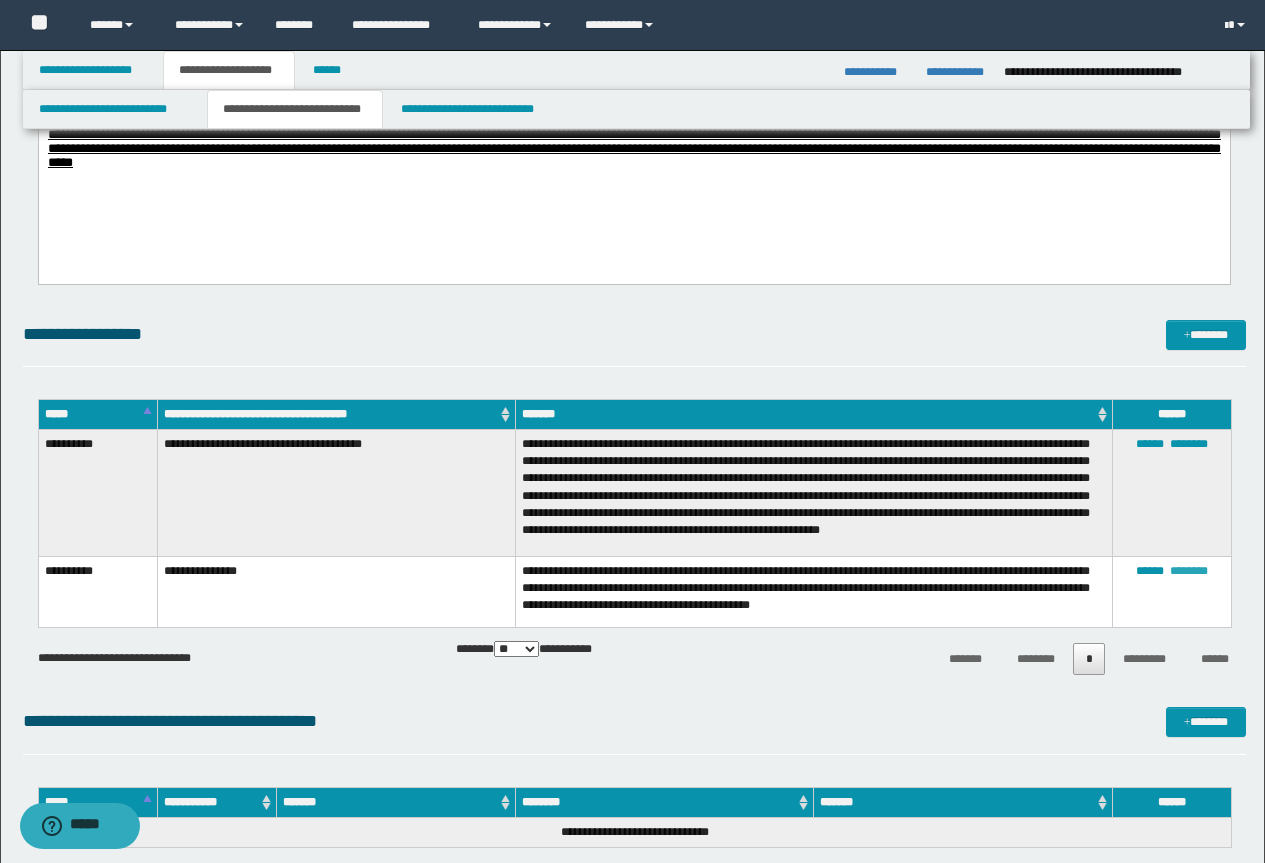 click on "********" at bounding box center (1189, 571) 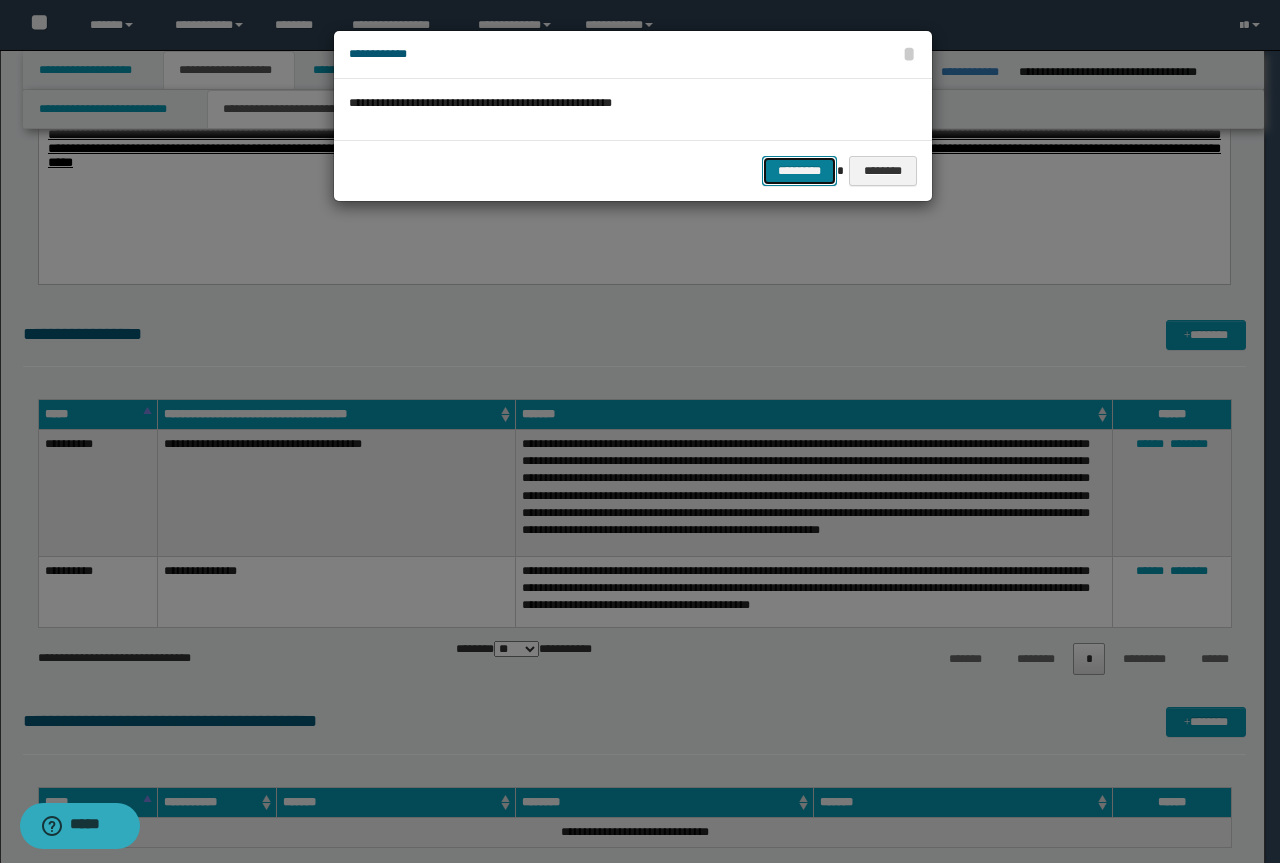 click on "*********" at bounding box center [799, 171] 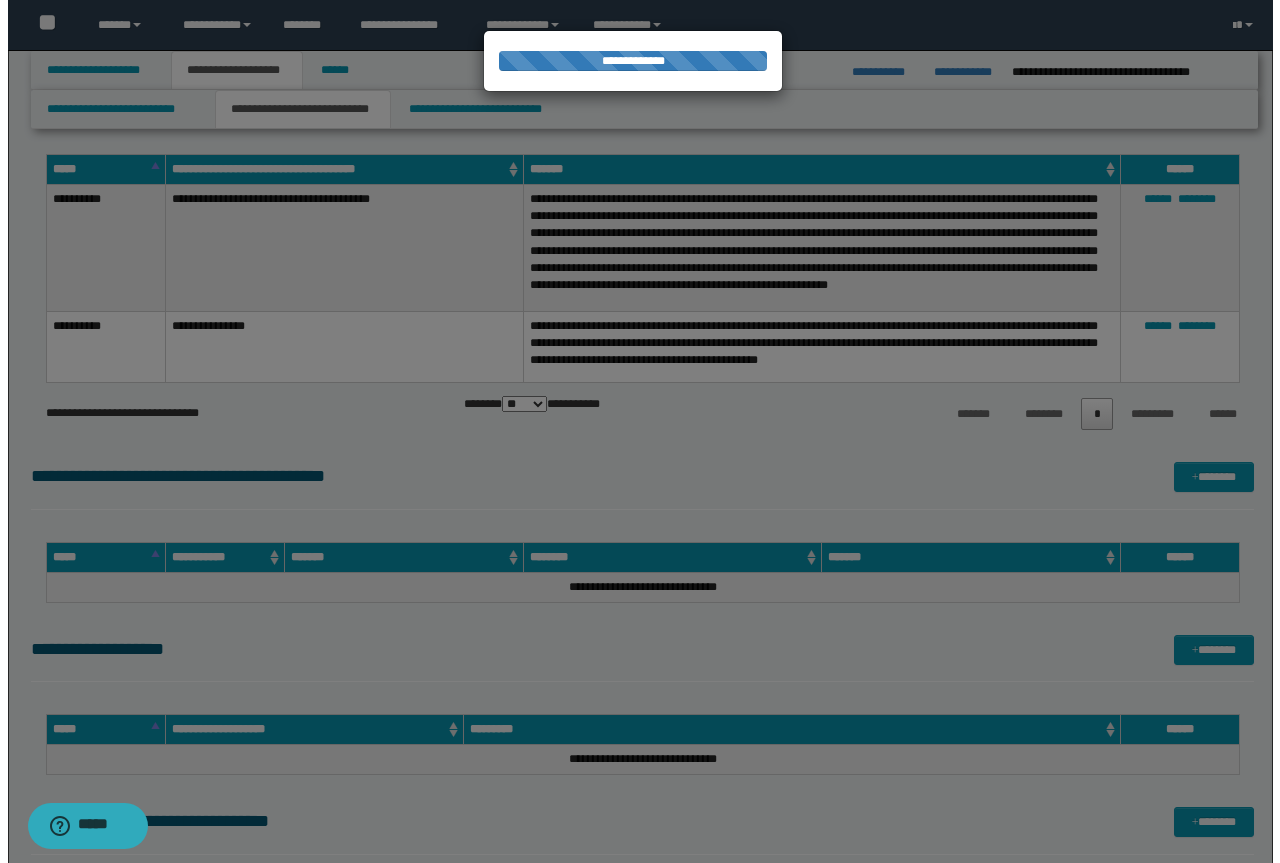 scroll, scrollTop: 1500, scrollLeft: 0, axis: vertical 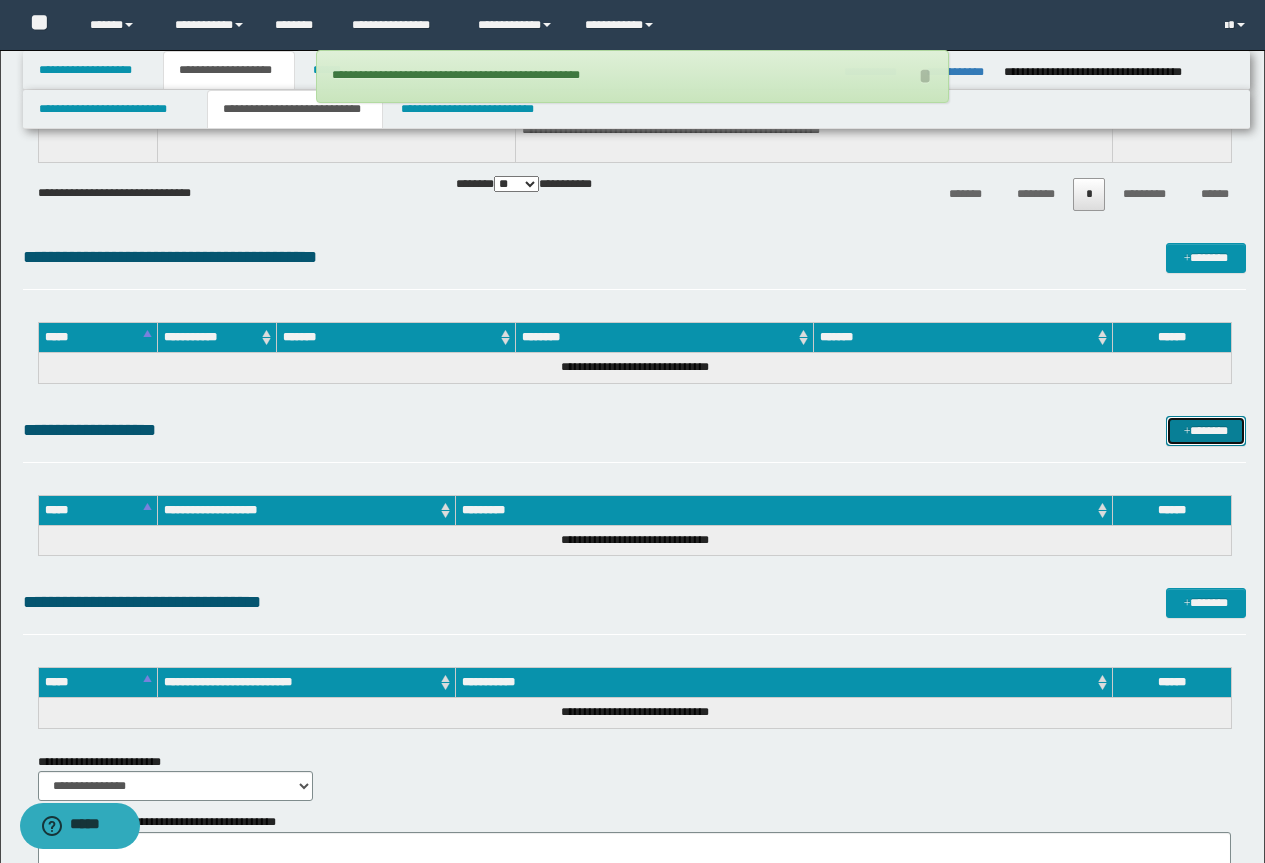 click on "*******" at bounding box center (1206, 431) 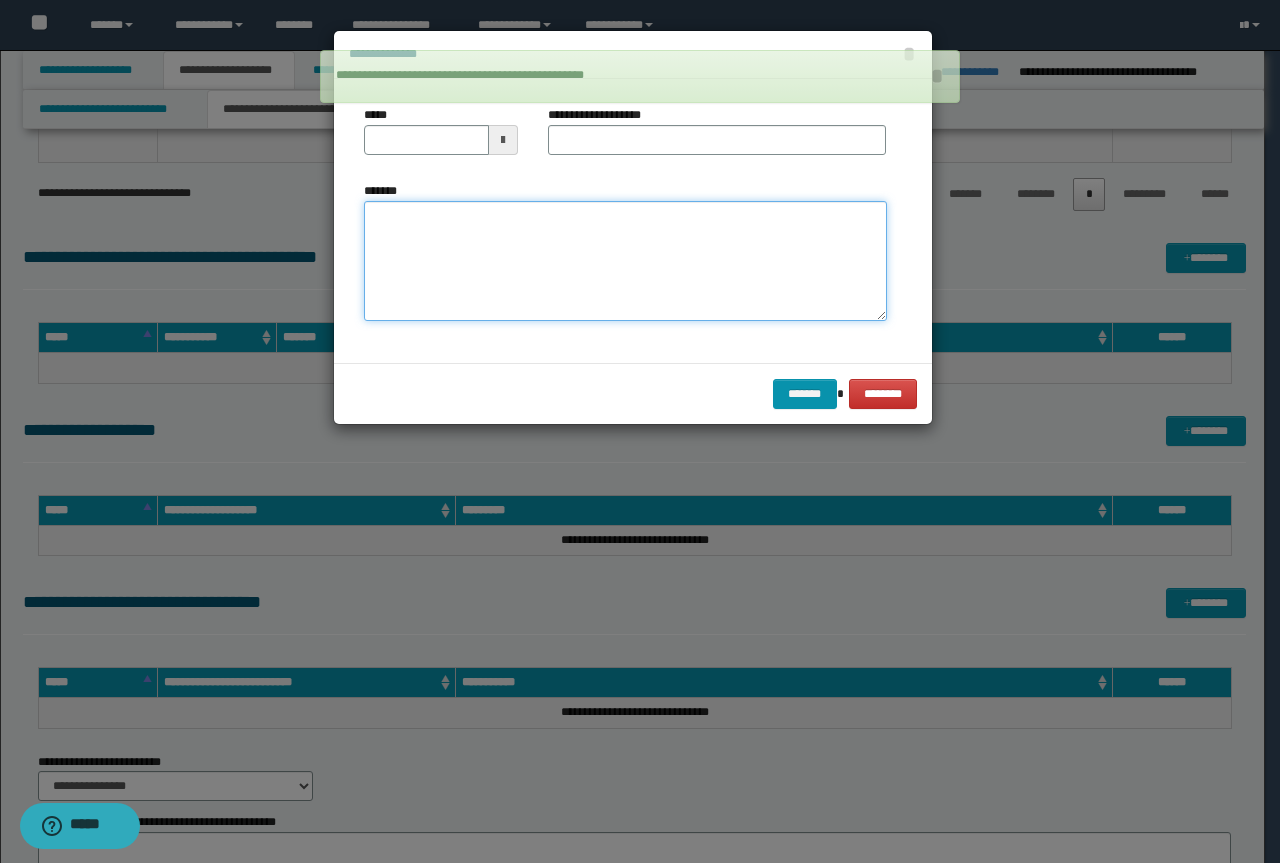 click on "*******" at bounding box center [625, 261] 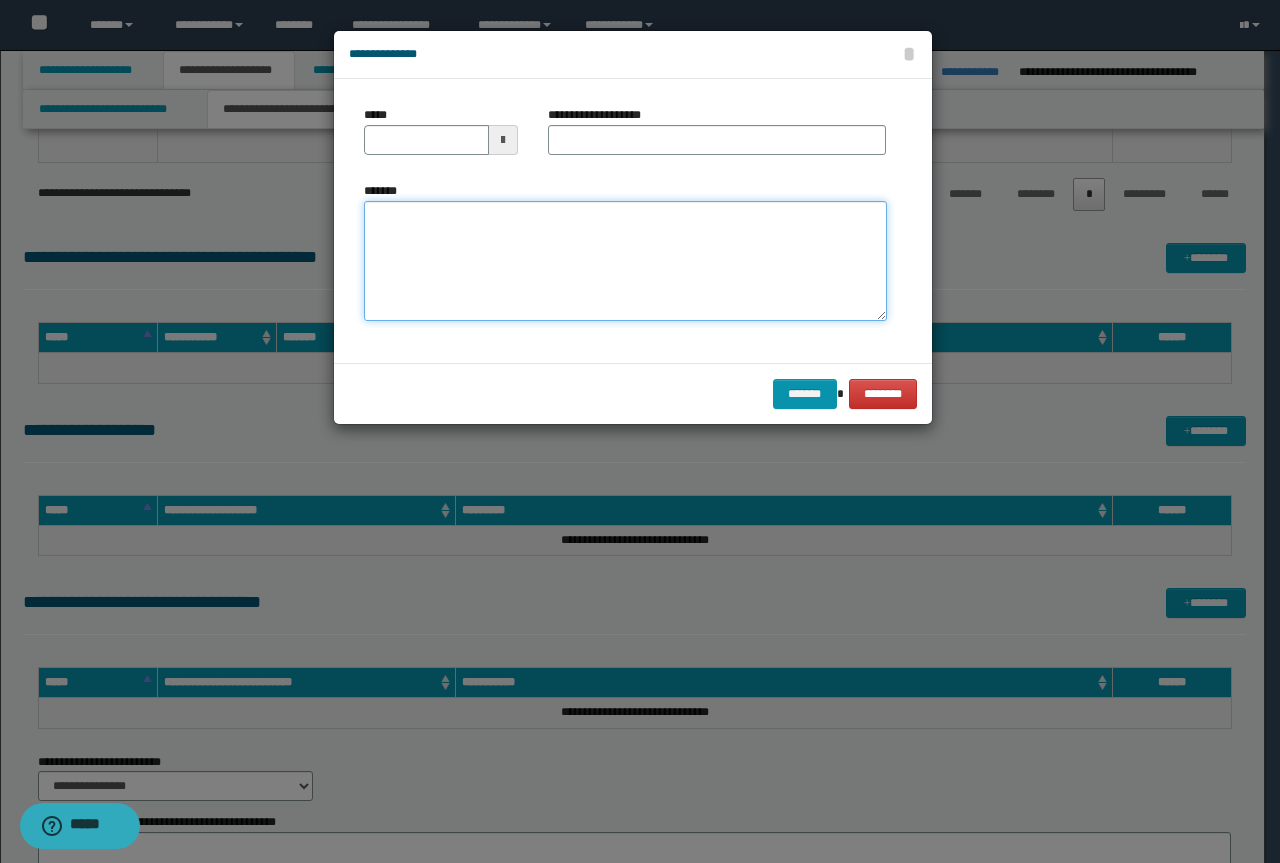 paste on "**********" 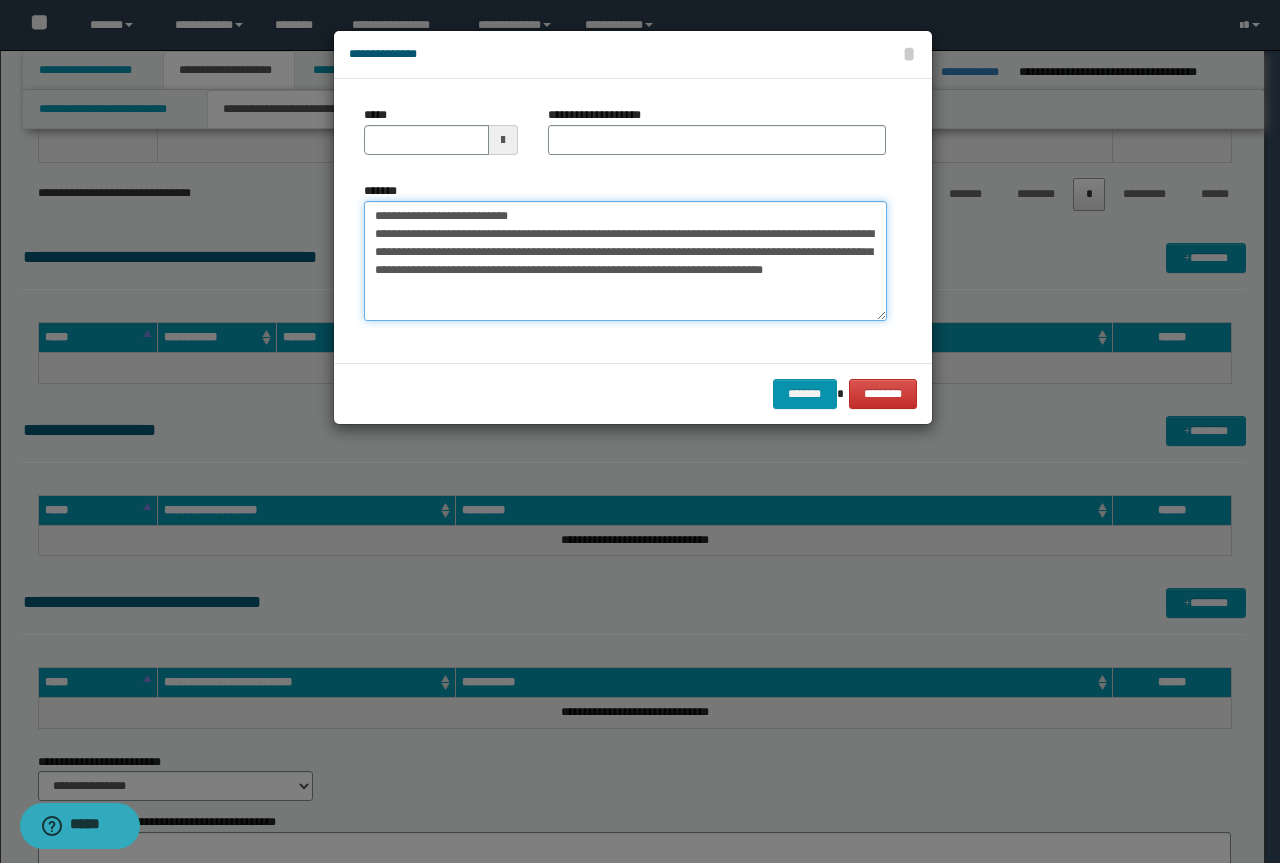 drag, startPoint x: 527, startPoint y: 214, endPoint x: 213, endPoint y: 146, distance: 321.2787 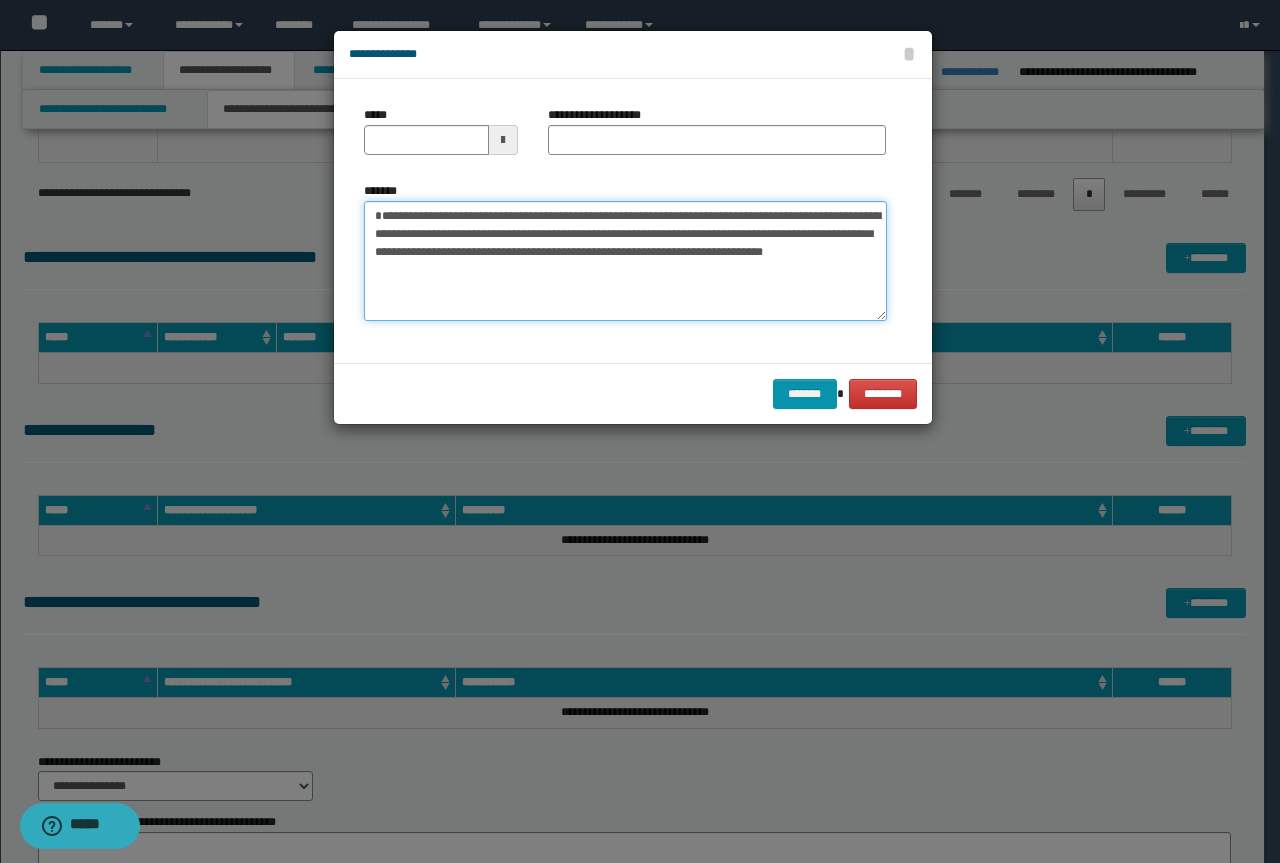 type on "**********" 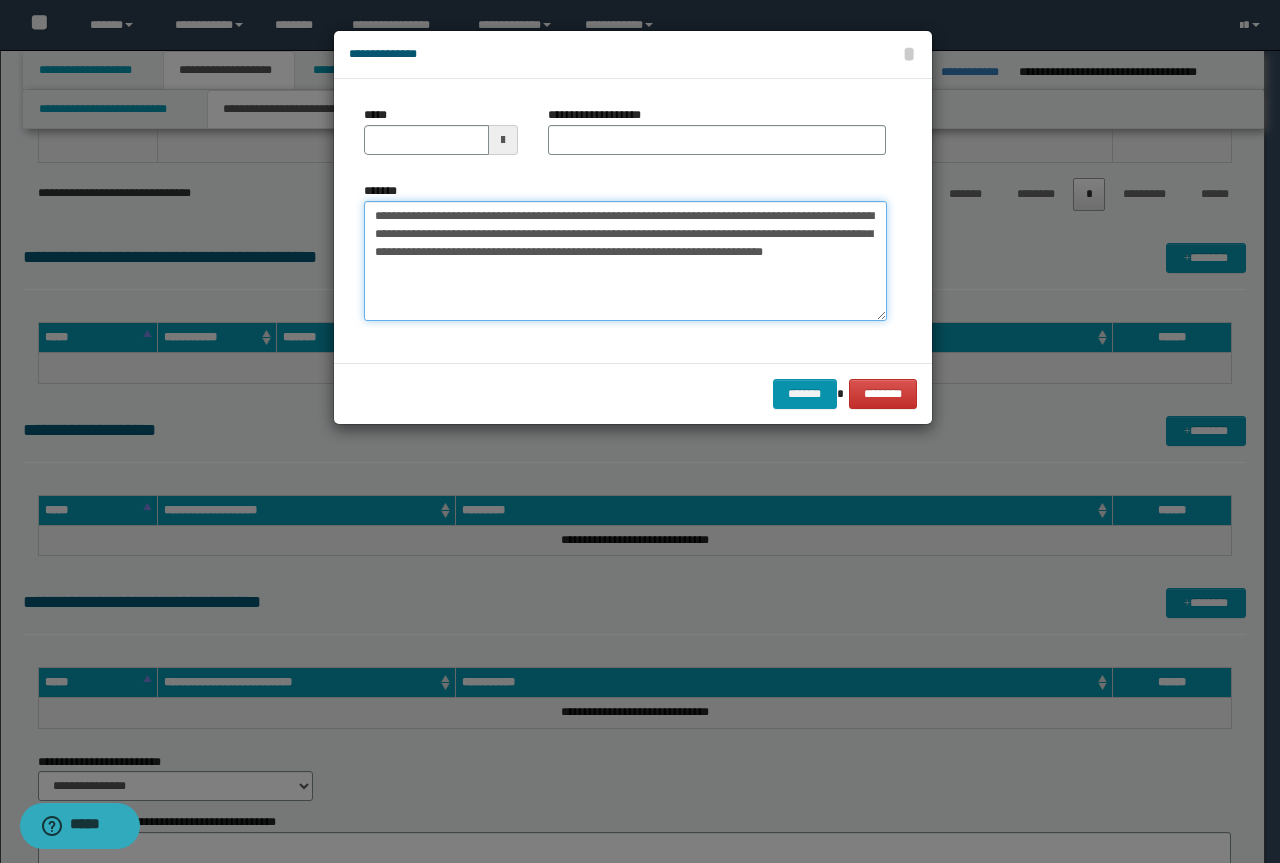 type 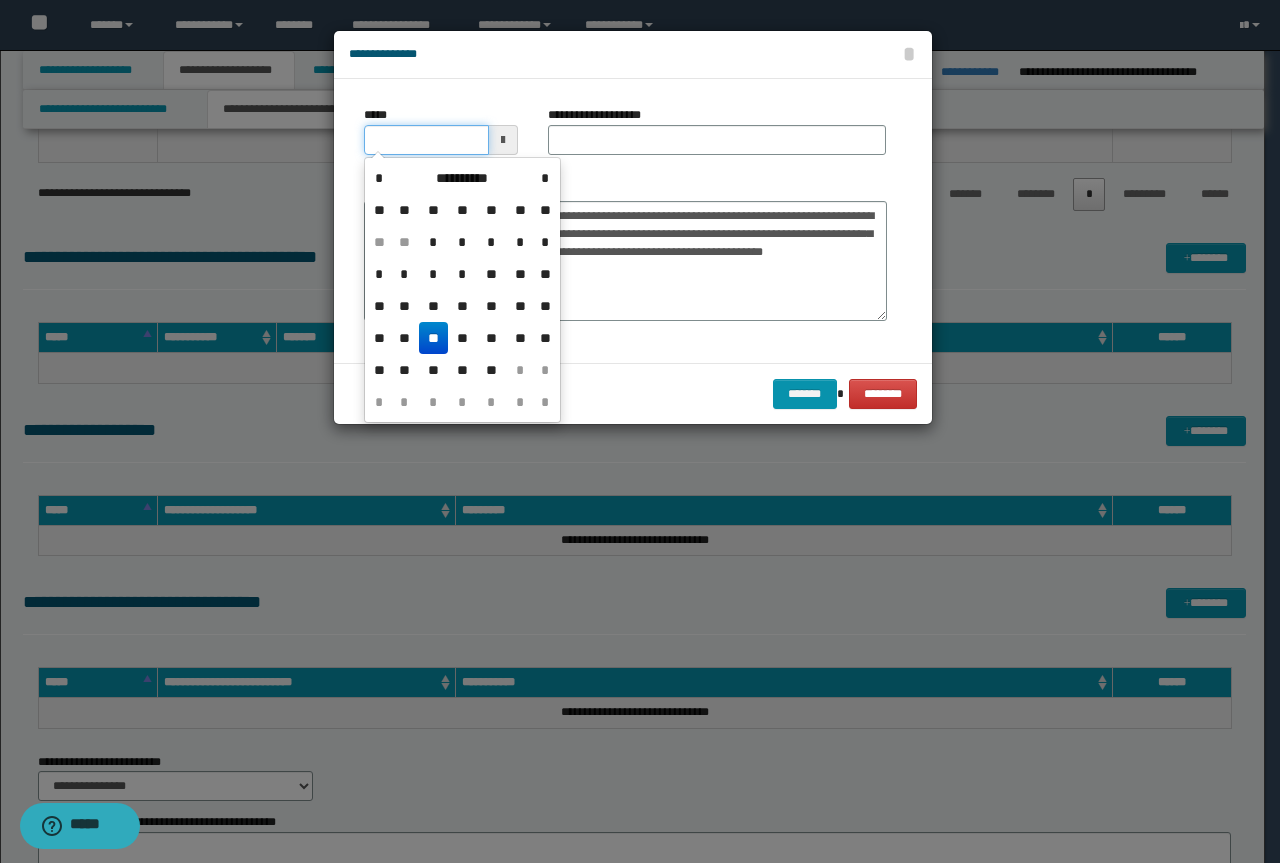 drag, startPoint x: 384, startPoint y: 130, endPoint x: 377, endPoint y: 144, distance: 15.652476 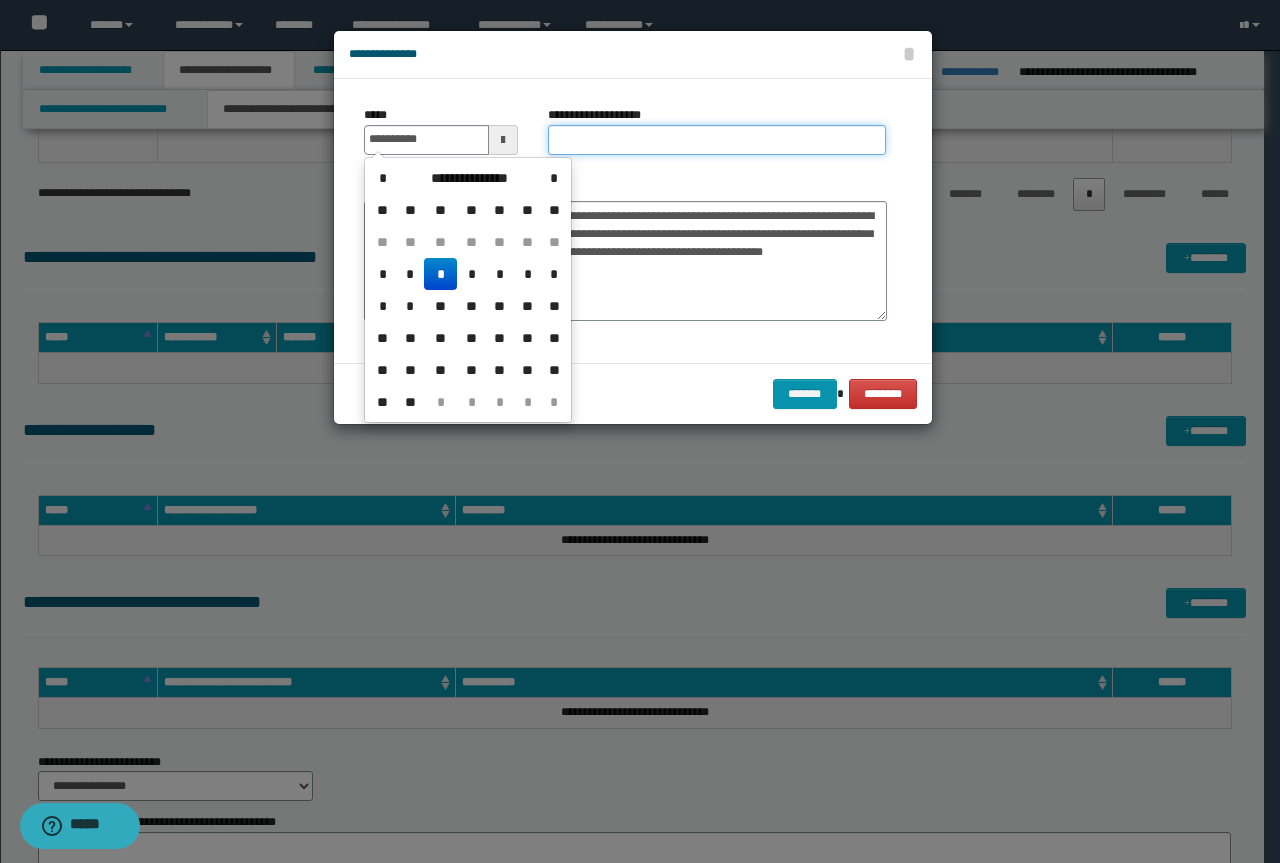 type on "**********" 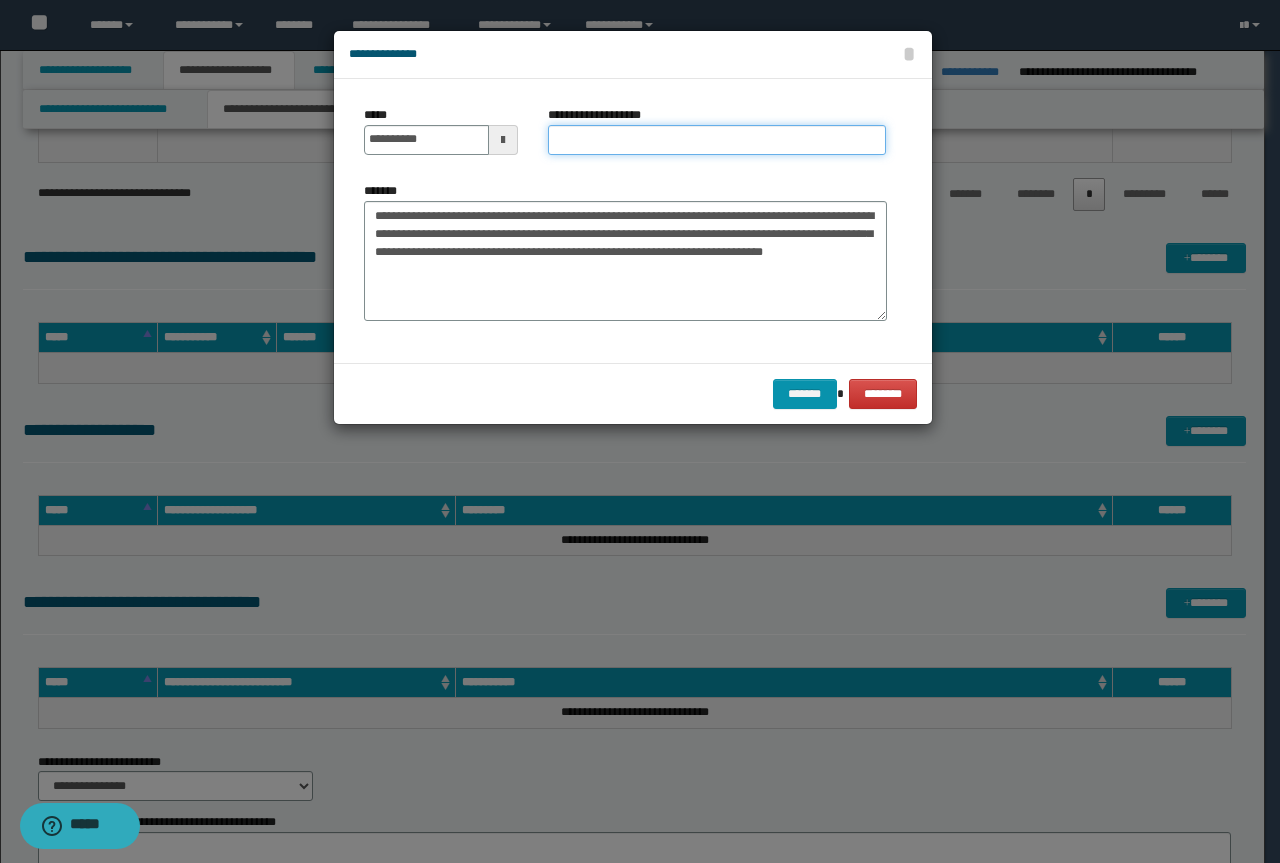 paste on "**********" 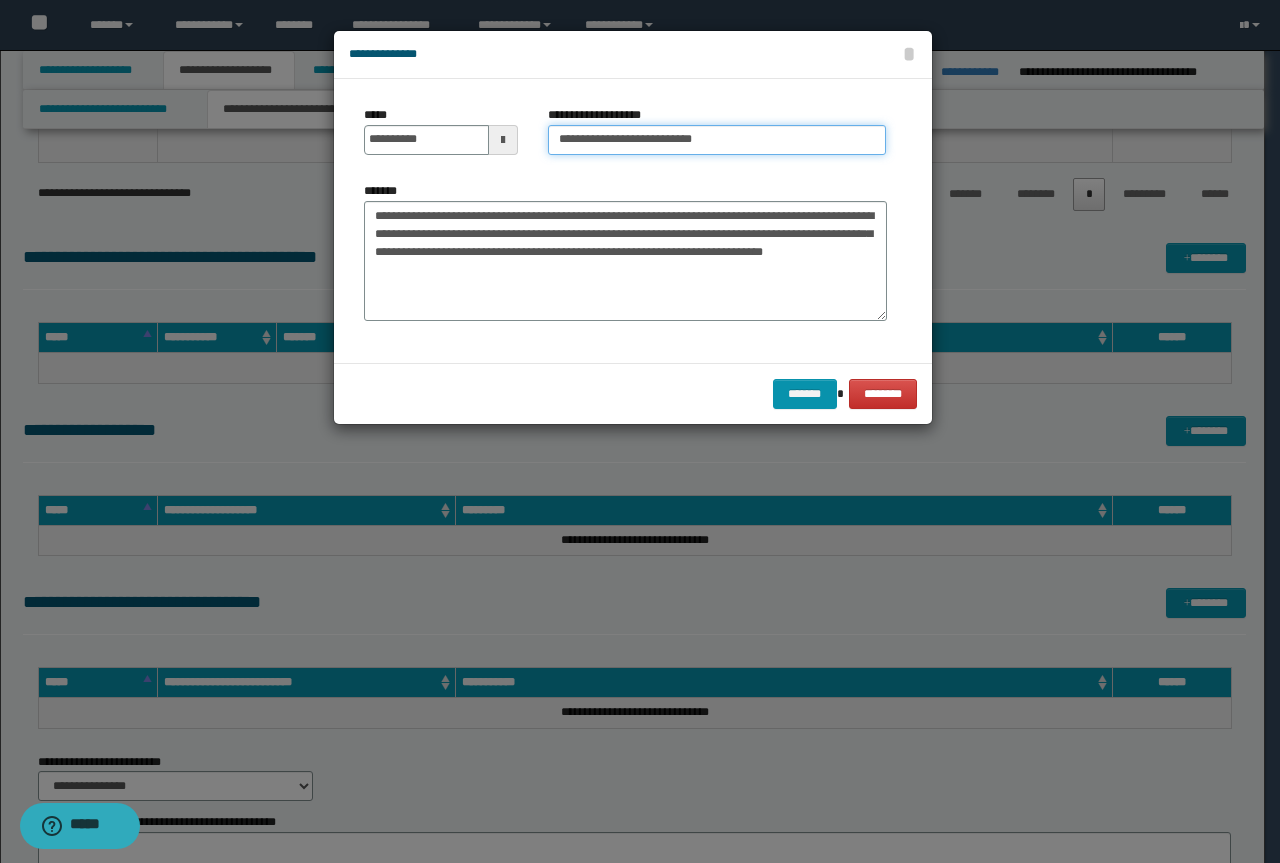 drag, startPoint x: 625, startPoint y: 137, endPoint x: 0, endPoint y: 55, distance: 630.35626 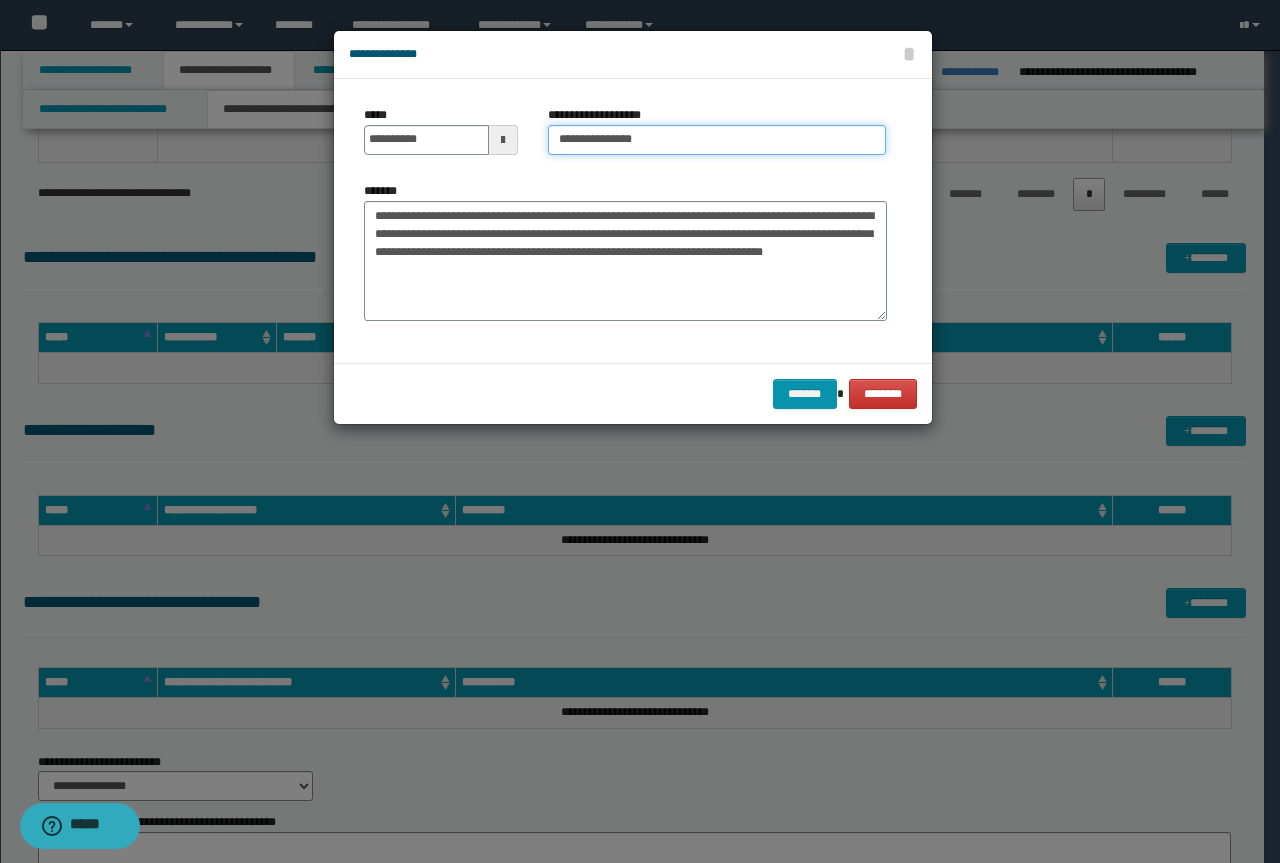 type on "**********" 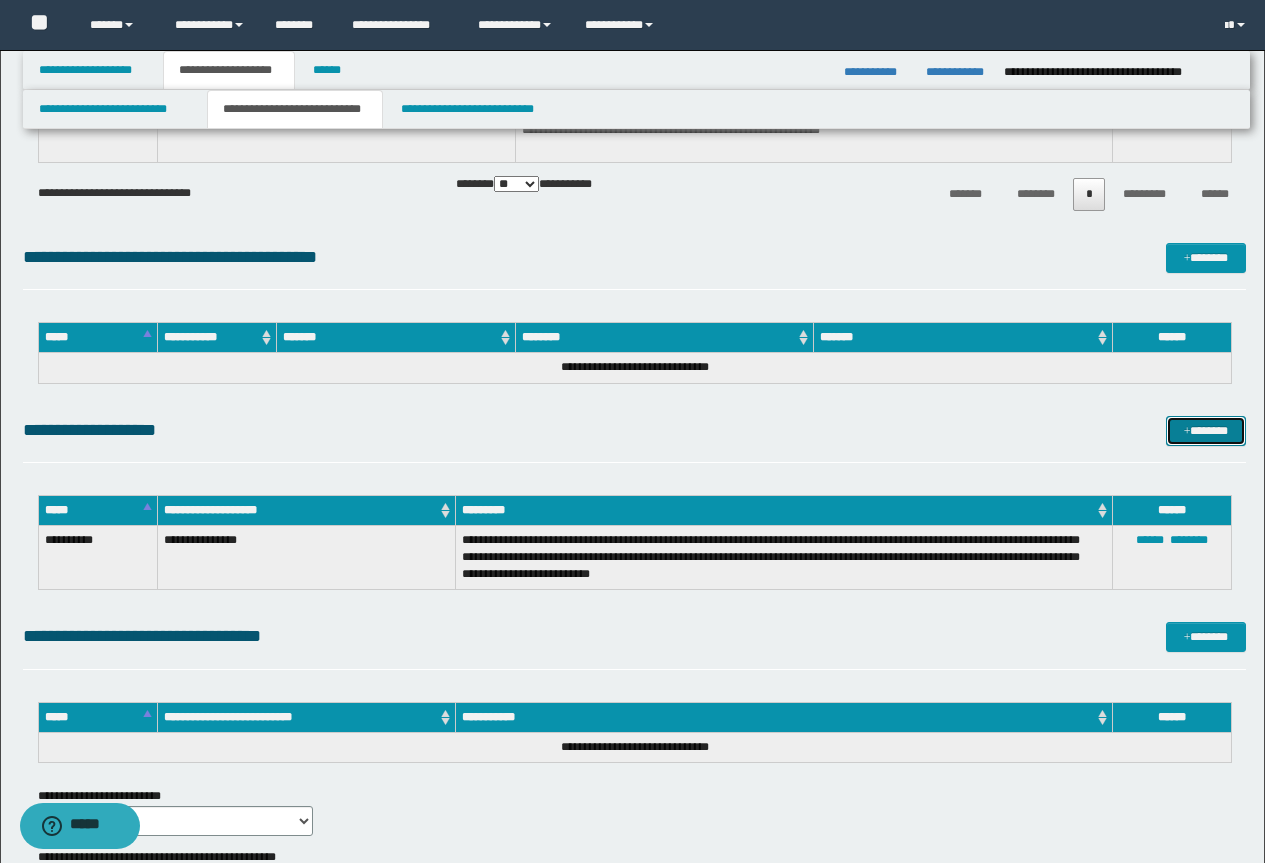 click on "*******" at bounding box center (1206, 431) 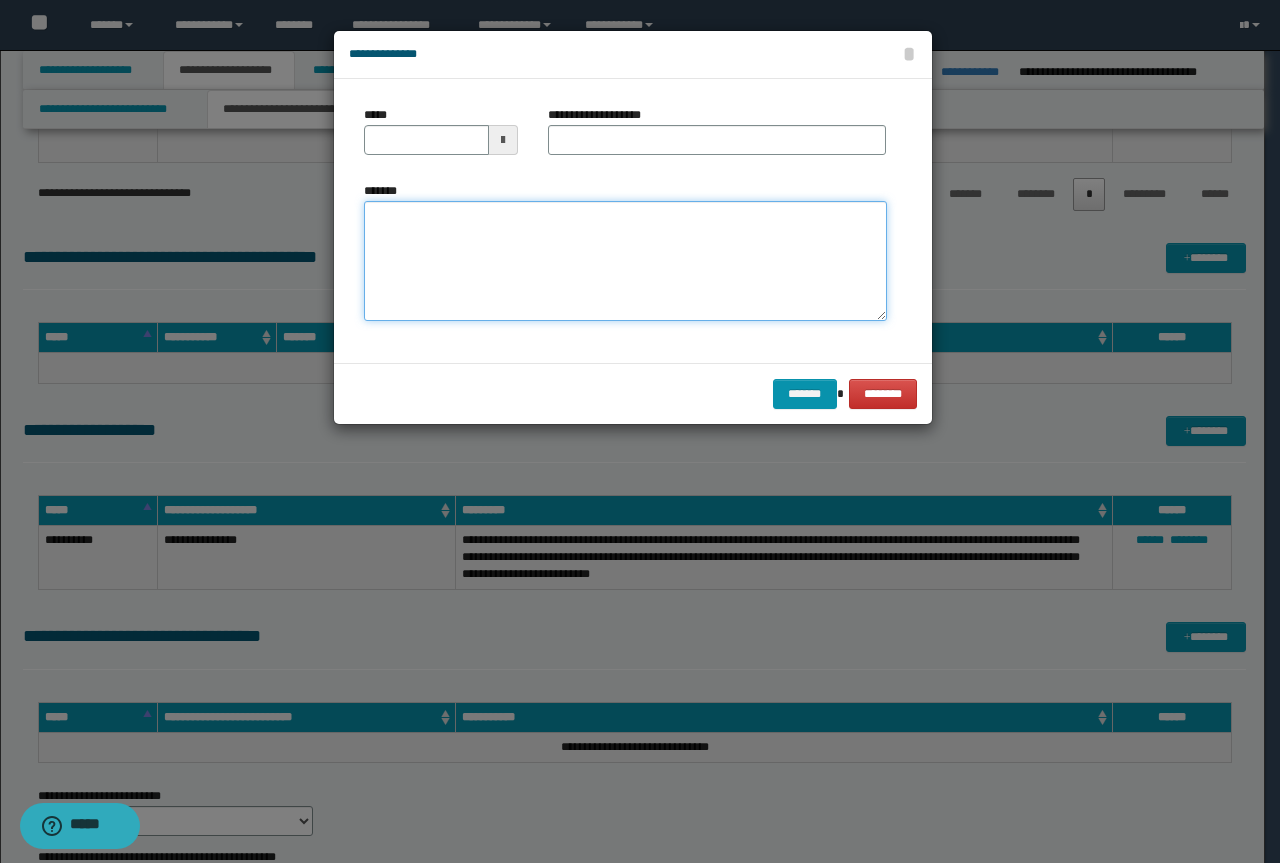click on "*******" at bounding box center [625, 261] 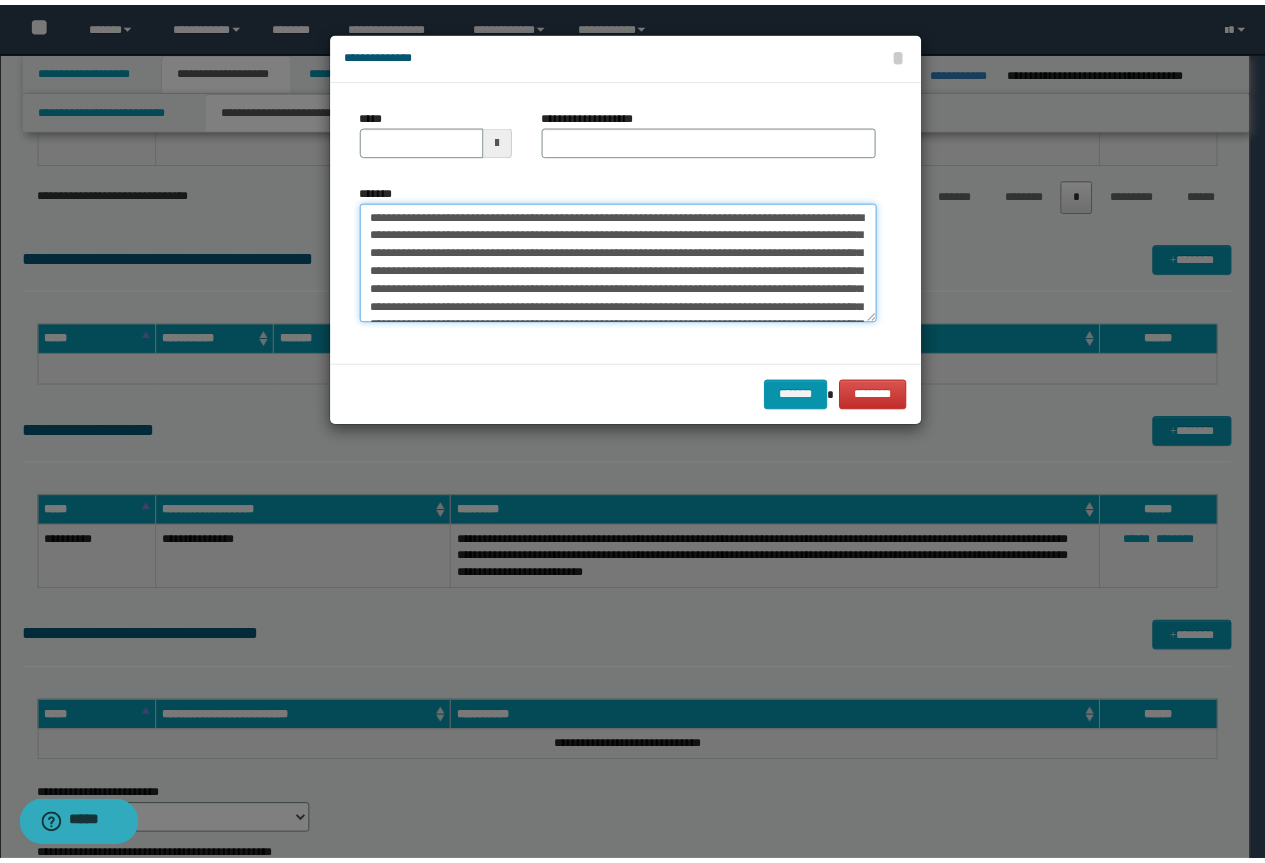 scroll, scrollTop: 0, scrollLeft: 0, axis: both 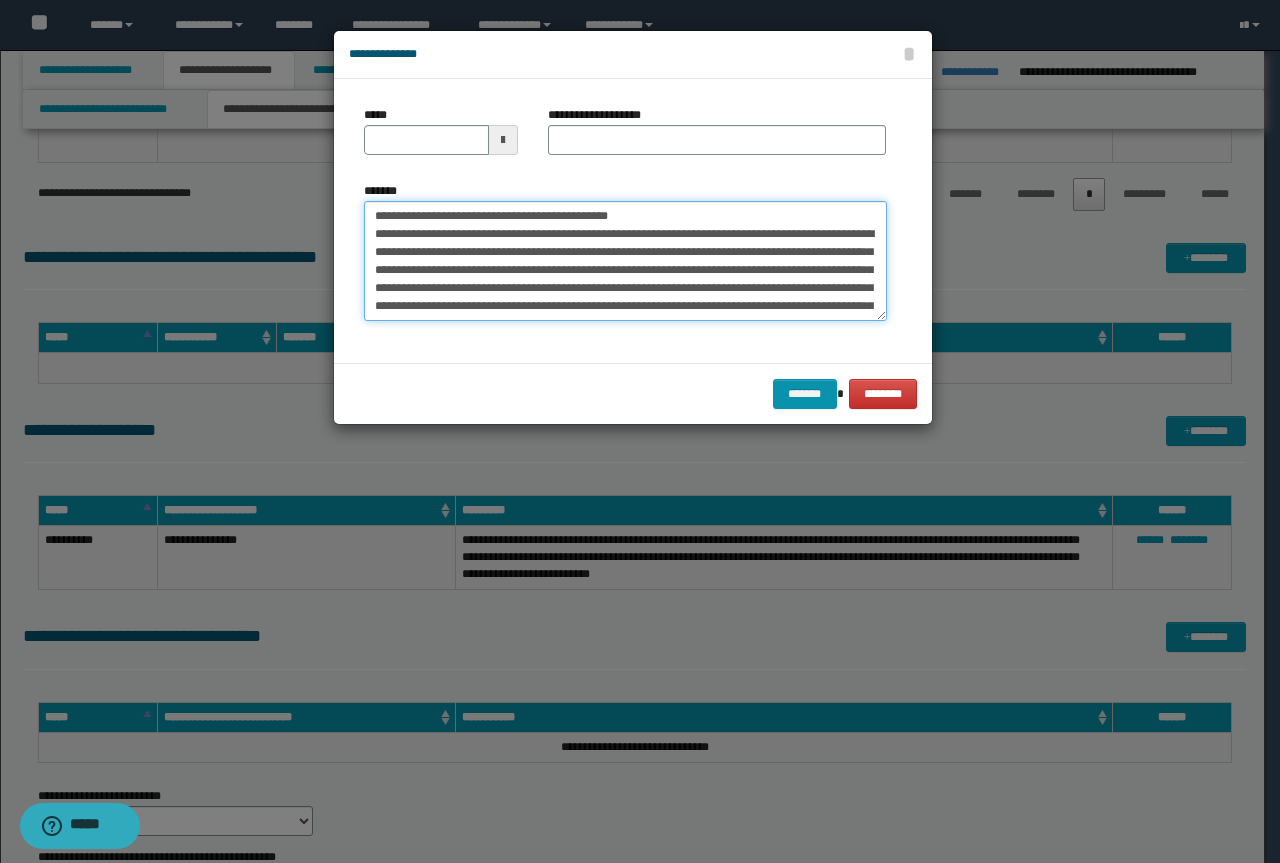 drag, startPoint x: 659, startPoint y: 215, endPoint x: 280, endPoint y: 163, distance: 382.55066 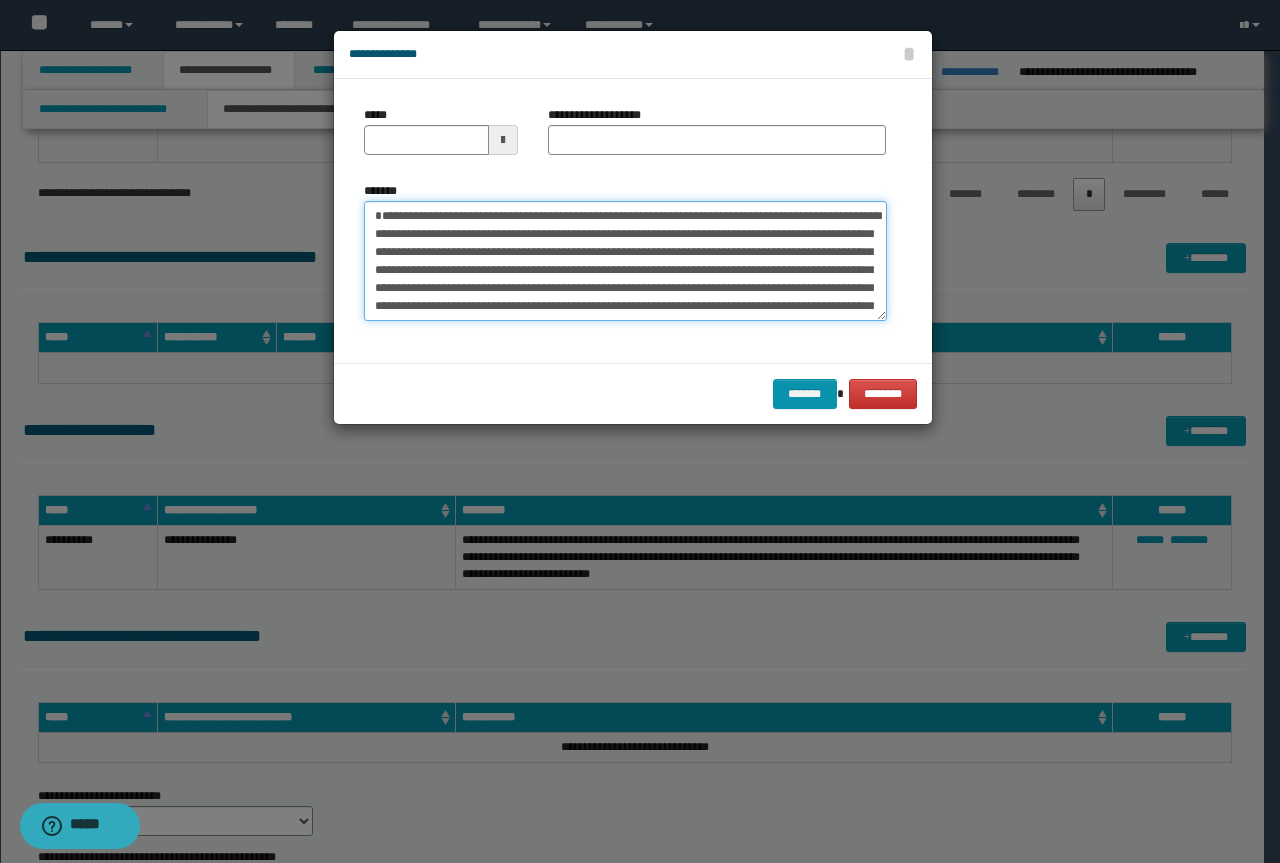 type on "**********" 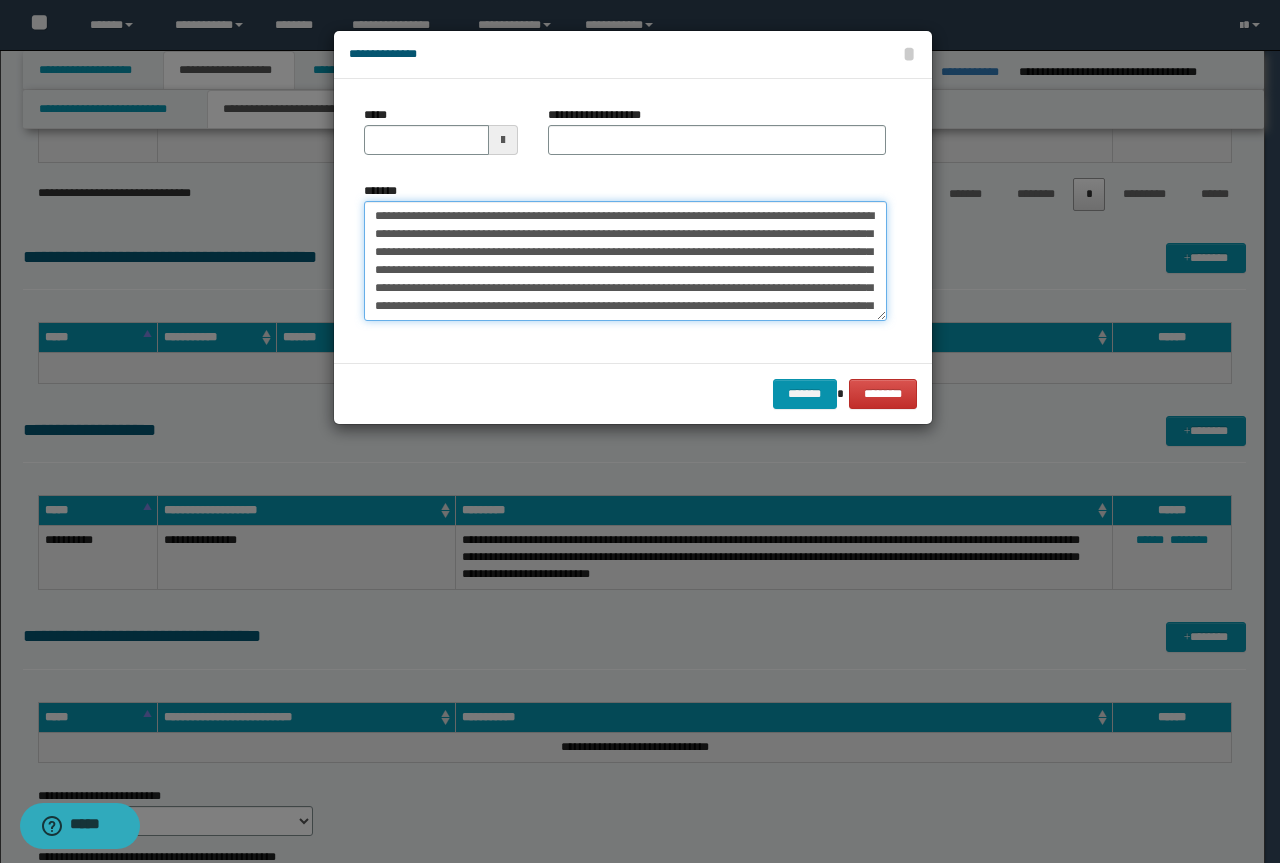 type 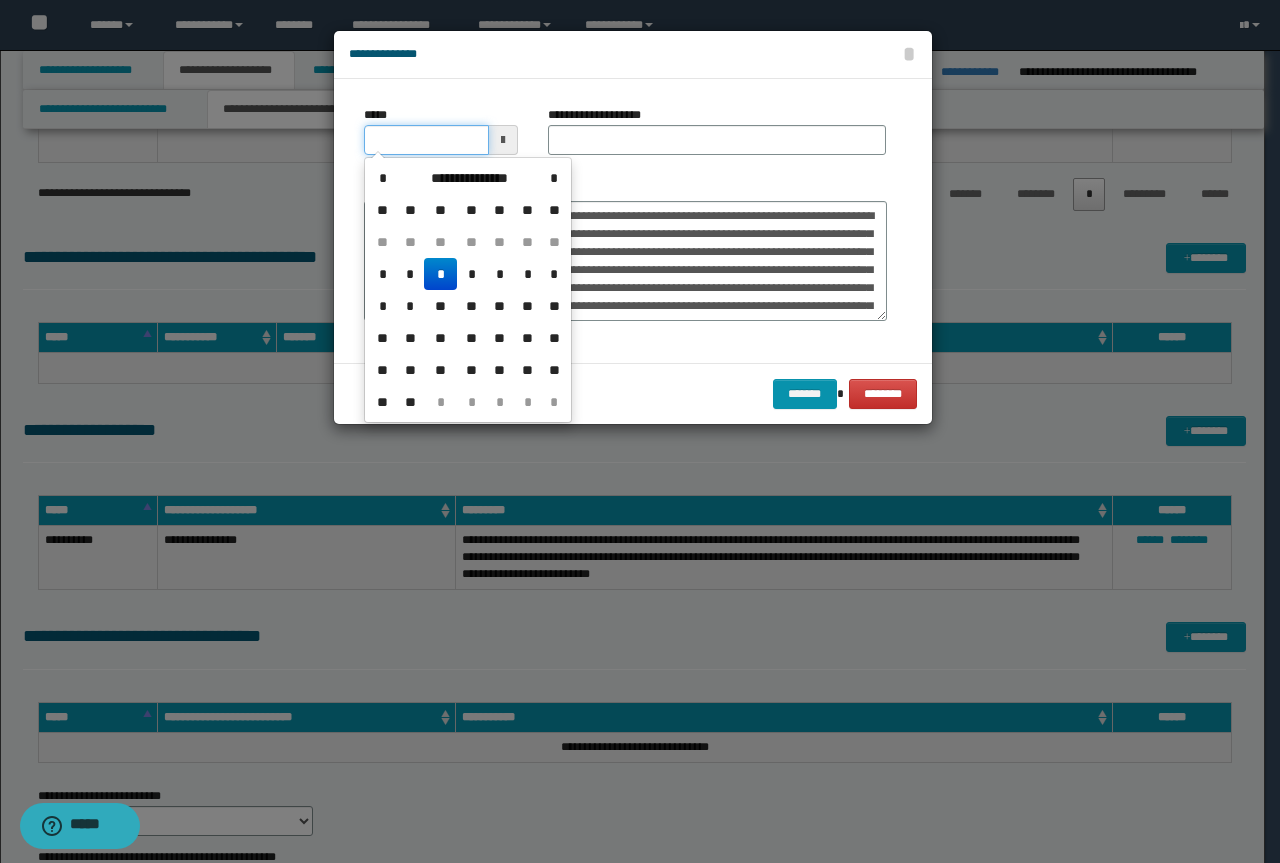 click on "*****" at bounding box center (426, 140) 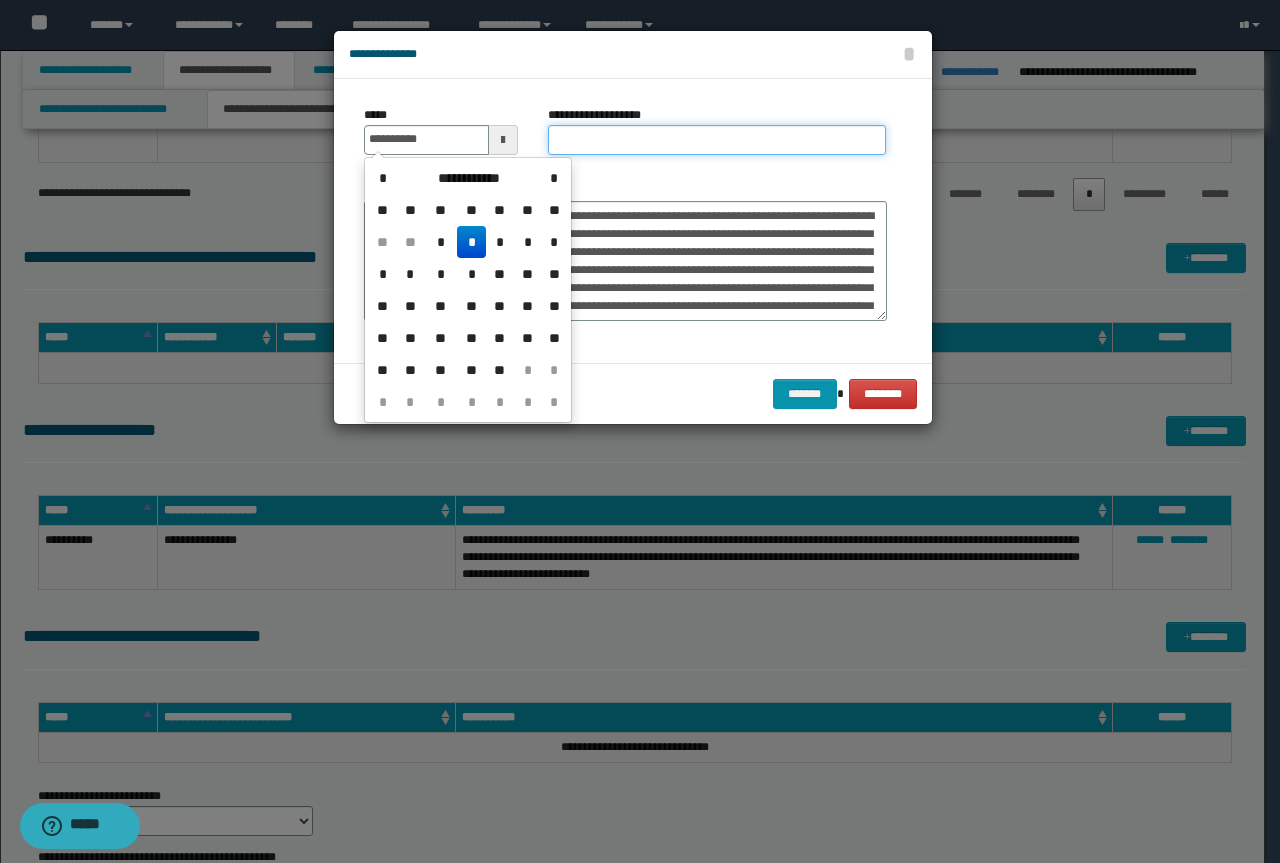 type on "**********" 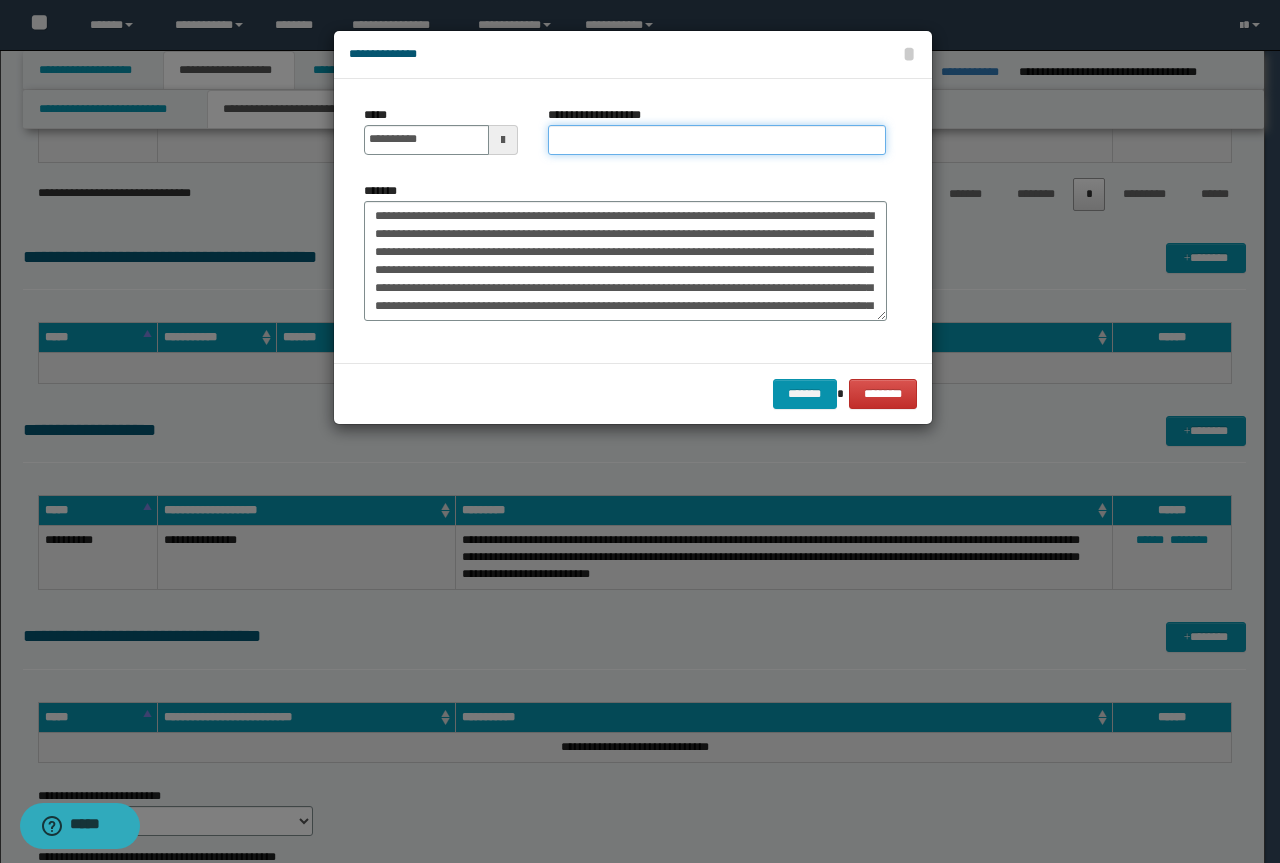 paste on "**********" 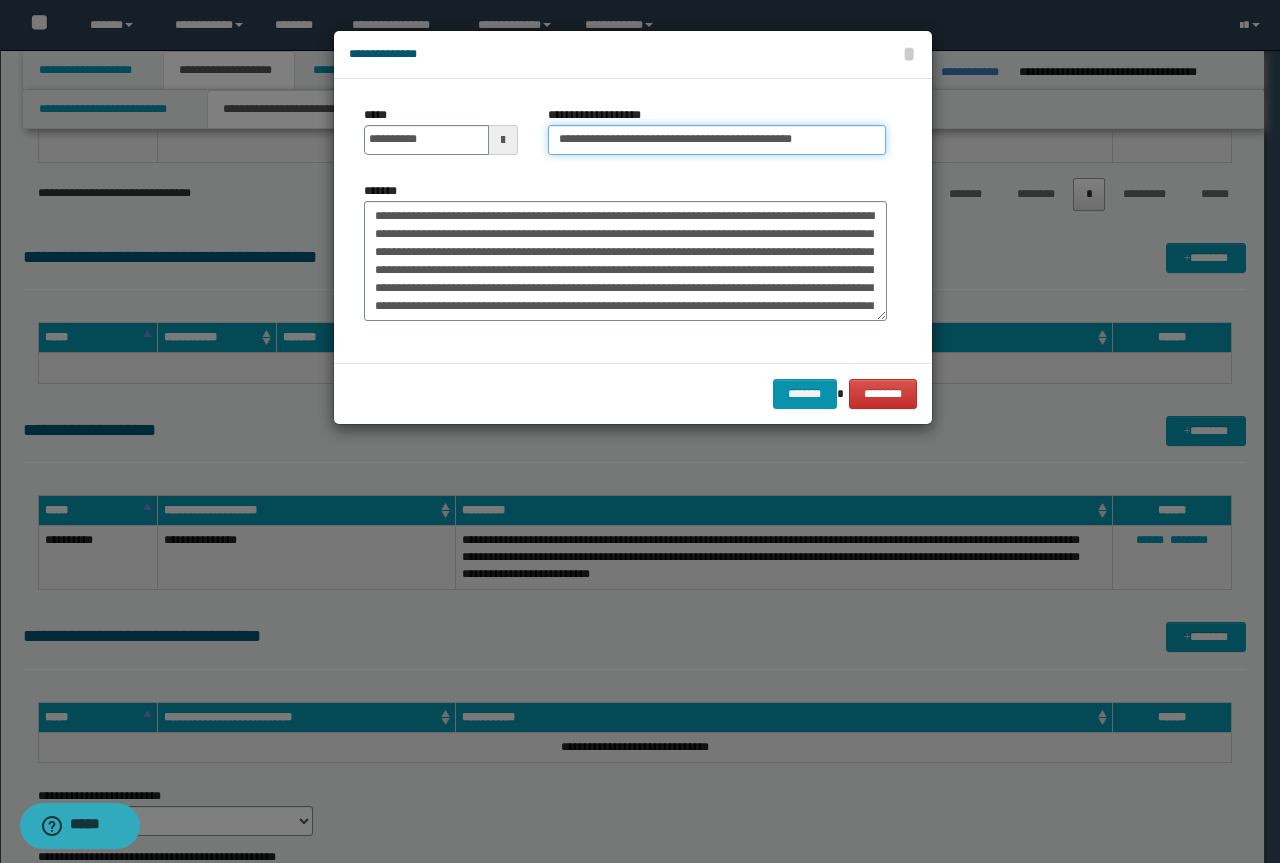 drag, startPoint x: 626, startPoint y: 139, endPoint x: 0, endPoint y: -21, distance: 646.12384 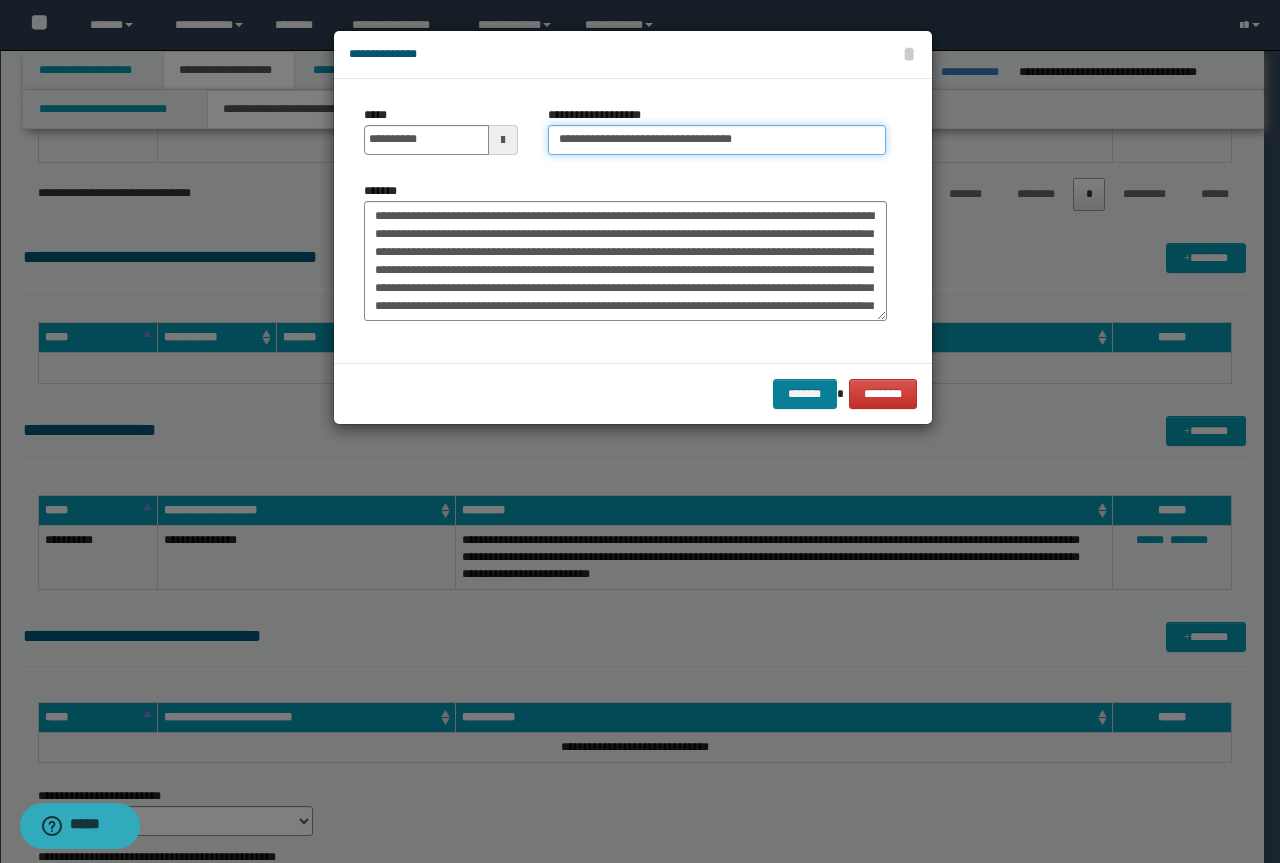 type on "**********" 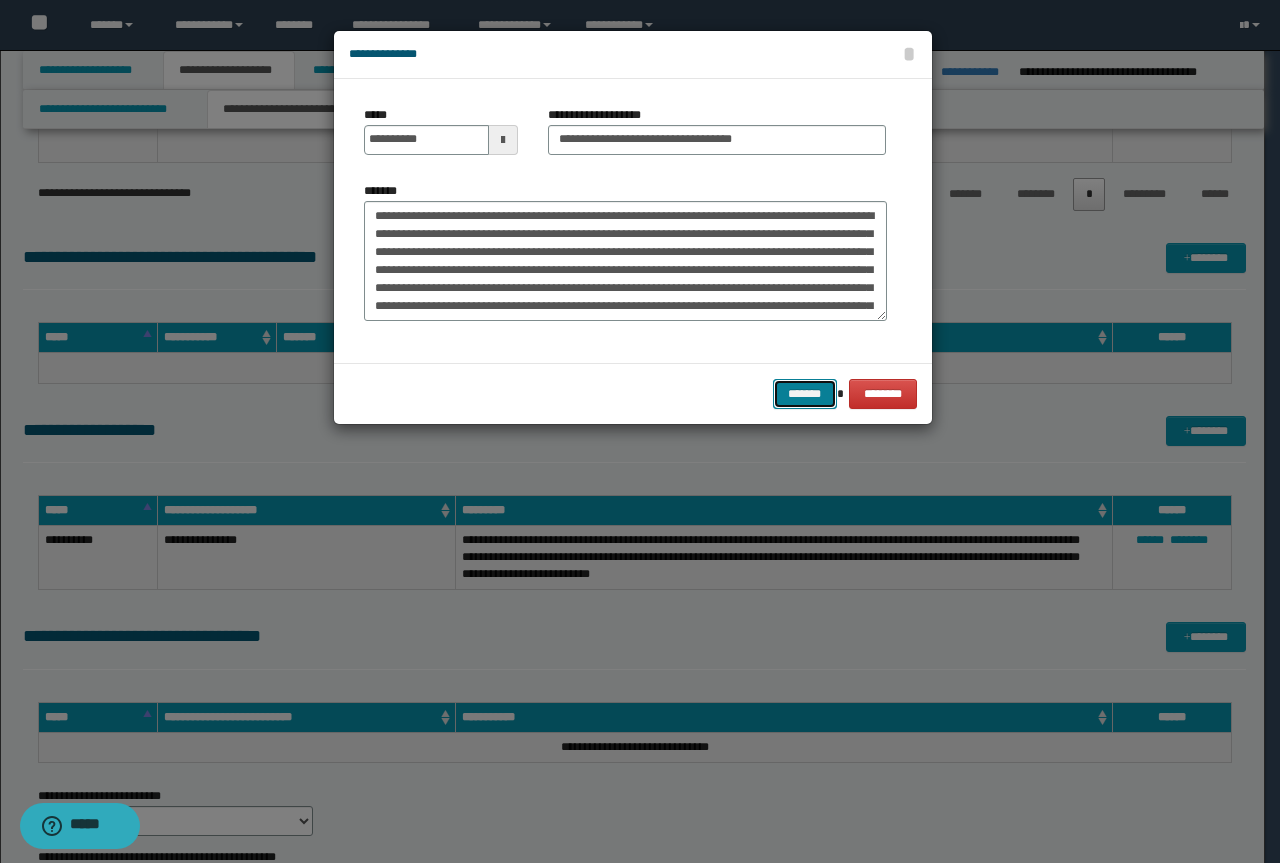 drag, startPoint x: 823, startPoint y: 392, endPoint x: 813, endPoint y: 378, distance: 17.20465 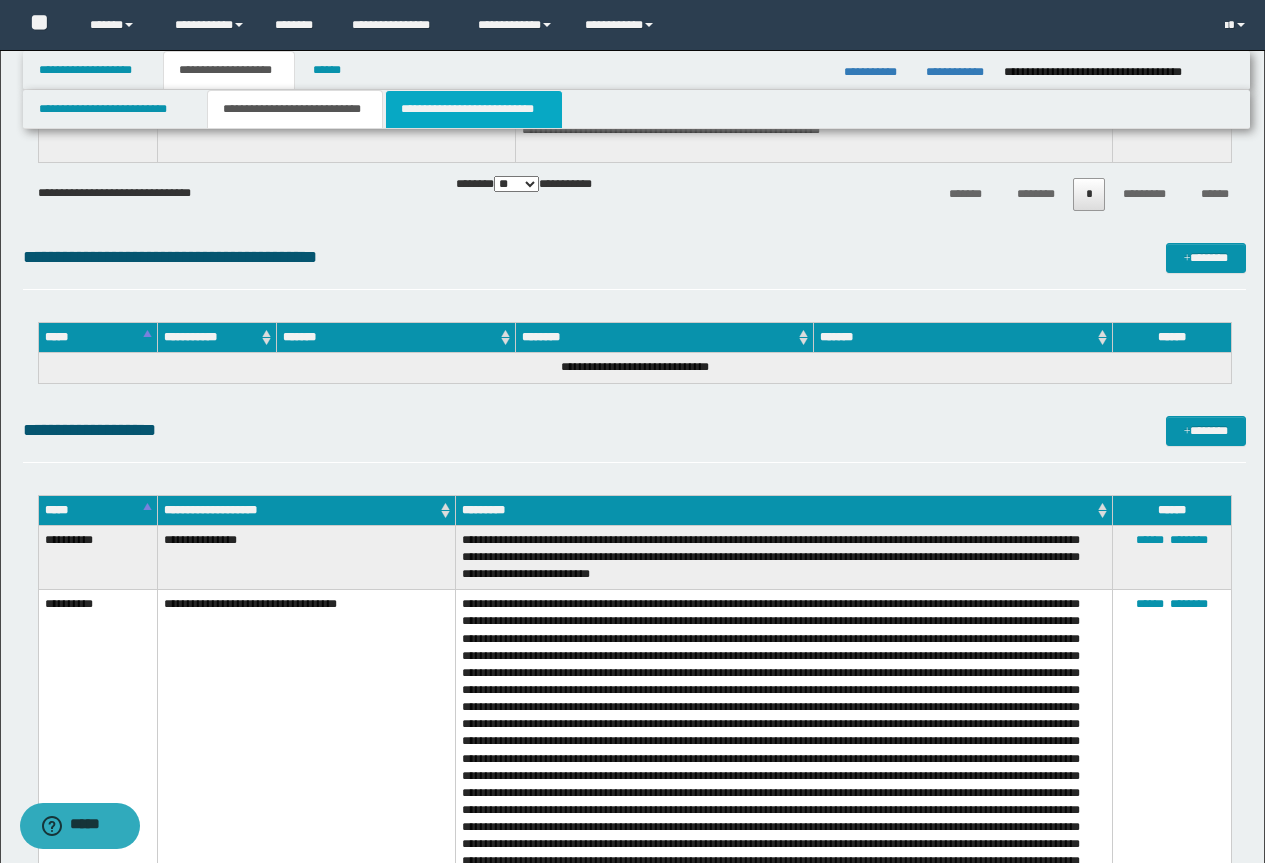 click on "**********" at bounding box center [474, 109] 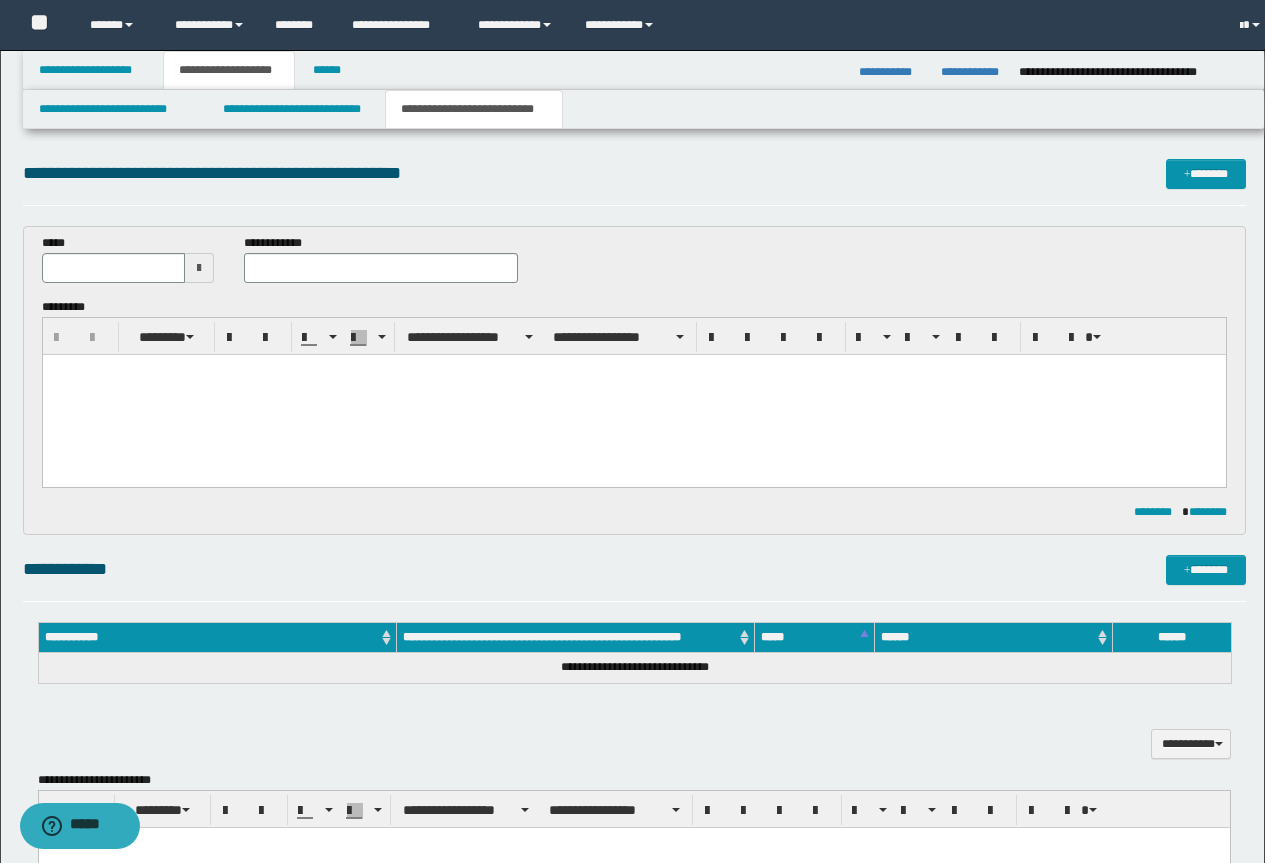 scroll, scrollTop: 0, scrollLeft: 0, axis: both 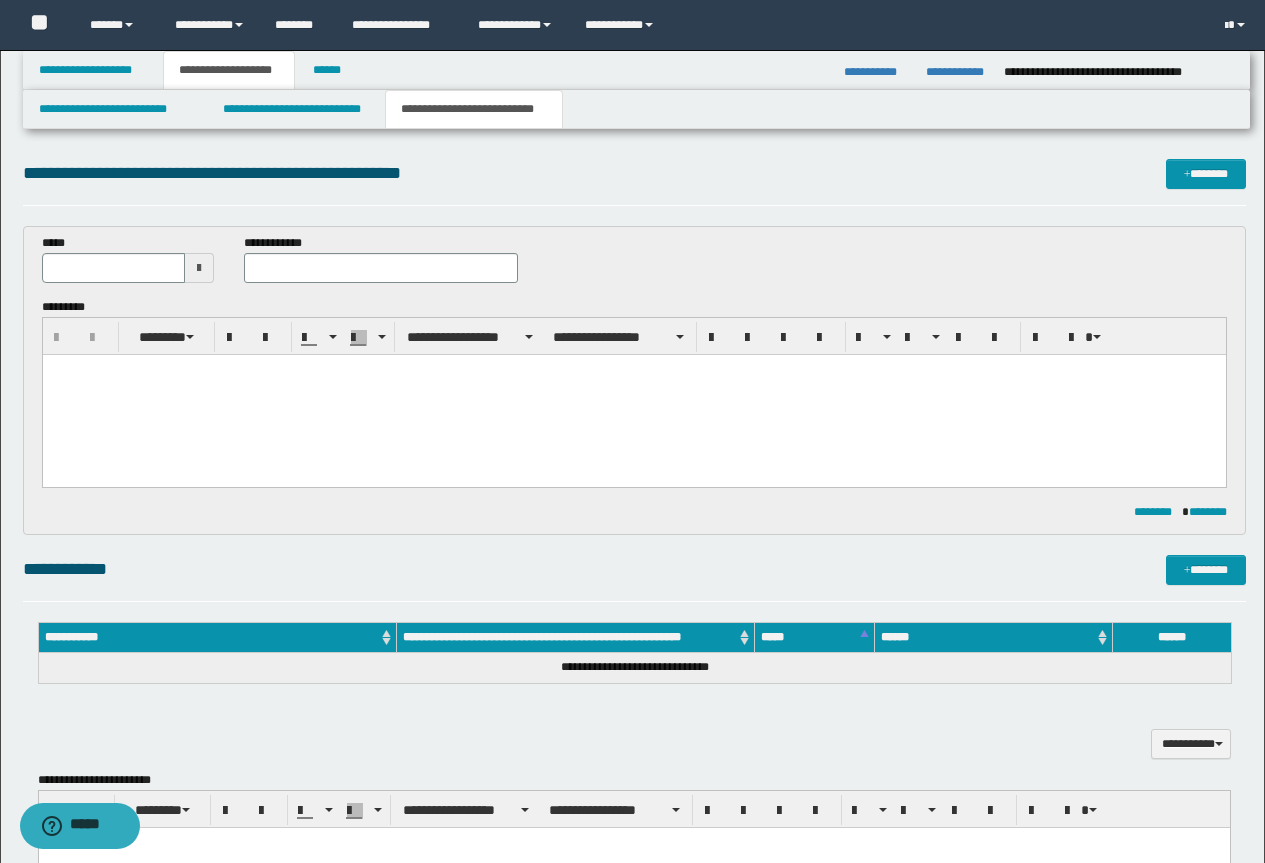 click at bounding box center [633, 395] 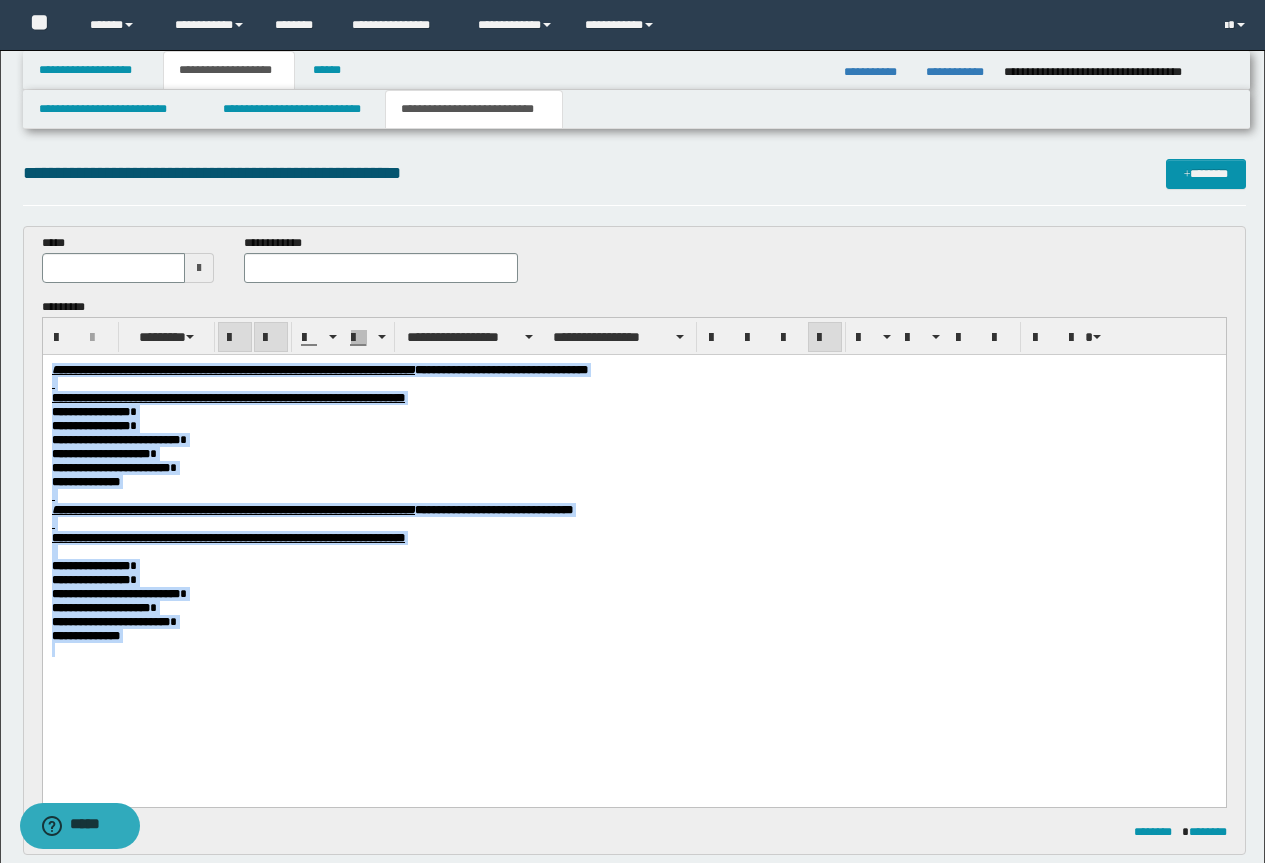 drag, startPoint x: 54, startPoint y: 369, endPoint x: 270, endPoint y: 692, distance: 388.56787 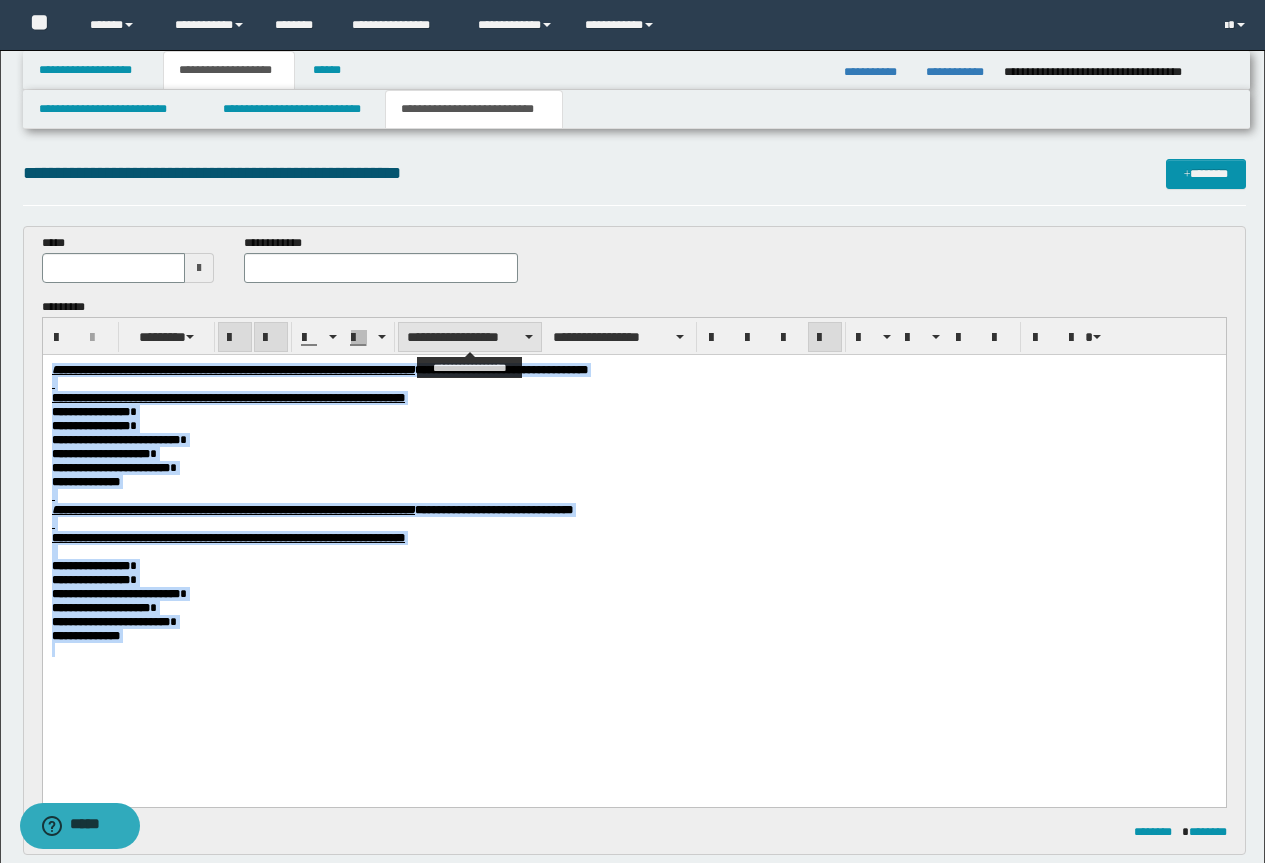 click on "**********" at bounding box center [470, 337] 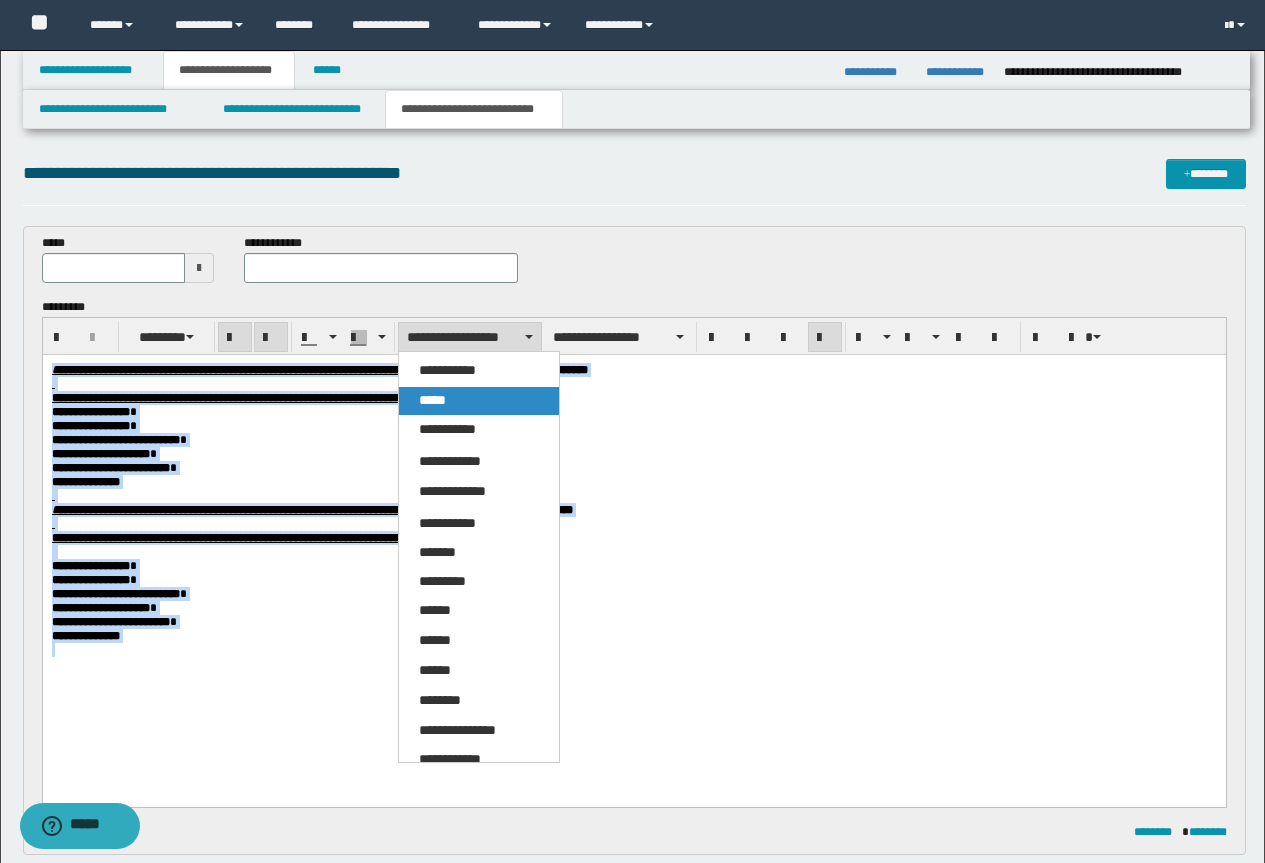 click on "*****" at bounding box center [479, 401] 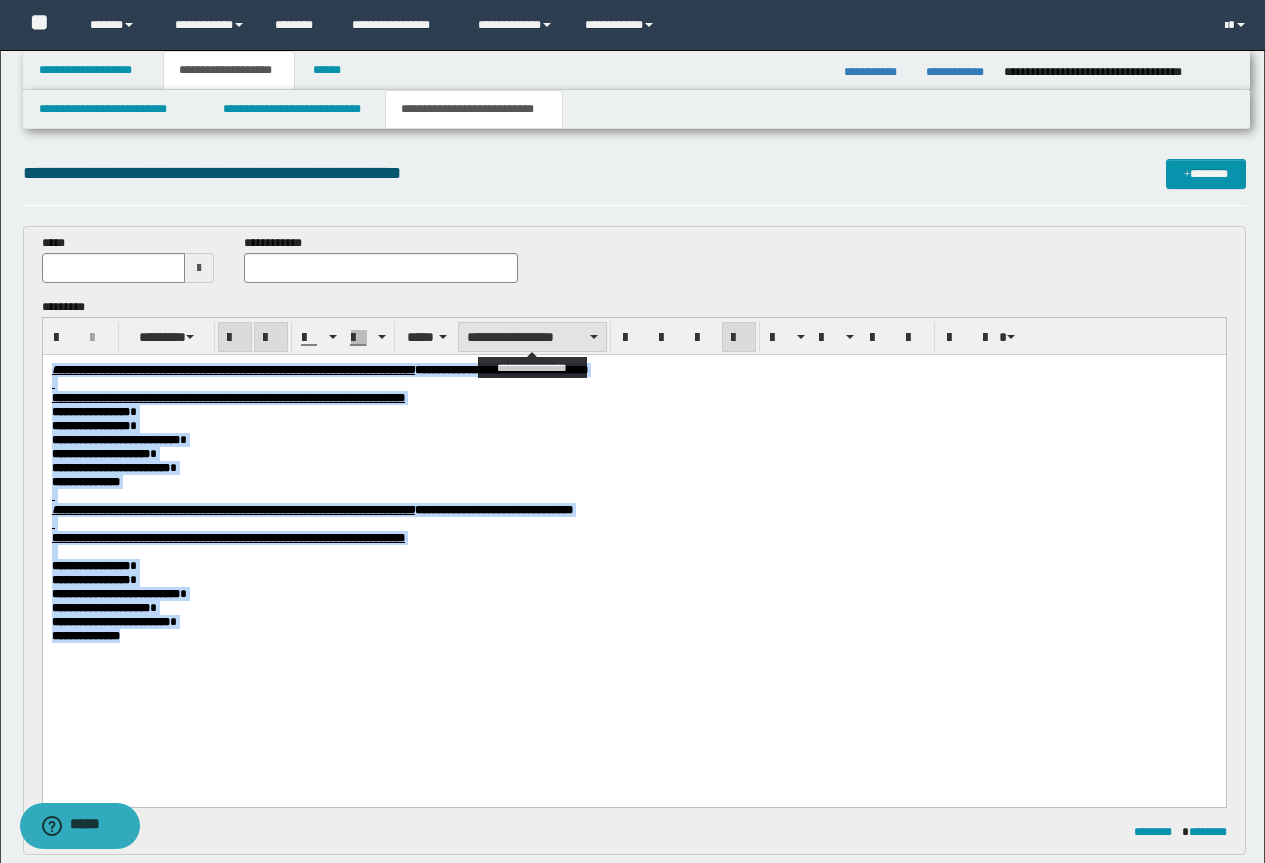 click on "**********" at bounding box center (532, 337) 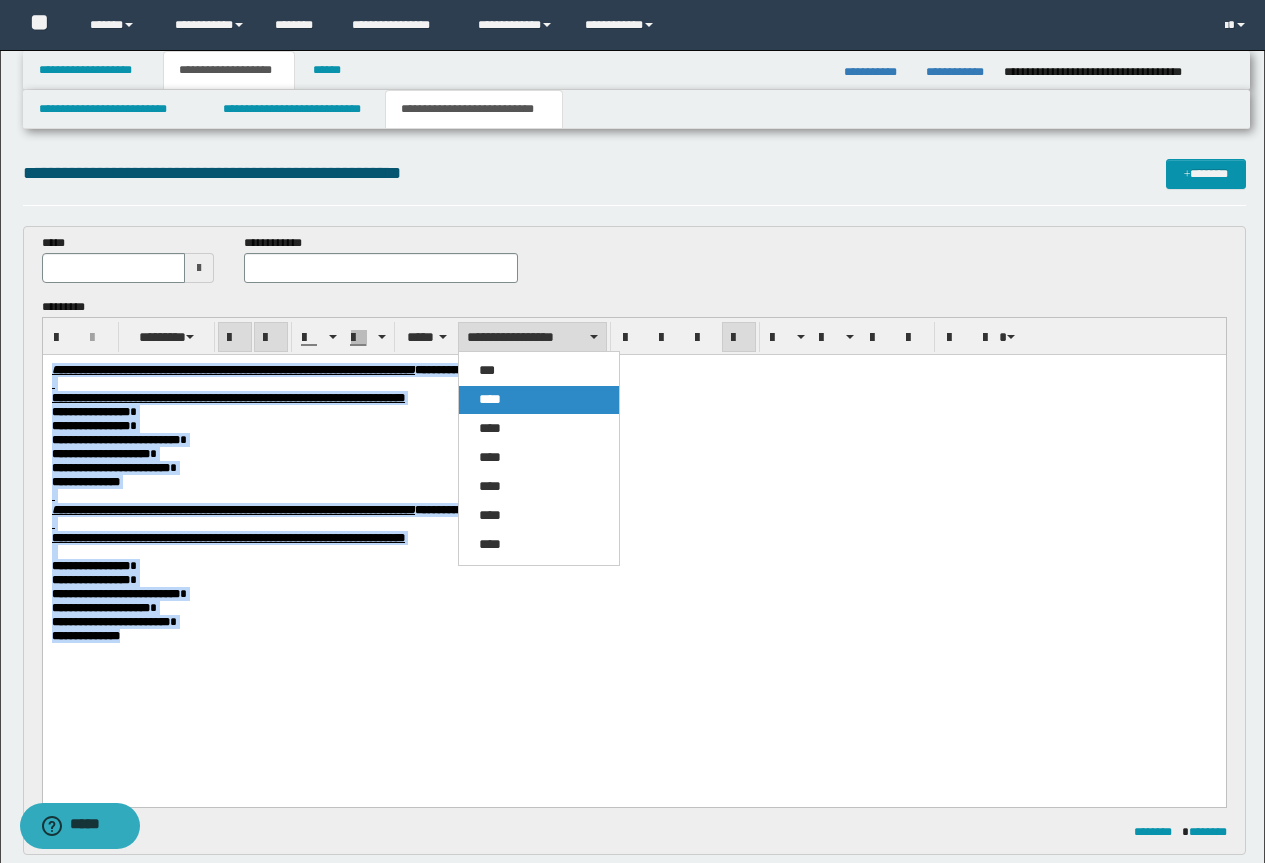 click on "****" at bounding box center (539, 400) 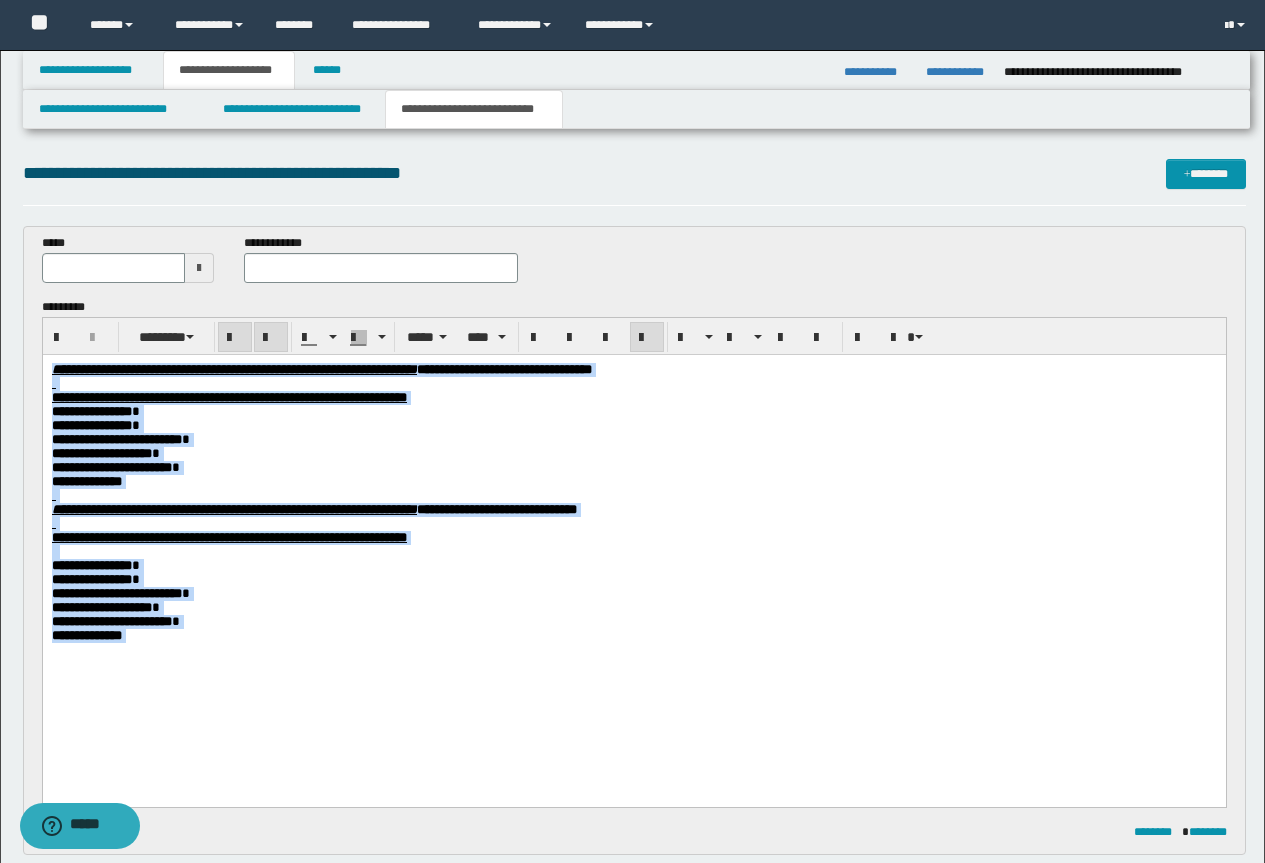click on "**********" at bounding box center (633, 370) 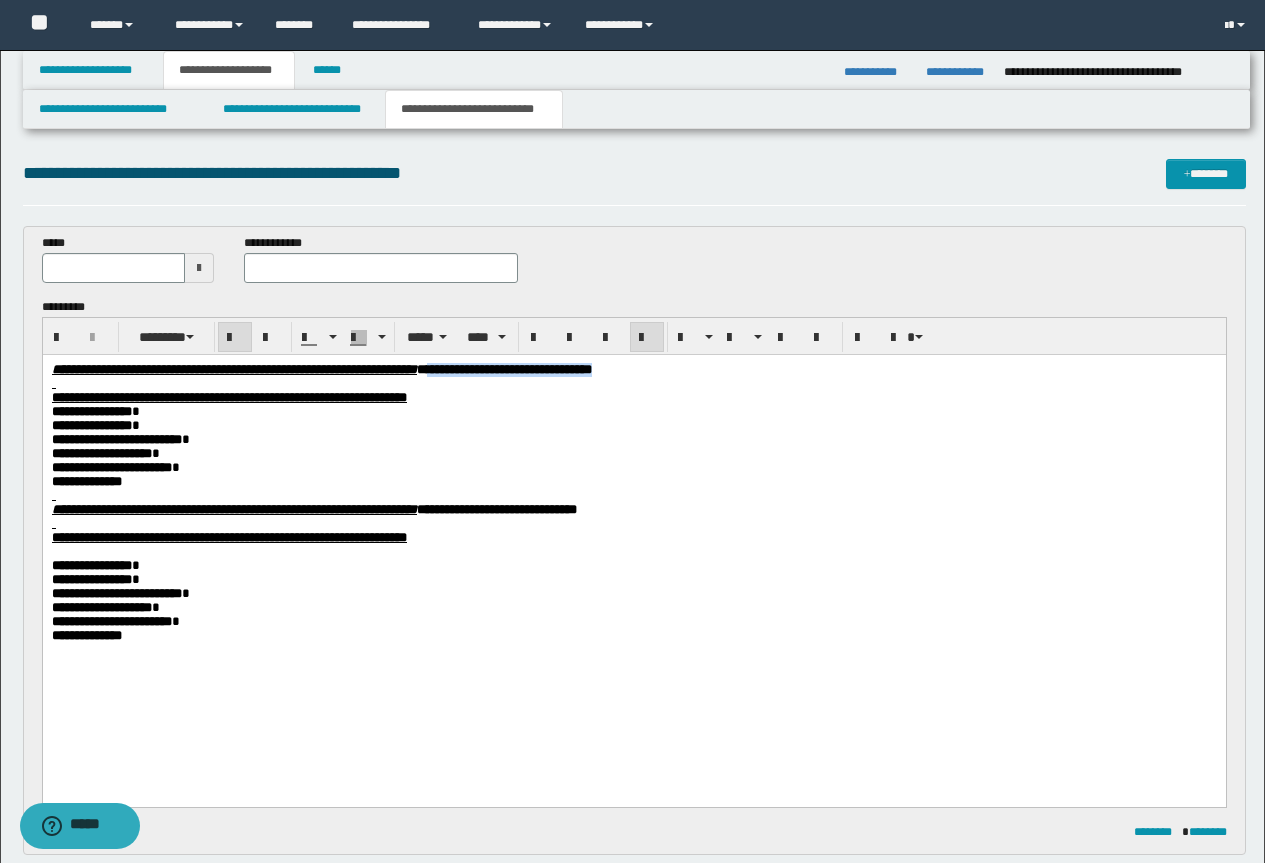drag, startPoint x: 907, startPoint y: 368, endPoint x: 627, endPoint y: 363, distance: 280.04465 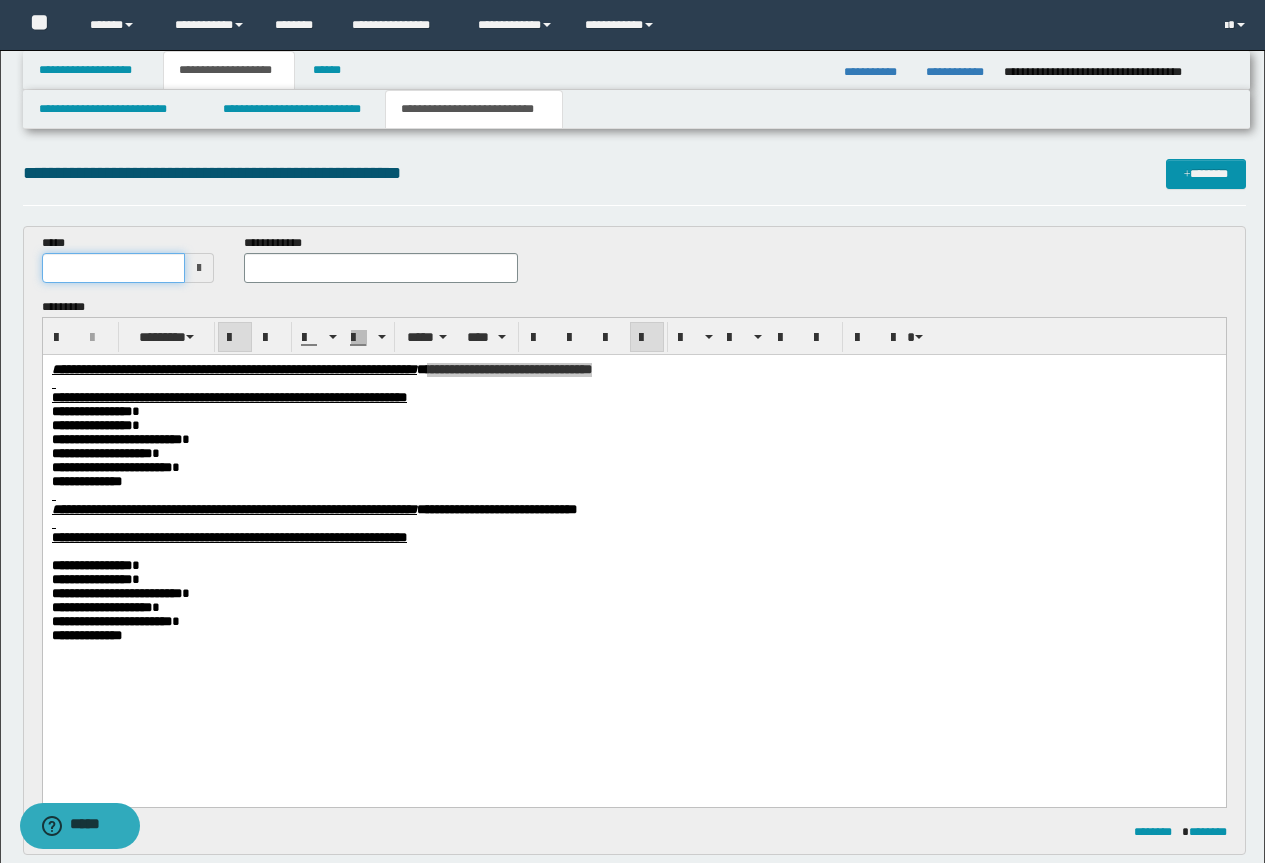 click at bounding box center [114, 268] 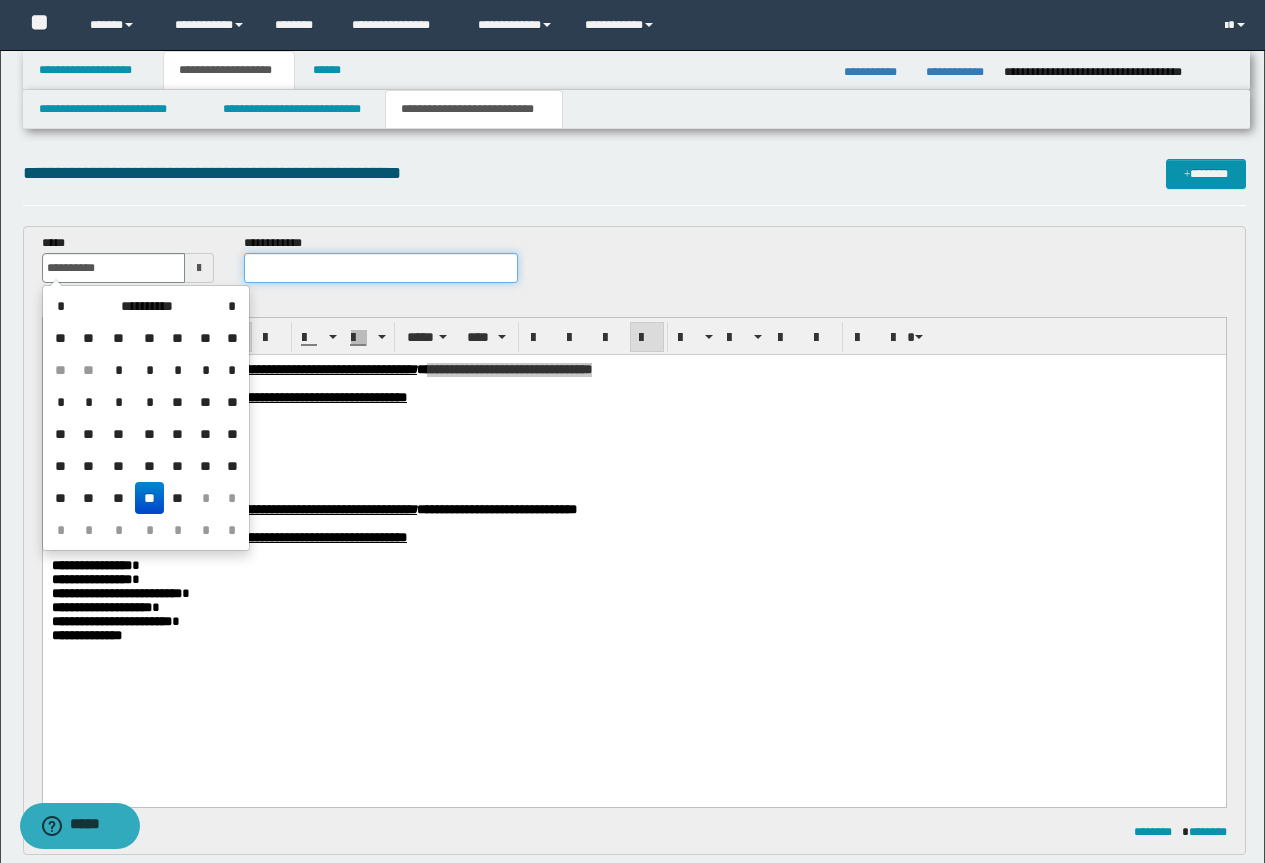 type on "**********" 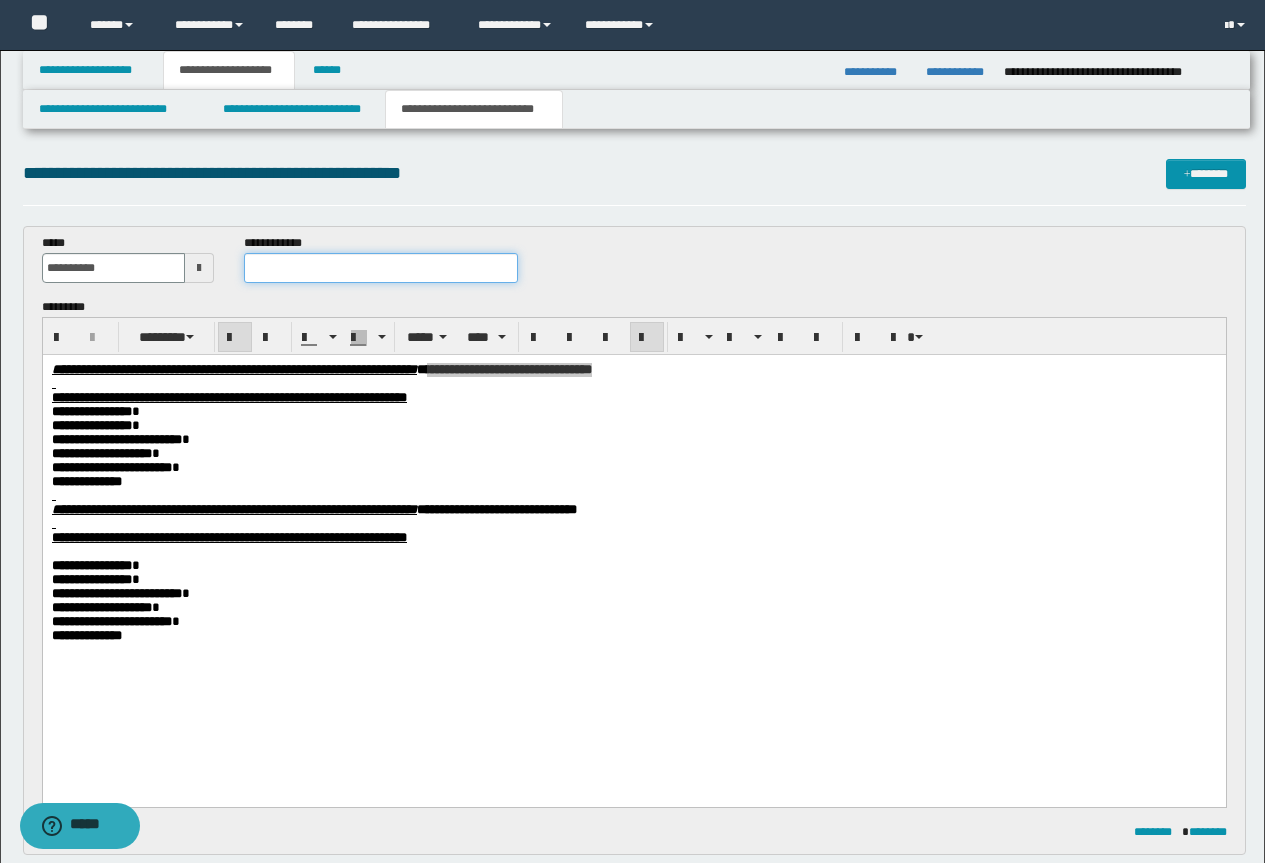 click at bounding box center [381, 268] 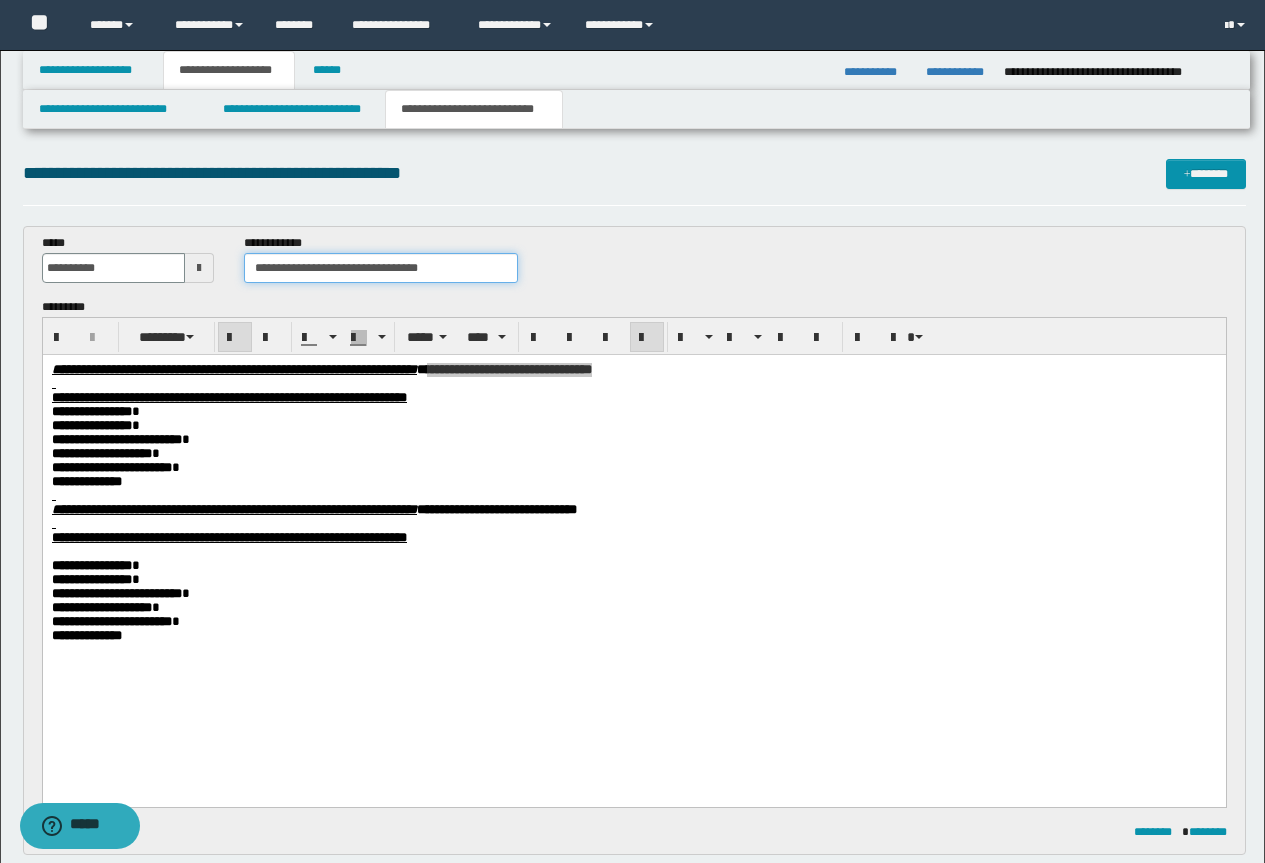 drag, startPoint x: 458, startPoint y: 273, endPoint x: 367, endPoint y: 273, distance: 91 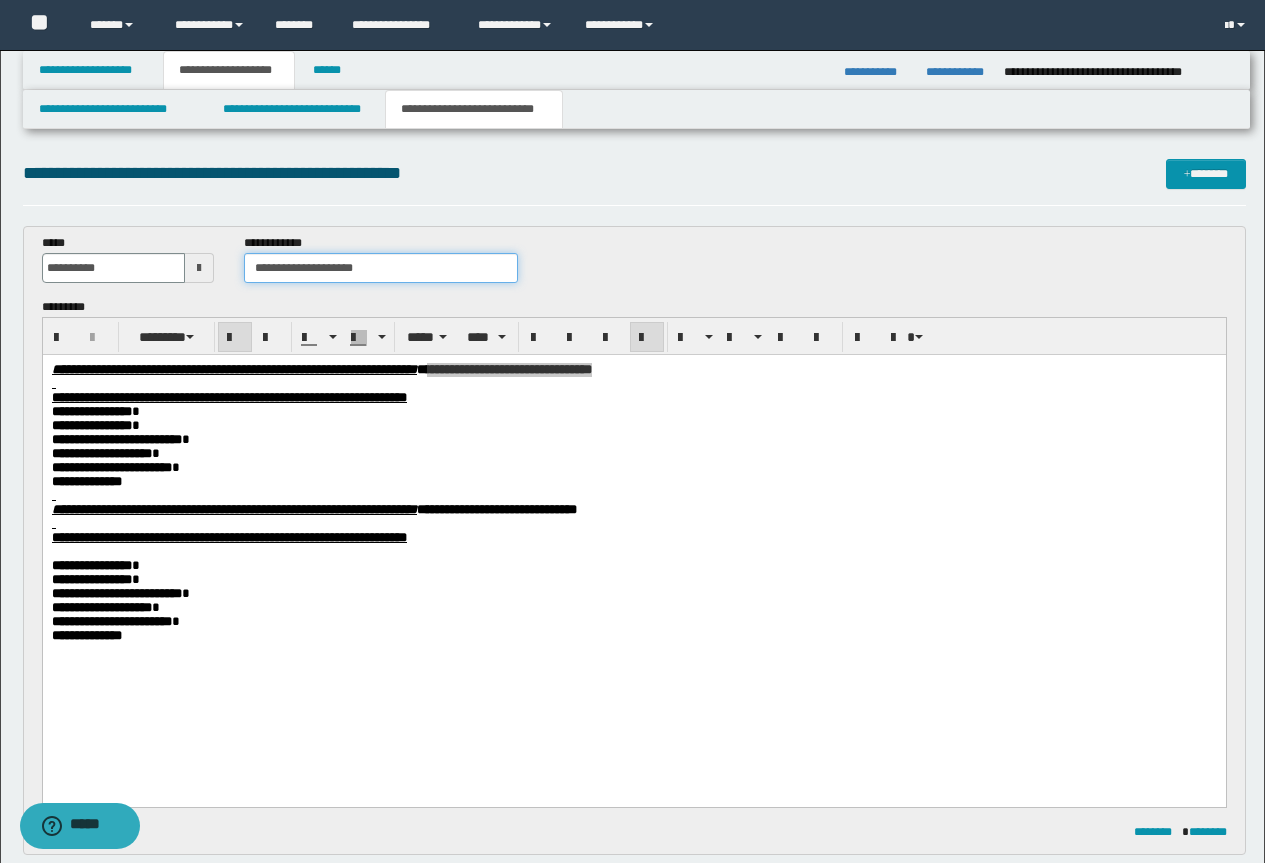 type on "**********" 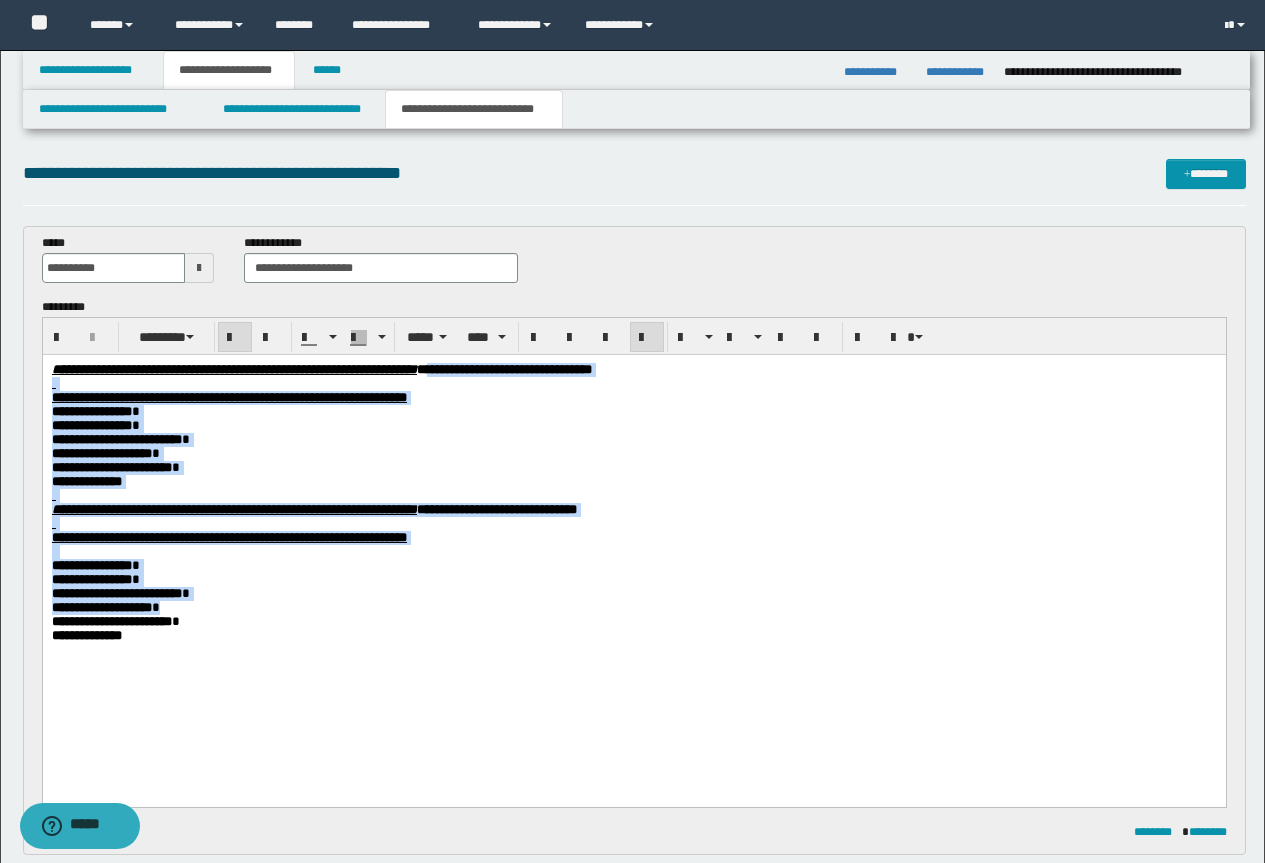 drag, startPoint x: 249, startPoint y: 636, endPoint x: 252, endPoint y: 653, distance: 17.262676 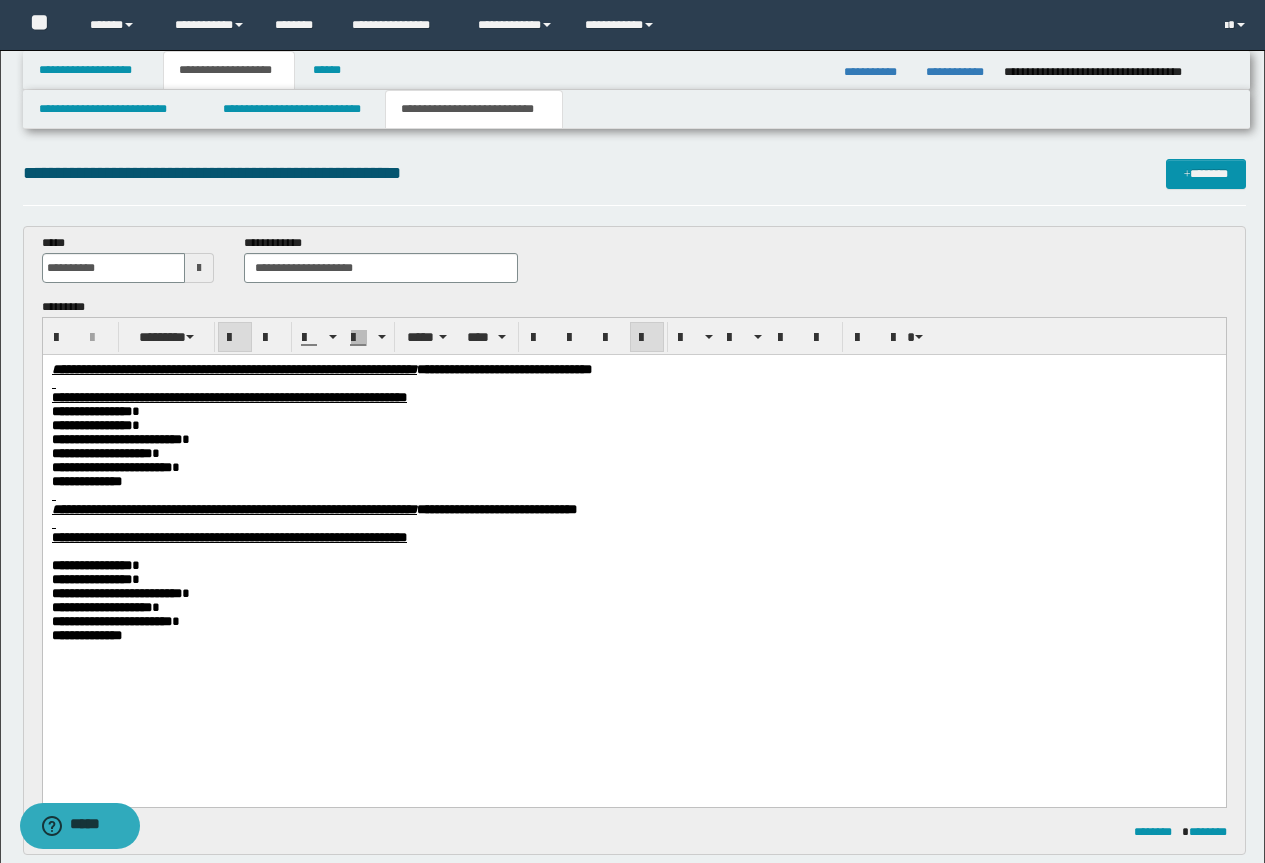 click at bounding box center [633, 650] 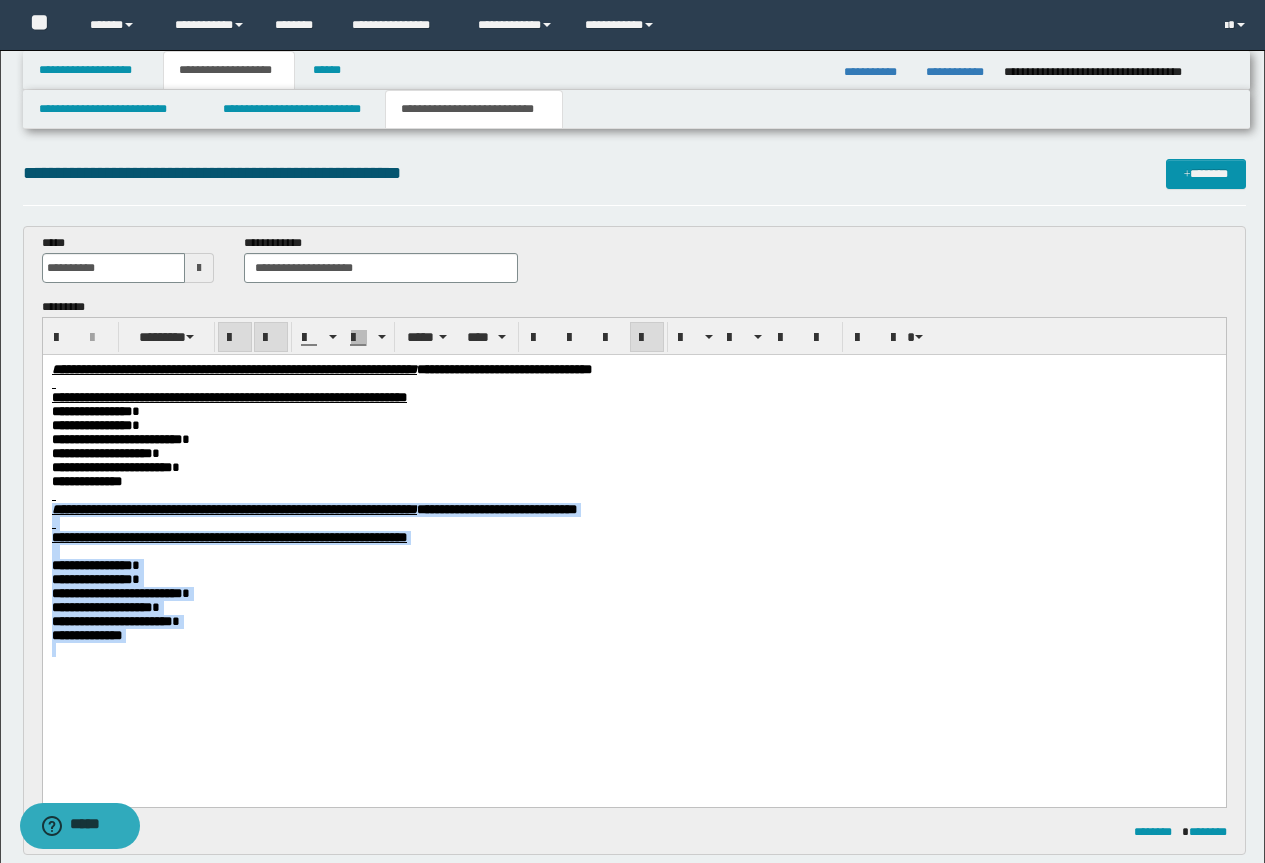 drag, startPoint x: 176, startPoint y: 682, endPoint x: 81, endPoint y: 890, distance: 228.66788 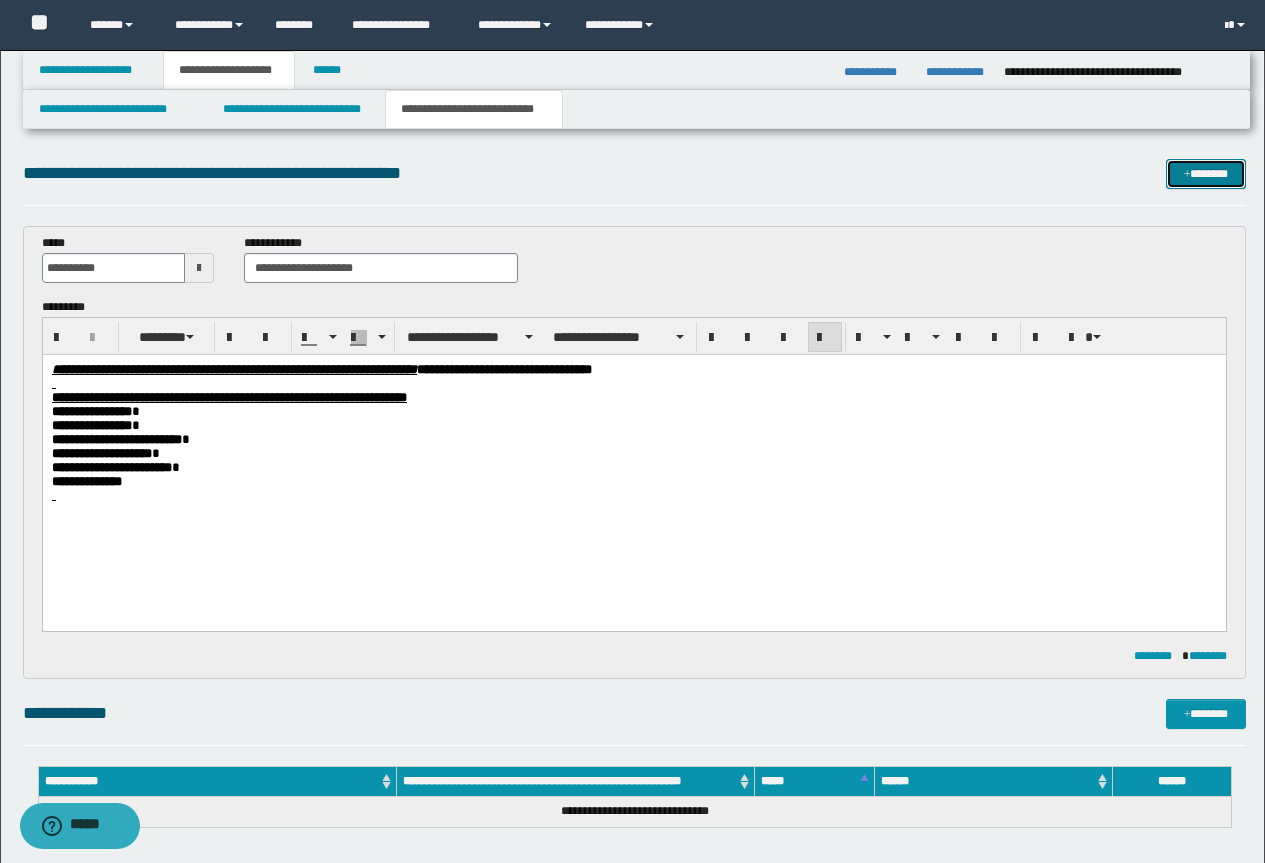 click on "*******" at bounding box center [1206, 174] 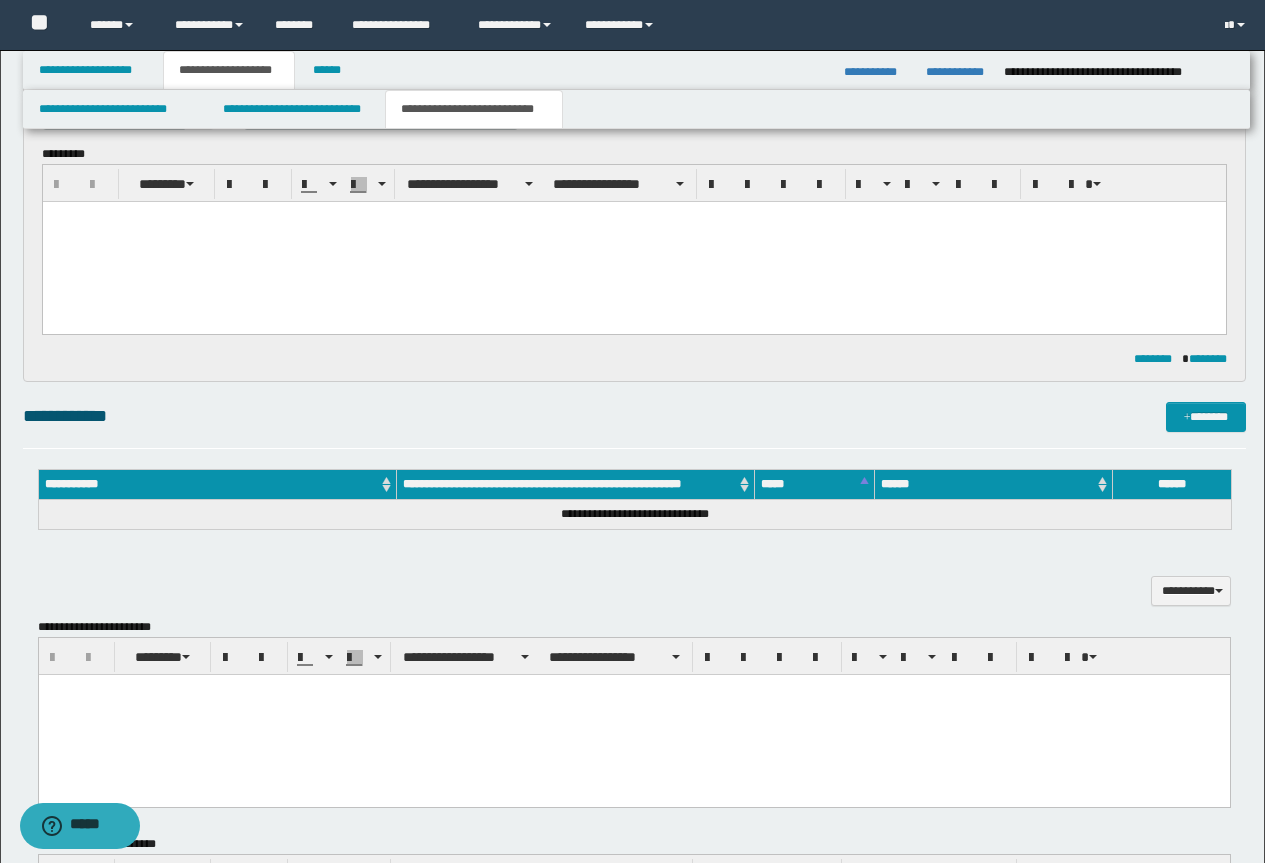 scroll, scrollTop: 0, scrollLeft: 0, axis: both 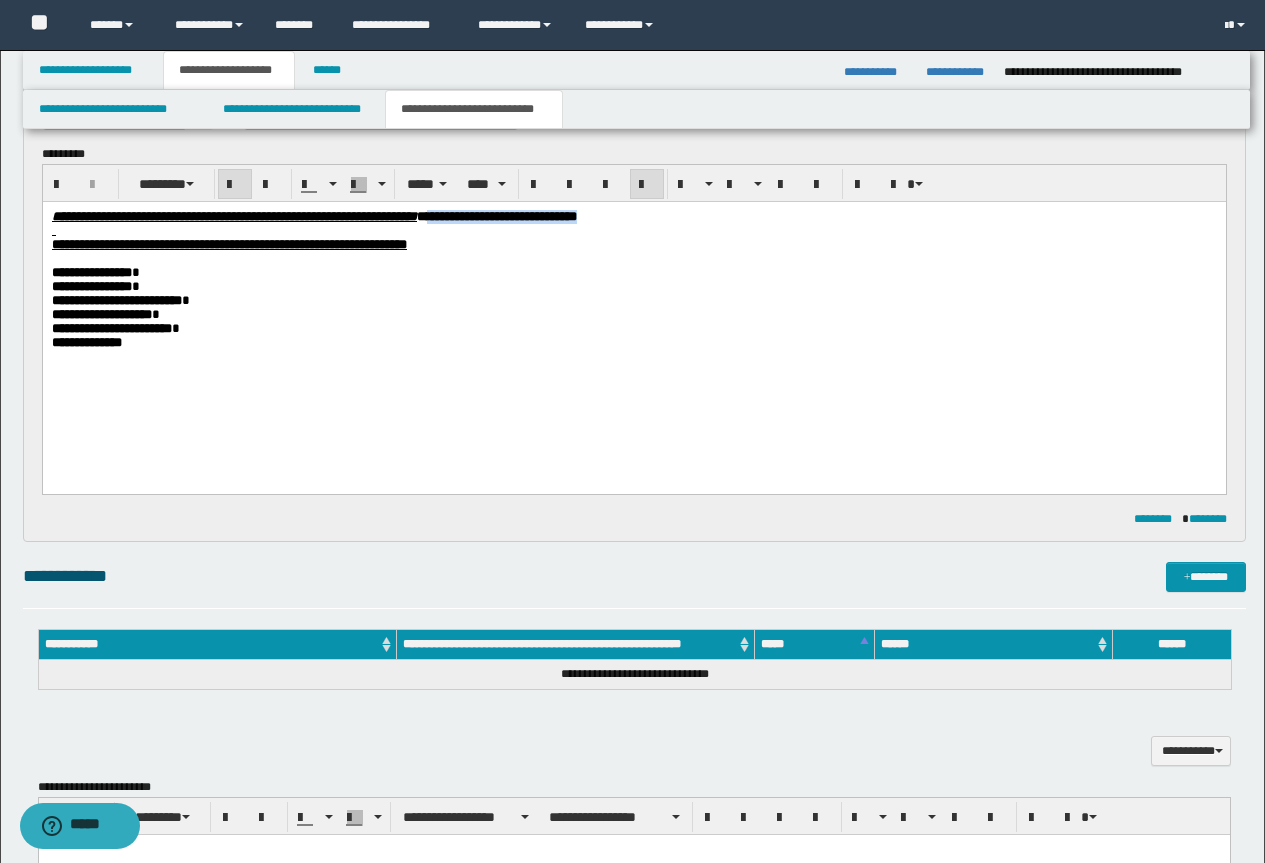 drag, startPoint x: 836, startPoint y: 224, endPoint x: 629, endPoint y: 211, distance: 207.4078 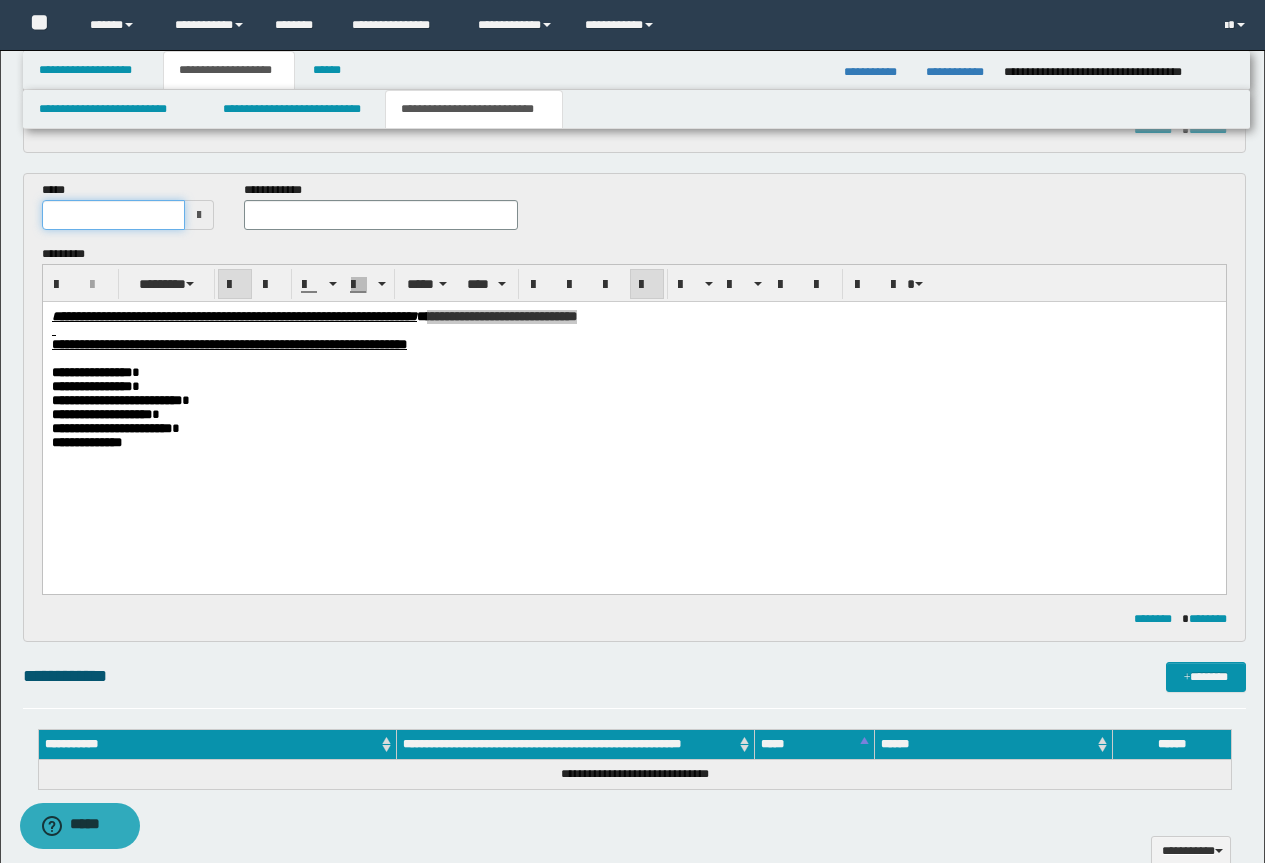 click at bounding box center (114, 215) 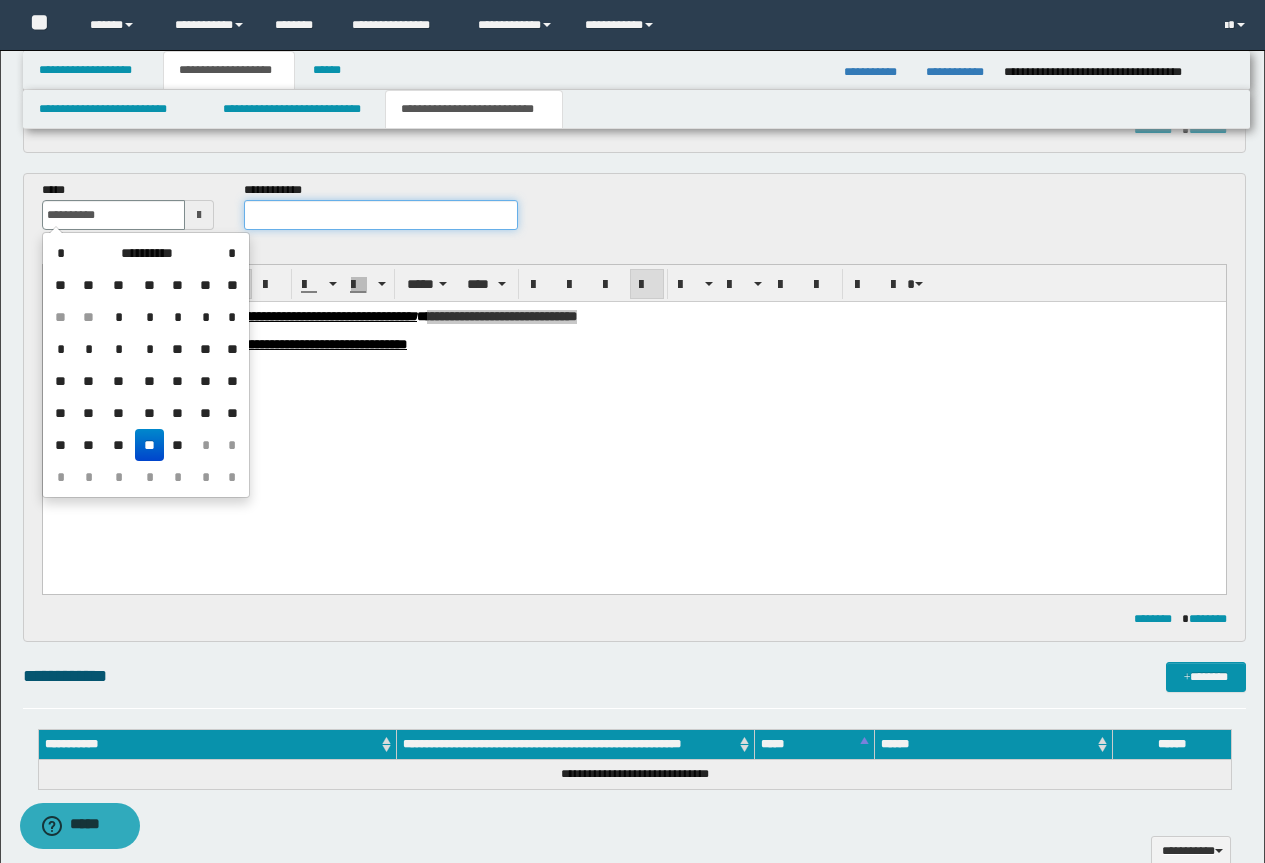 type on "**********" 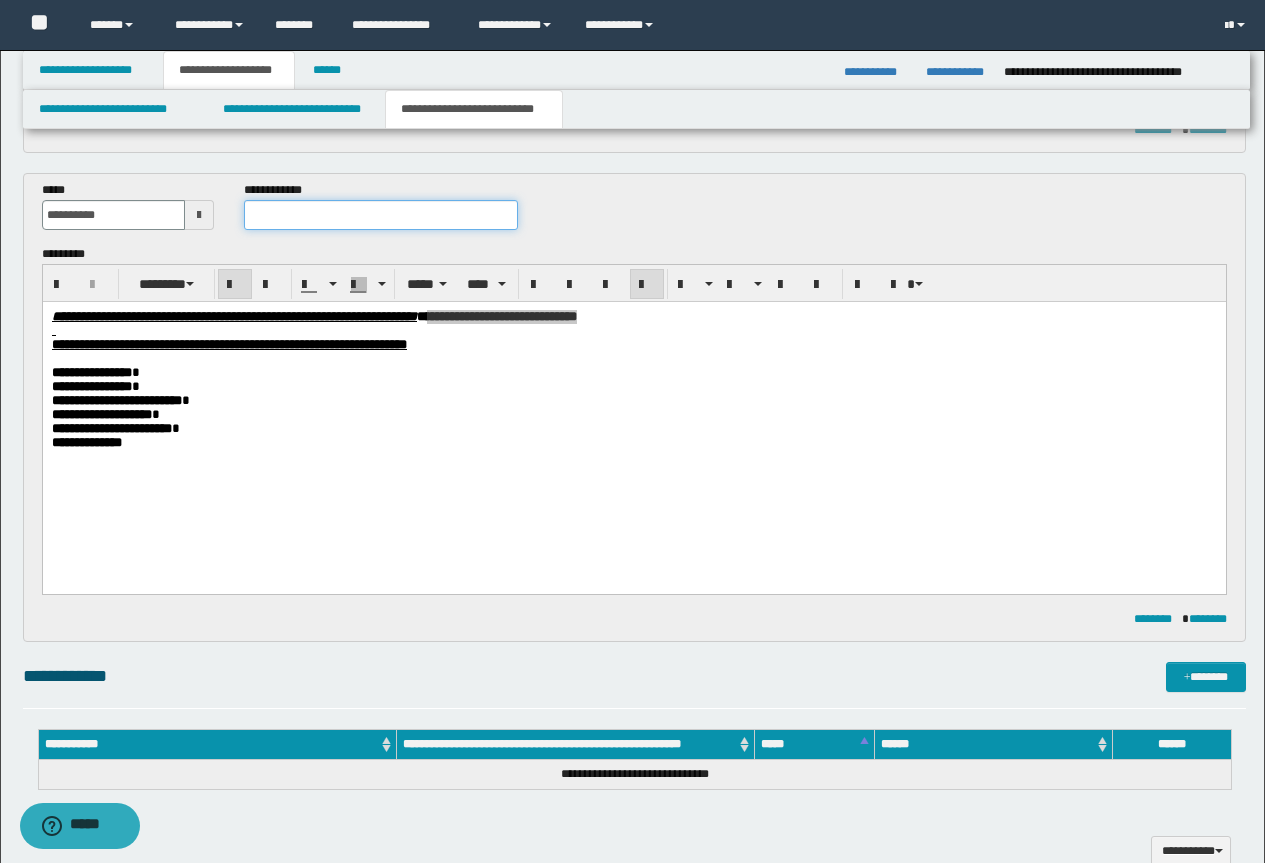 paste on "**********" 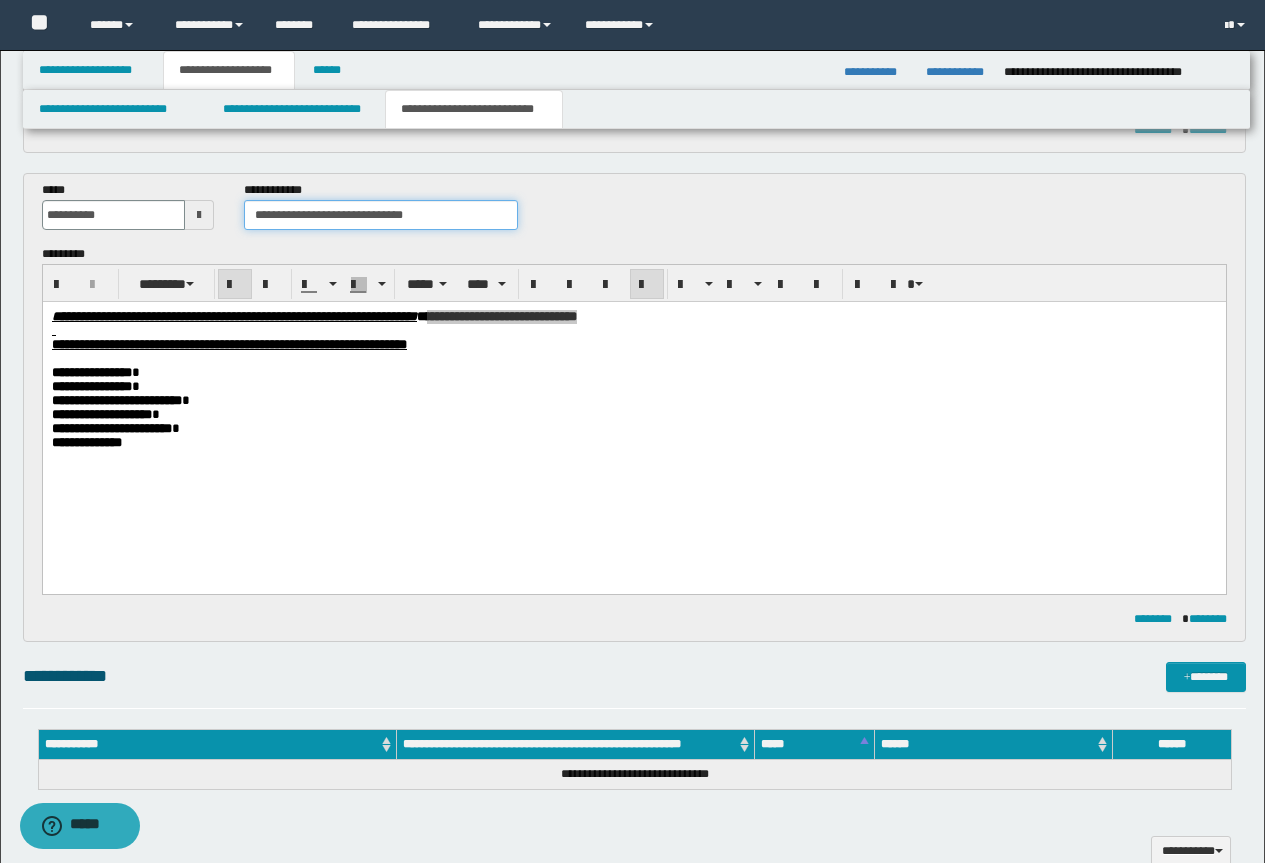 drag, startPoint x: 446, startPoint y: 217, endPoint x: 348, endPoint y: 220, distance: 98.045906 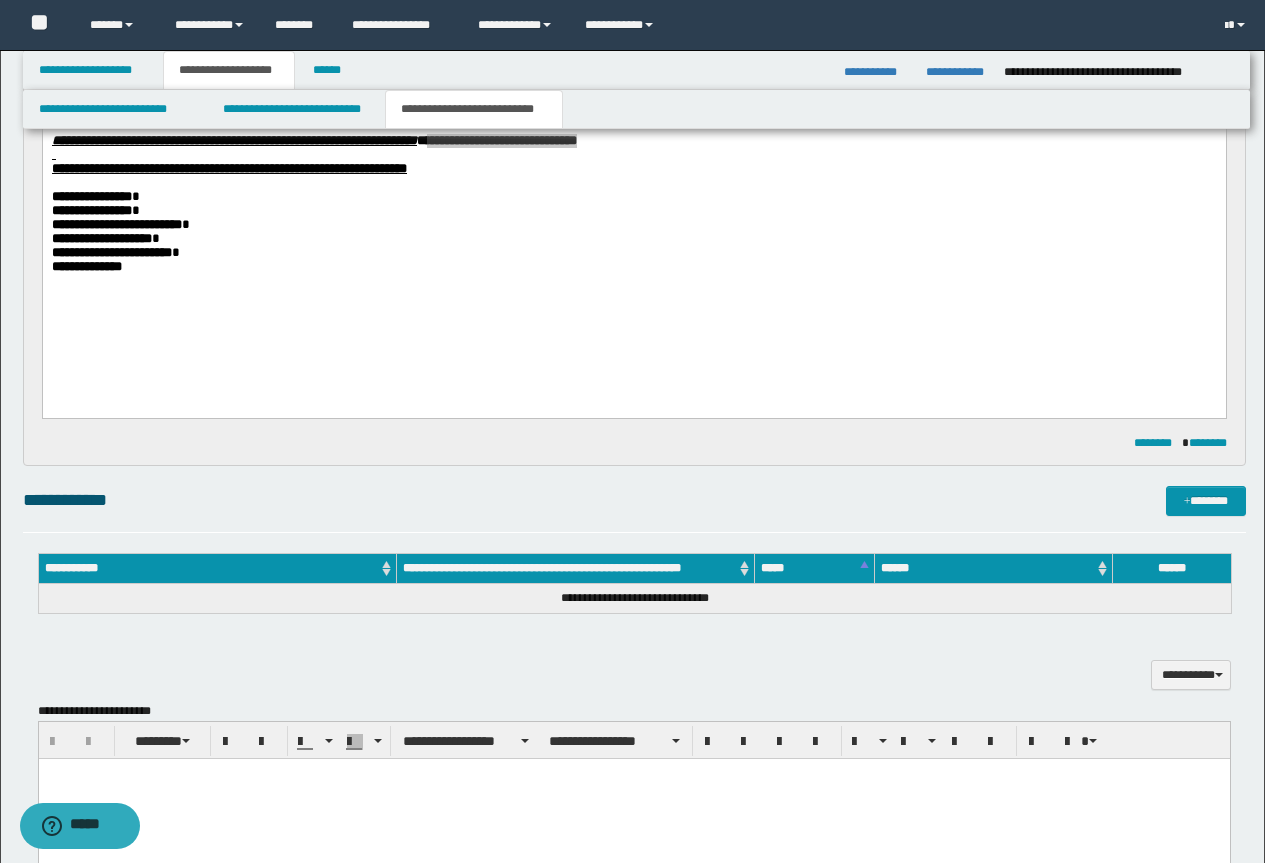 scroll, scrollTop: 726, scrollLeft: 0, axis: vertical 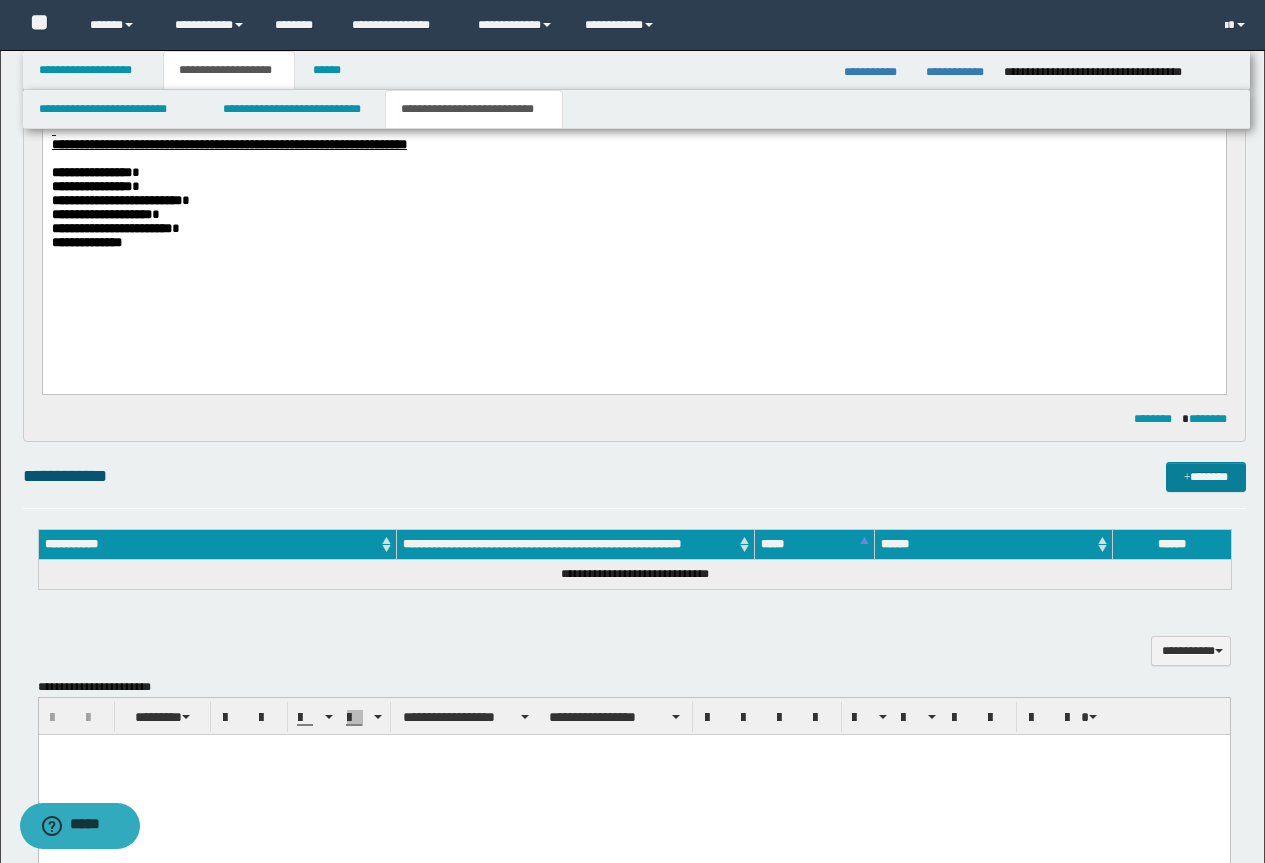 type on "**********" 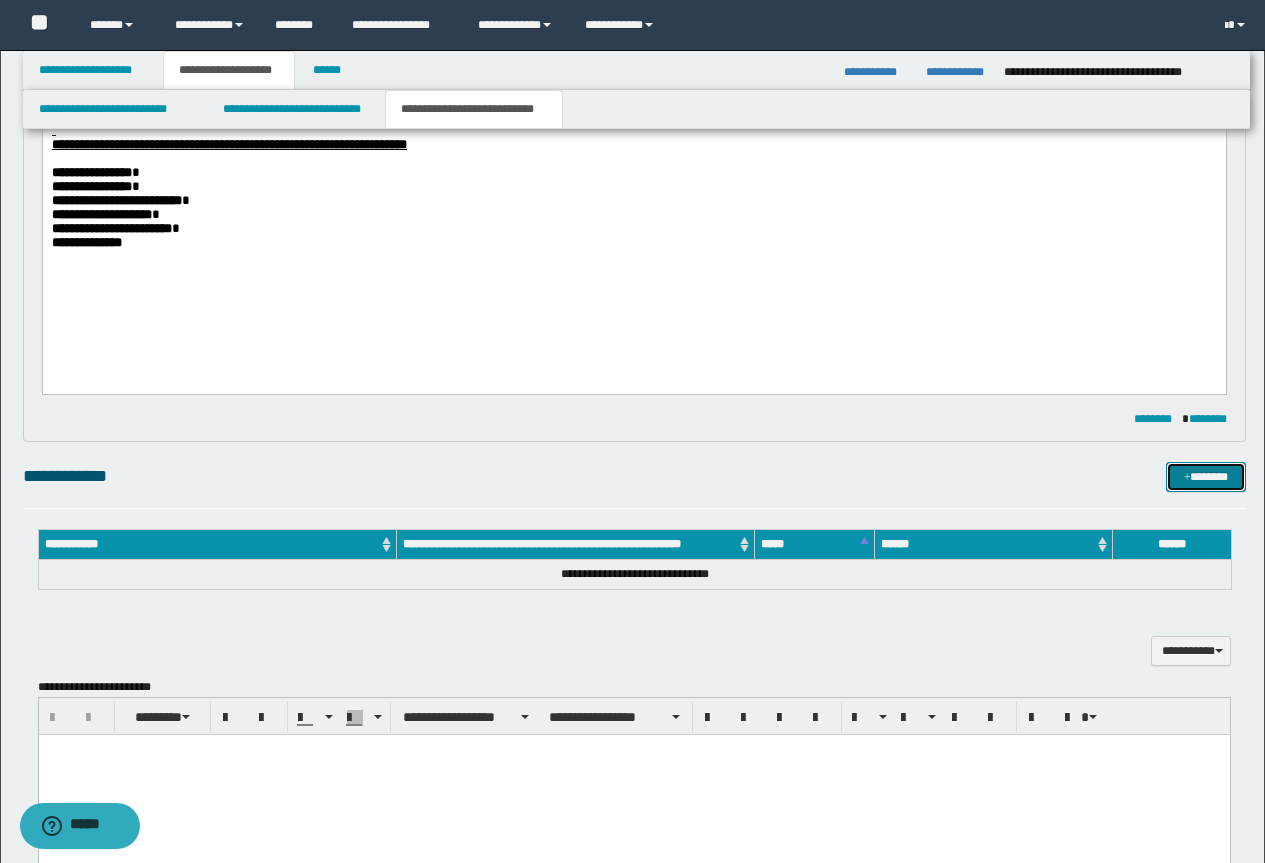 click on "*******" at bounding box center (1206, 477) 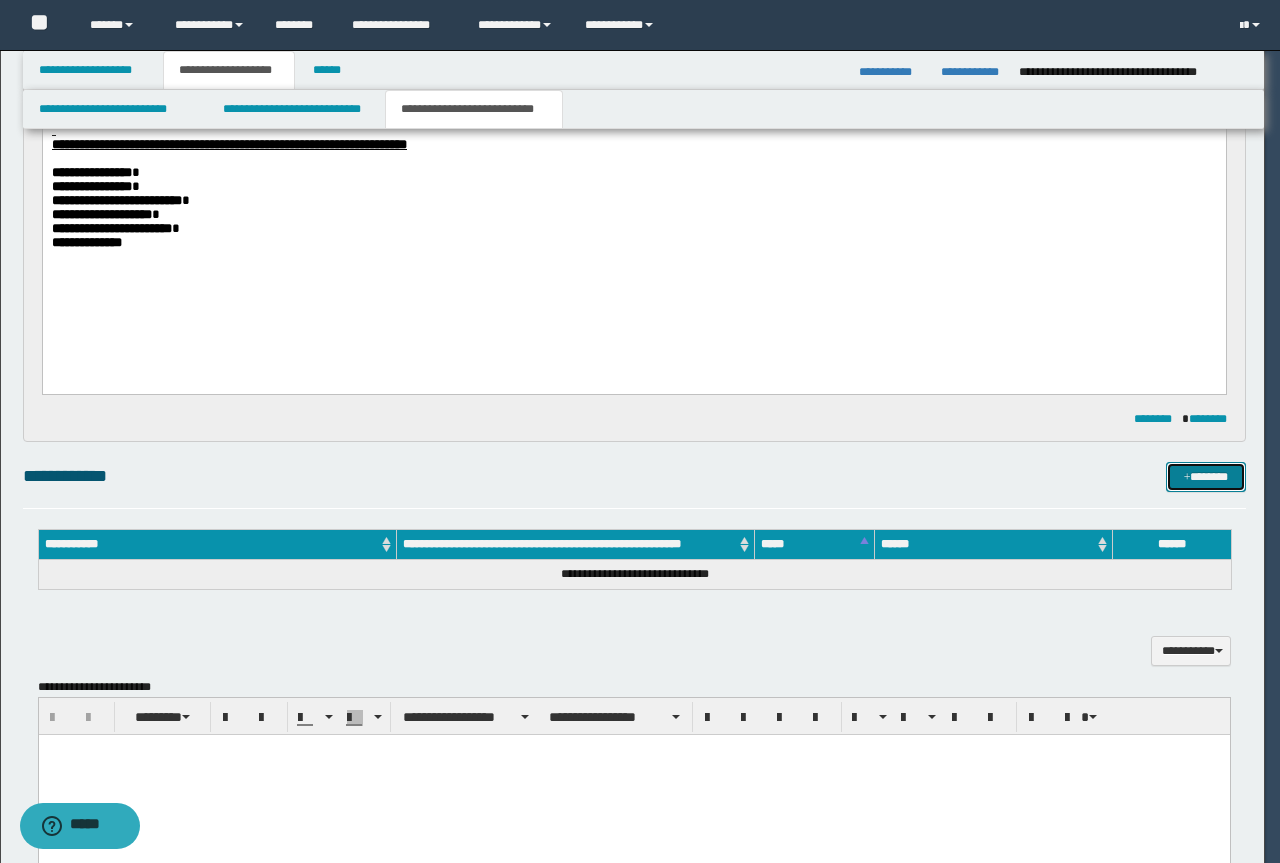 type 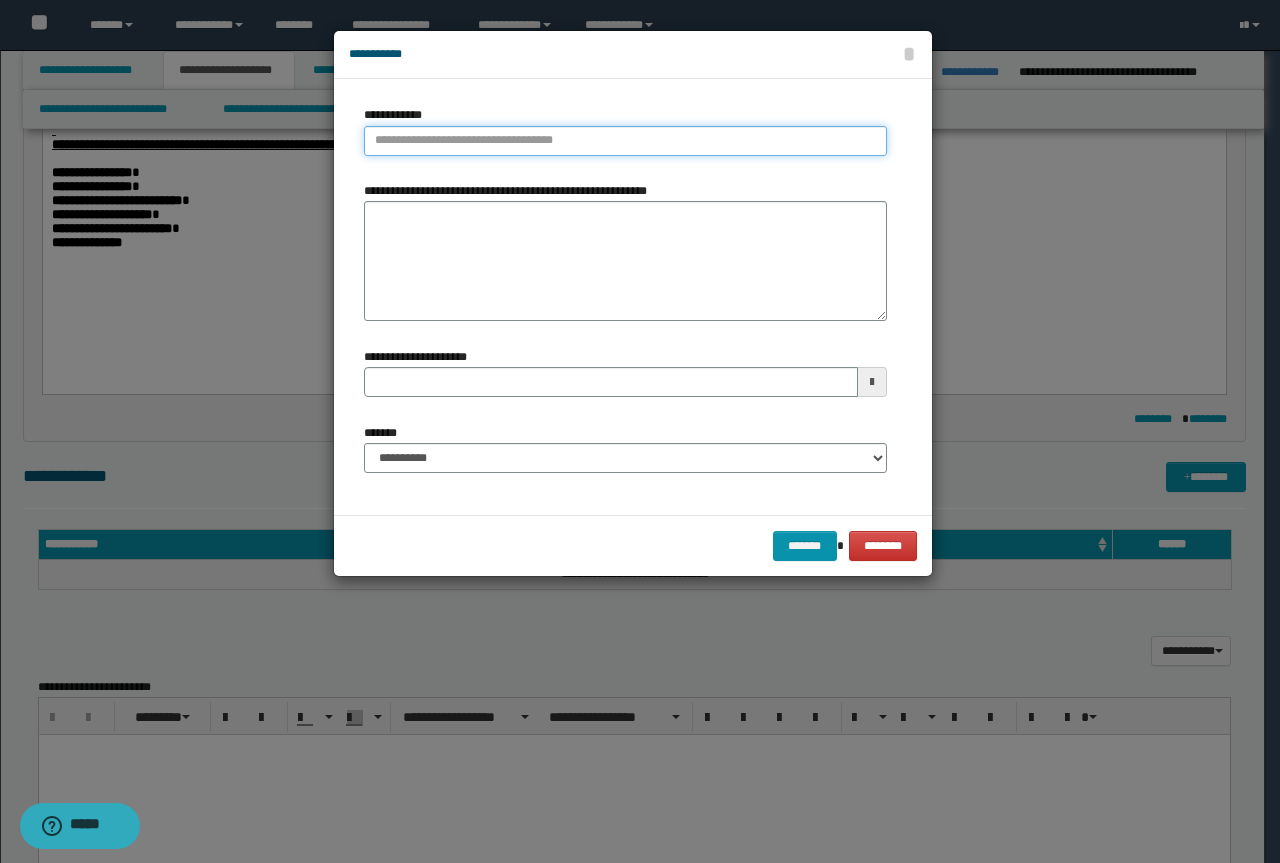 click on "**********" at bounding box center (625, 141) 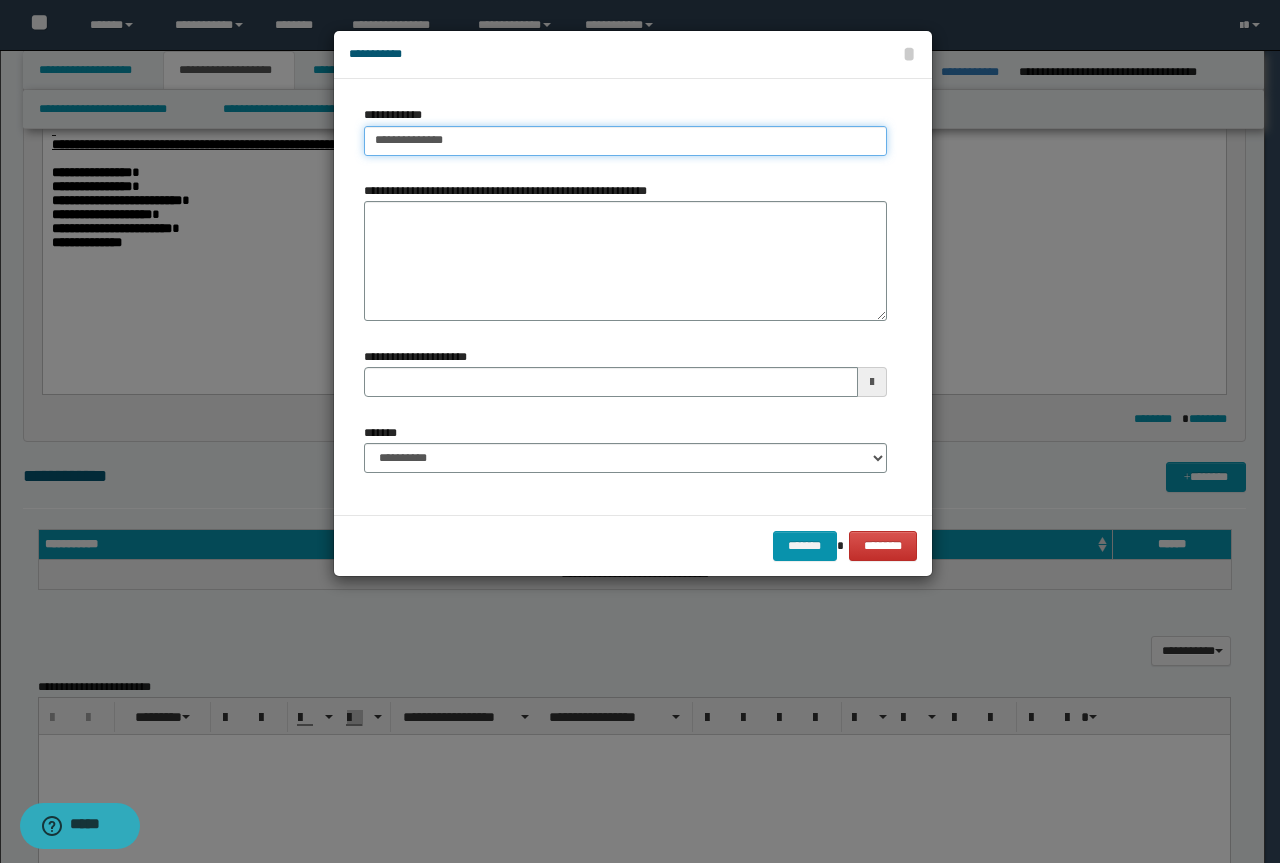 type on "**********" 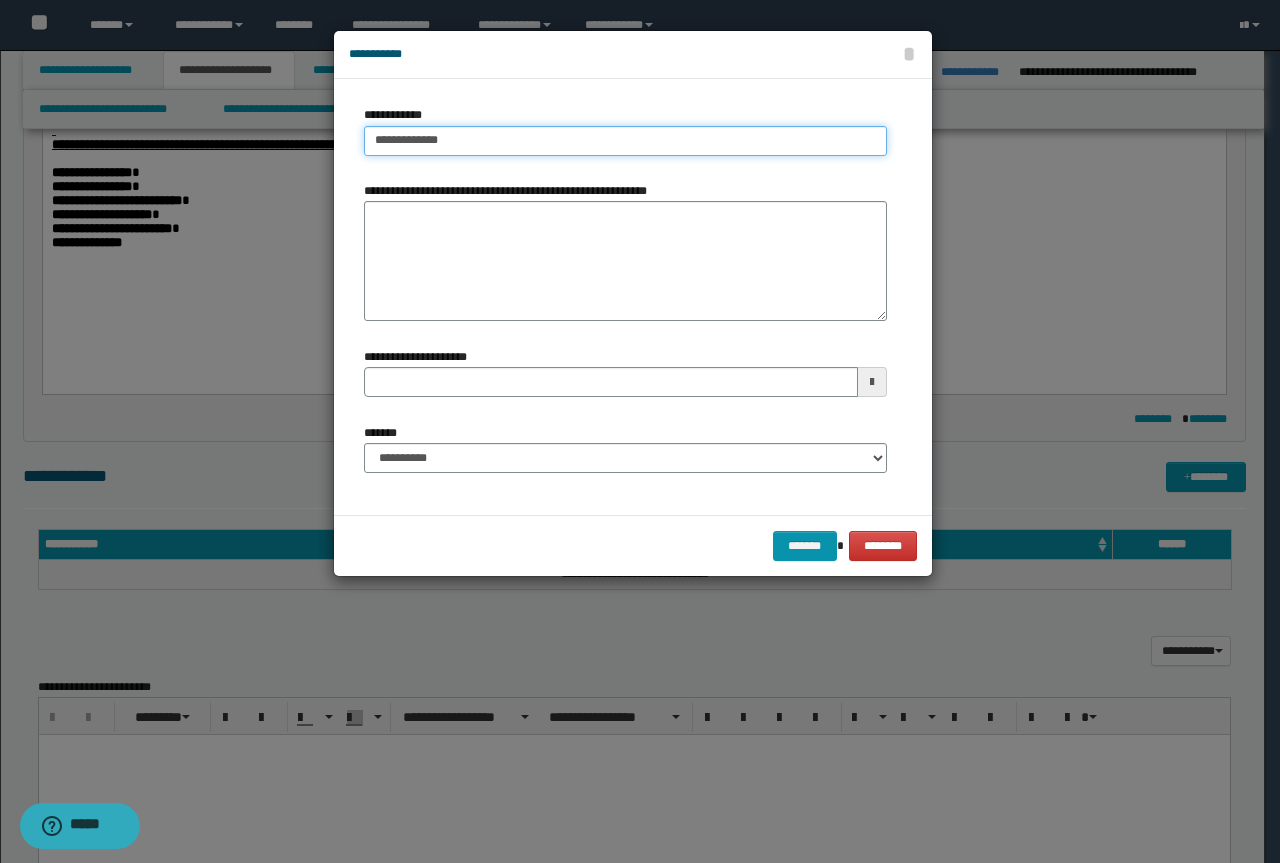 type on "**********" 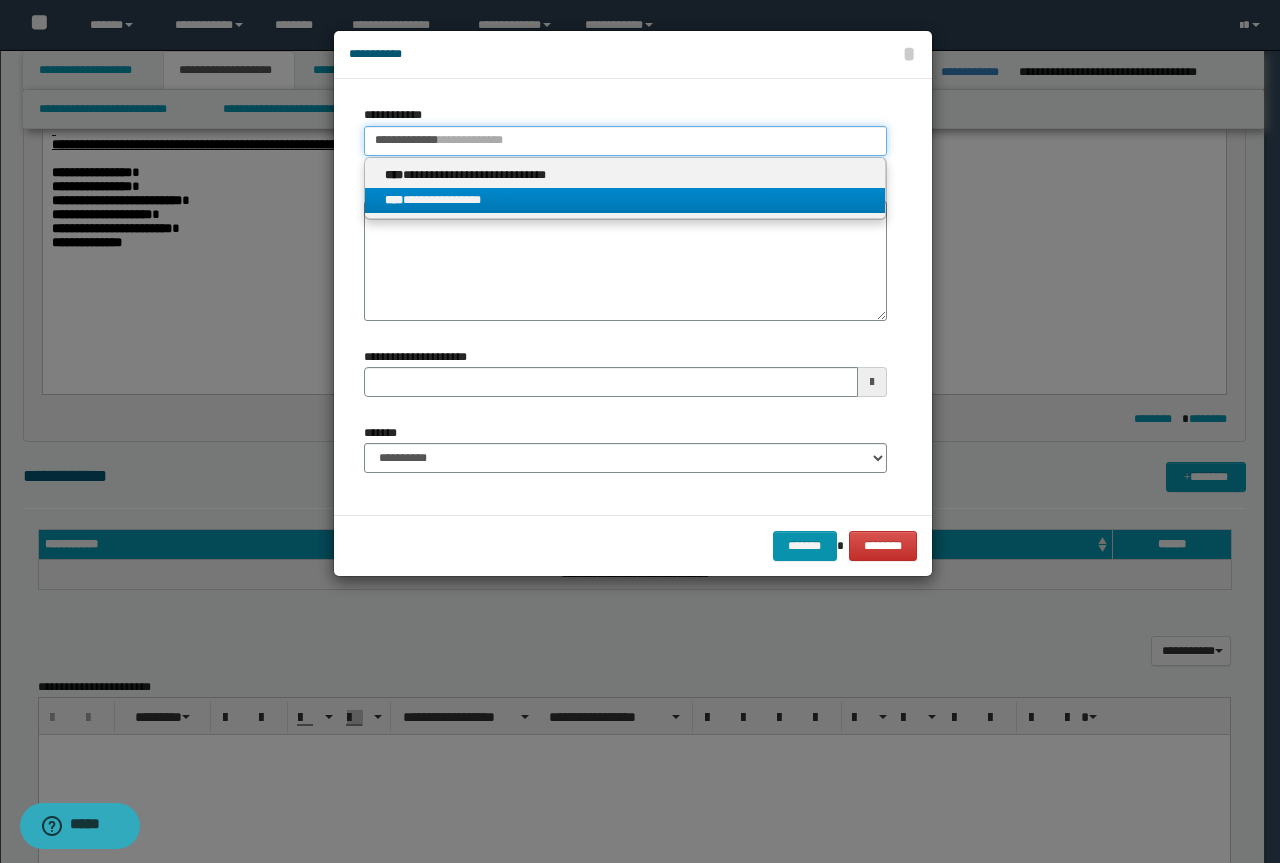 type on "**********" 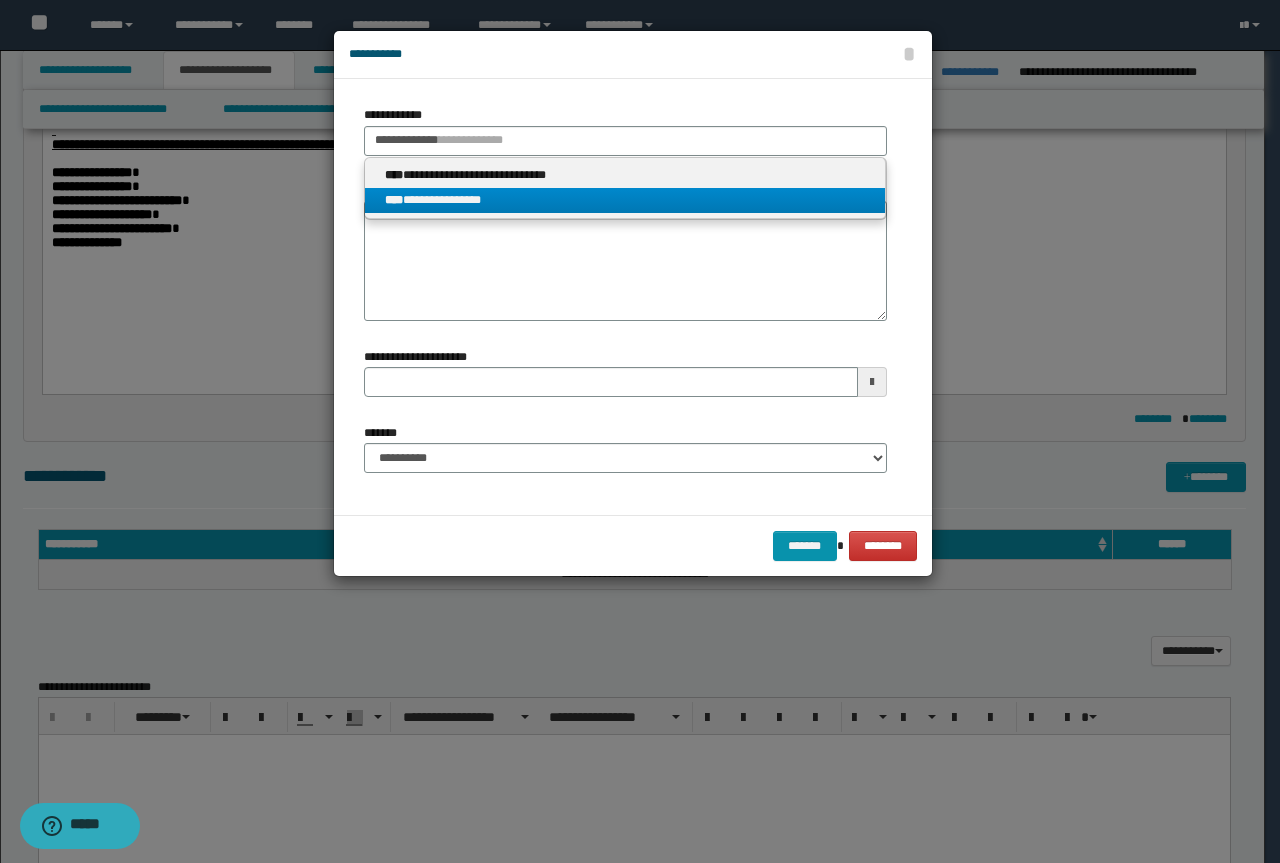 click on "**********" at bounding box center (625, 200) 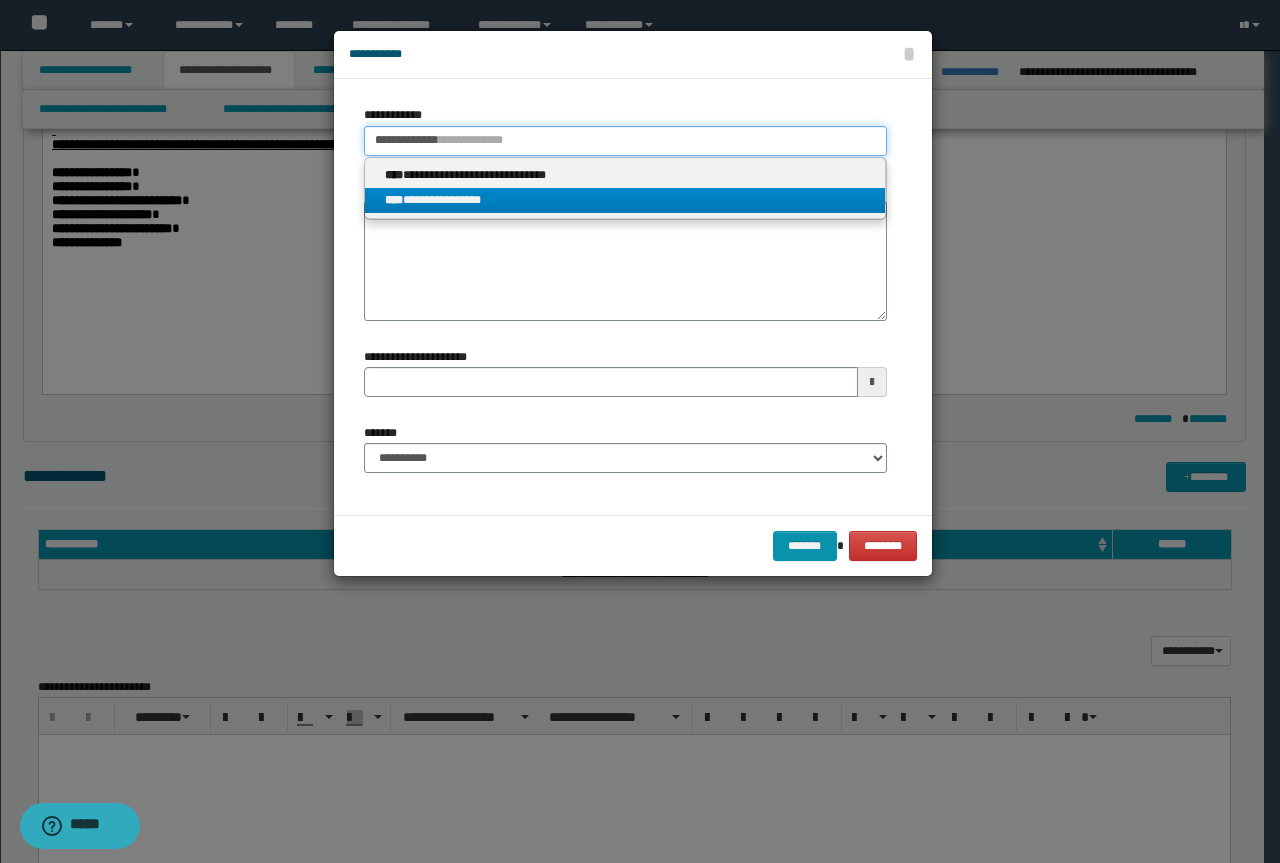 type 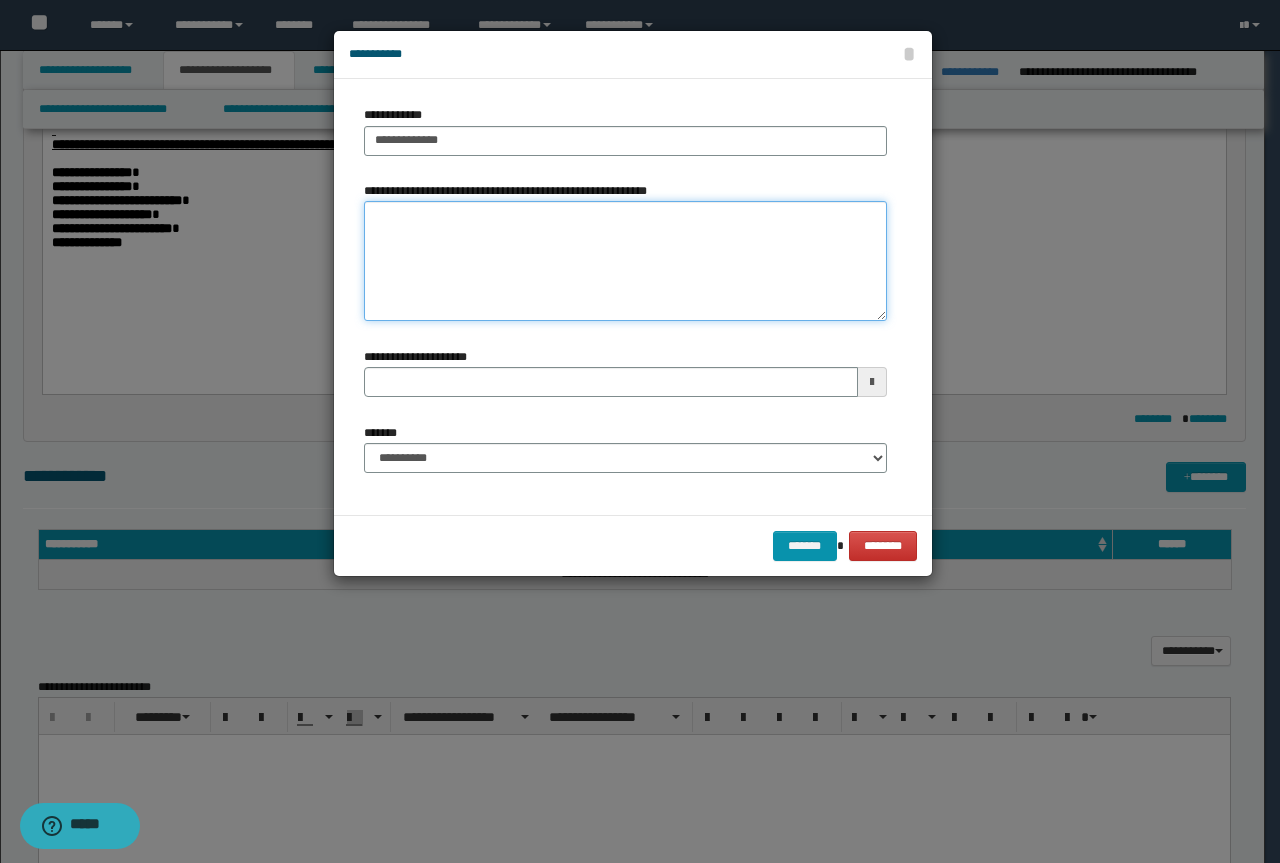click on "**********" at bounding box center [625, 261] 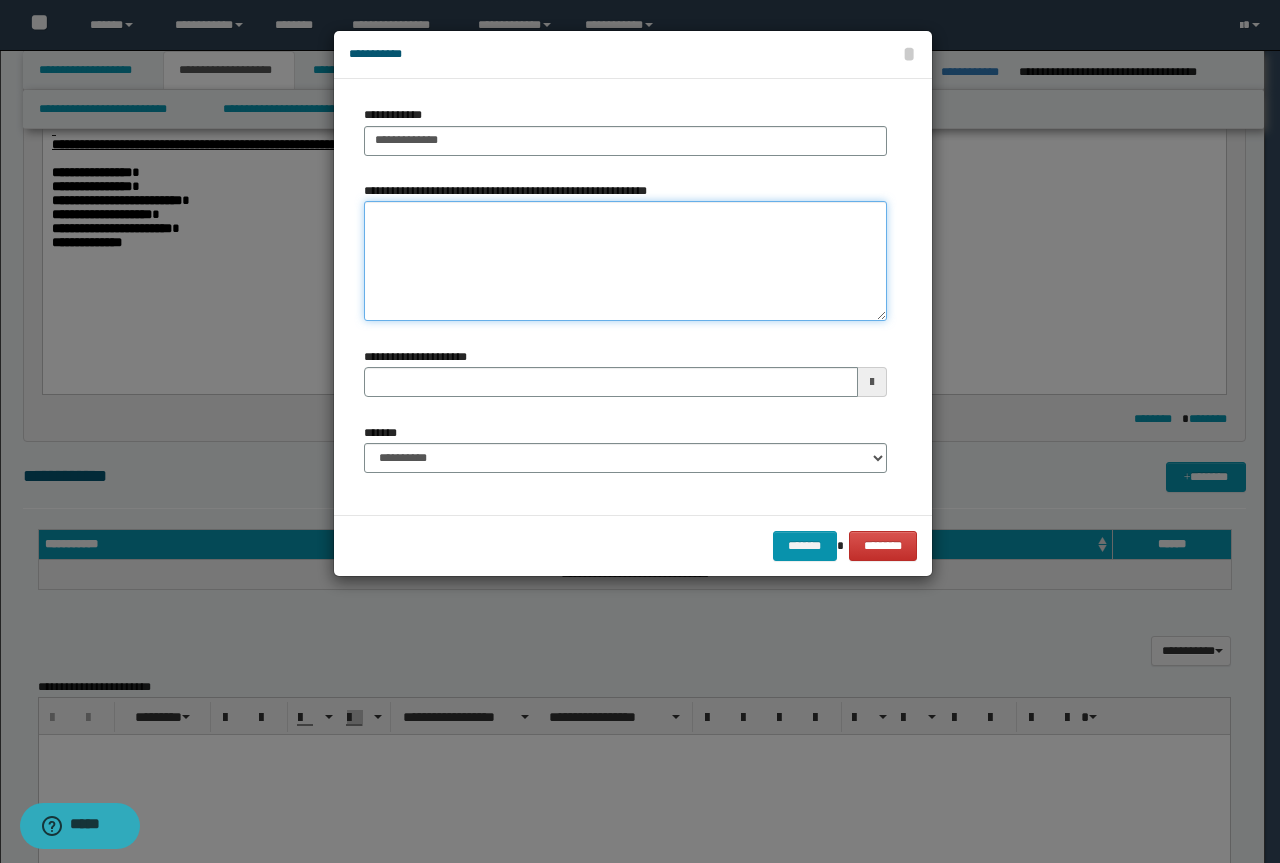 type 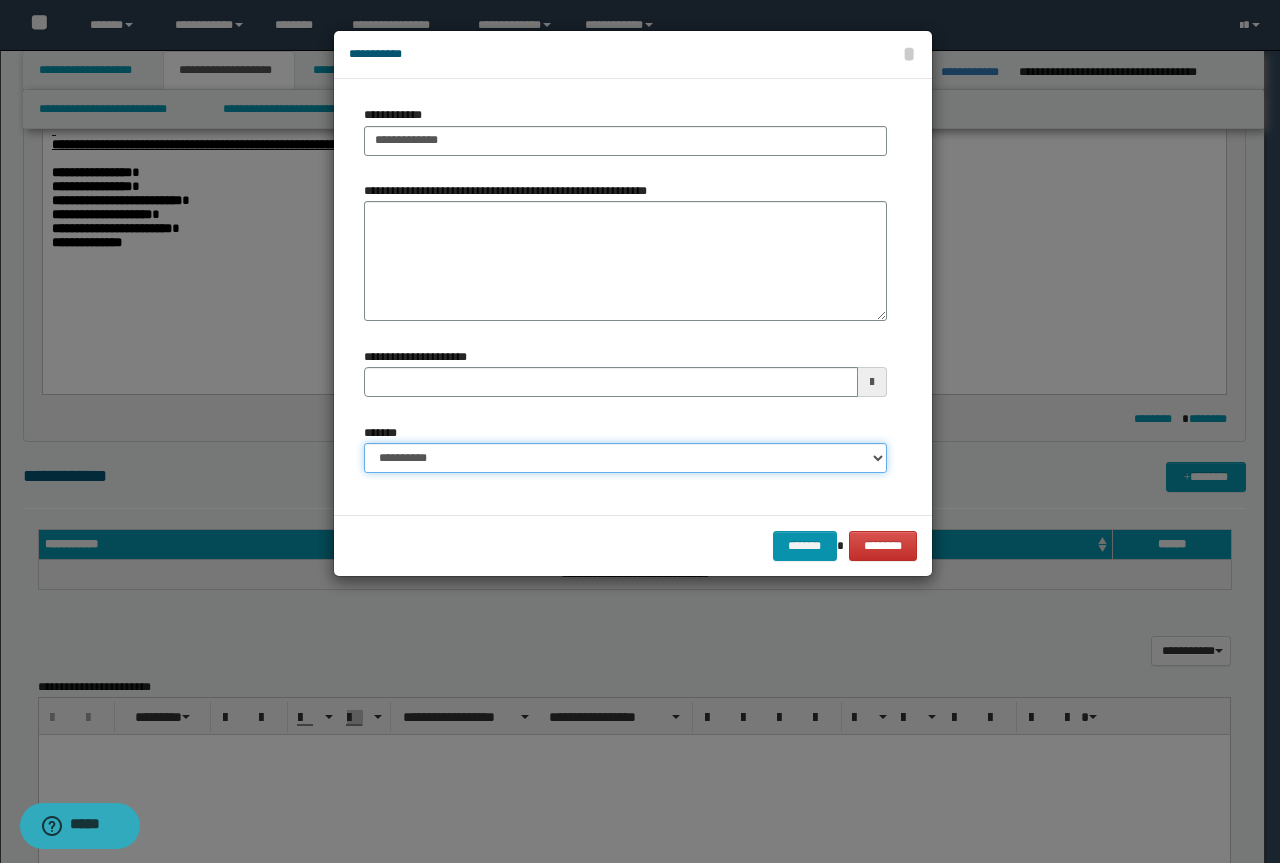 click on "**********" at bounding box center [625, 458] 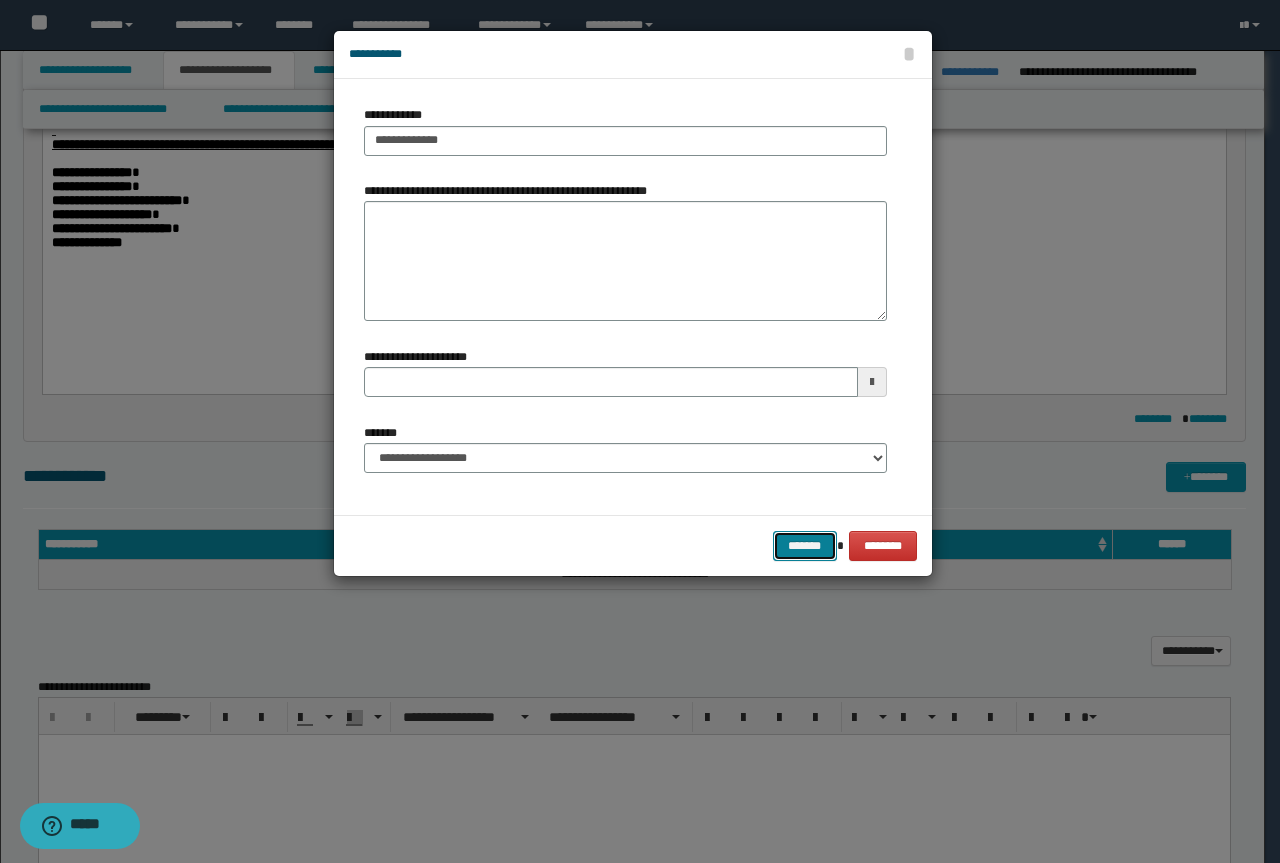 click on "*******" at bounding box center (805, 546) 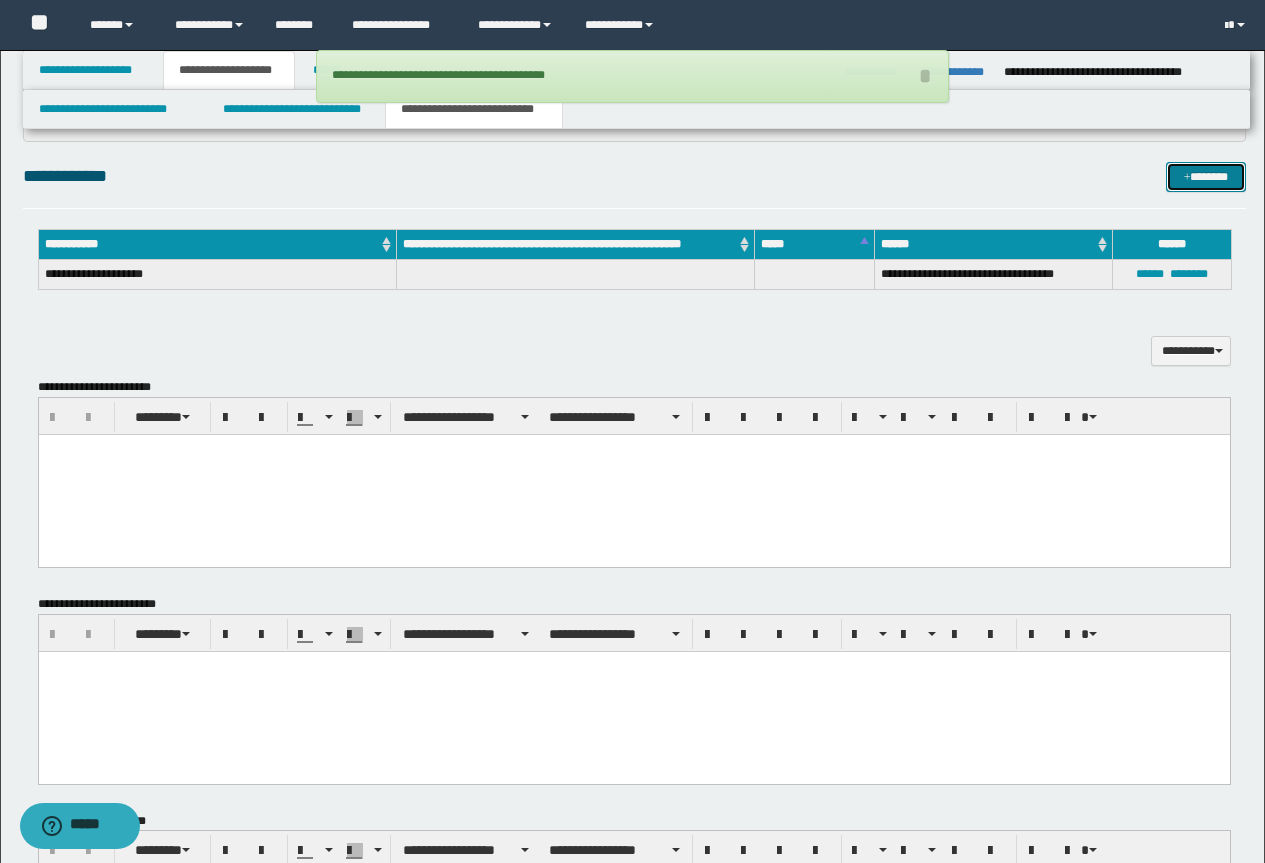 scroll, scrollTop: 1288, scrollLeft: 0, axis: vertical 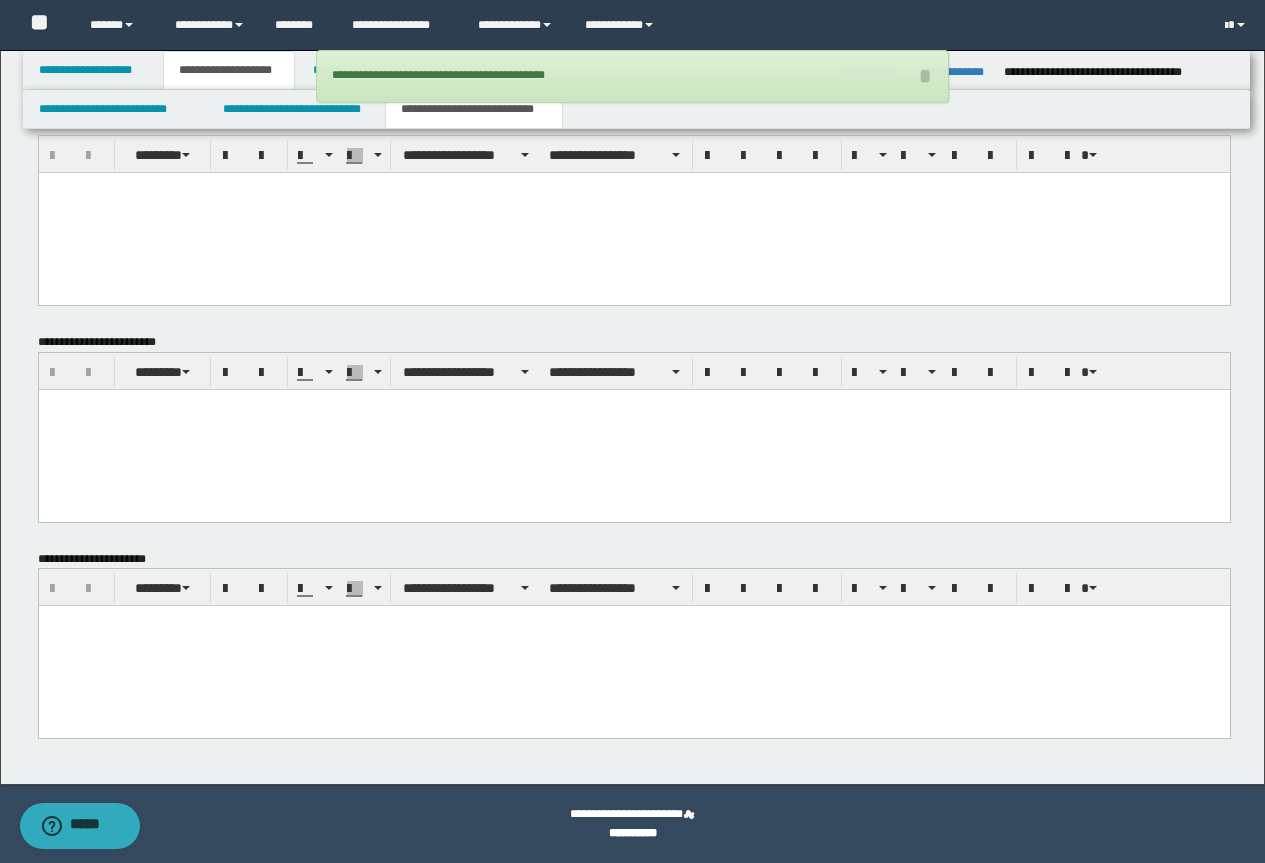 click at bounding box center [633, 646] 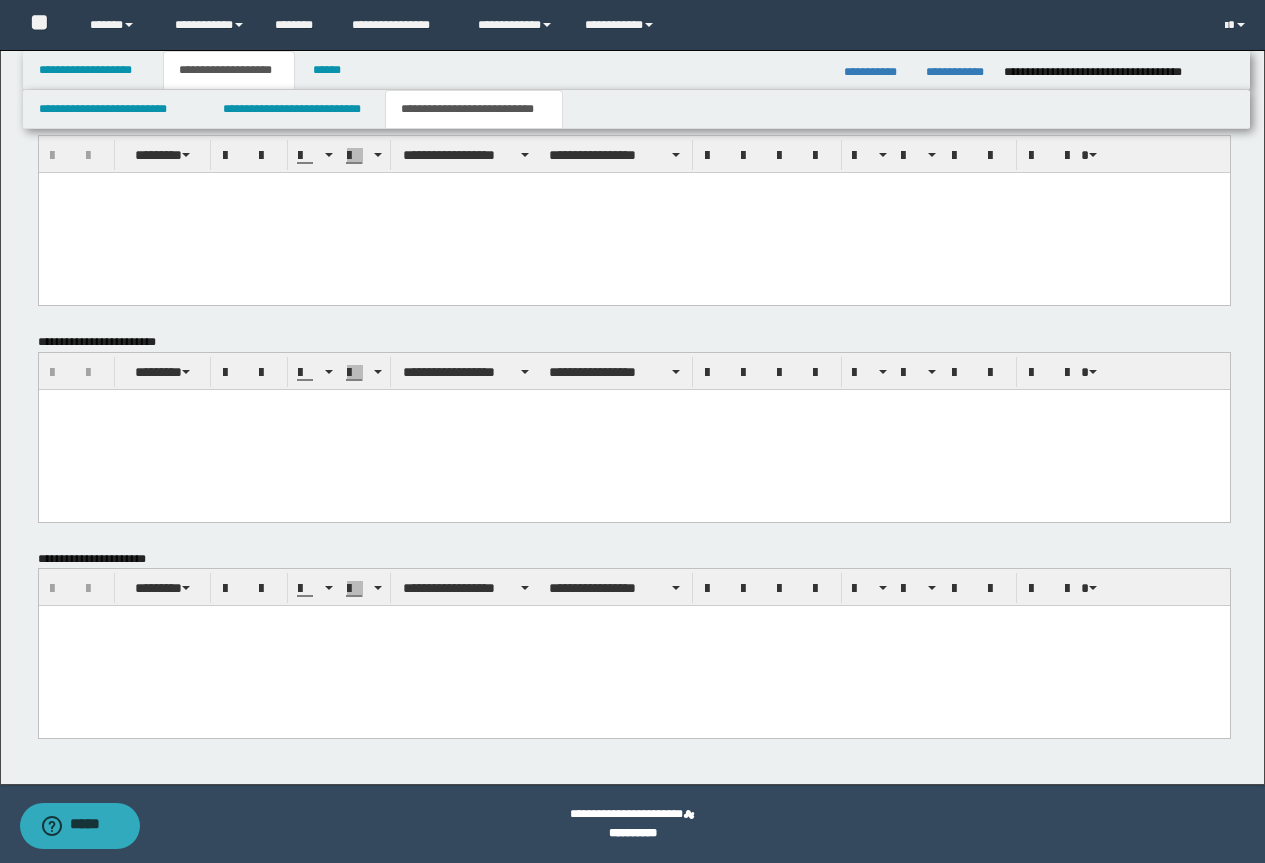 click at bounding box center [633, 646] 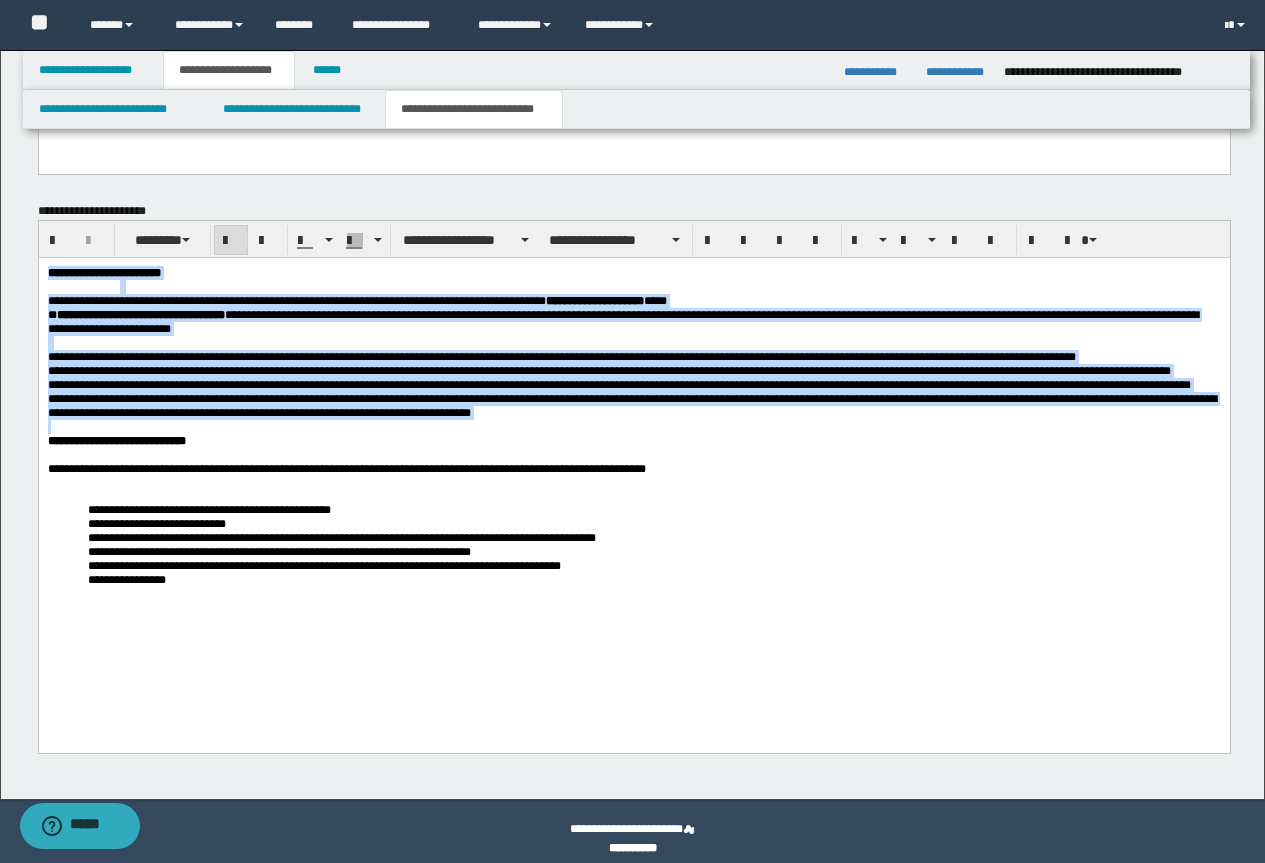 scroll, scrollTop: 1651, scrollLeft: 0, axis: vertical 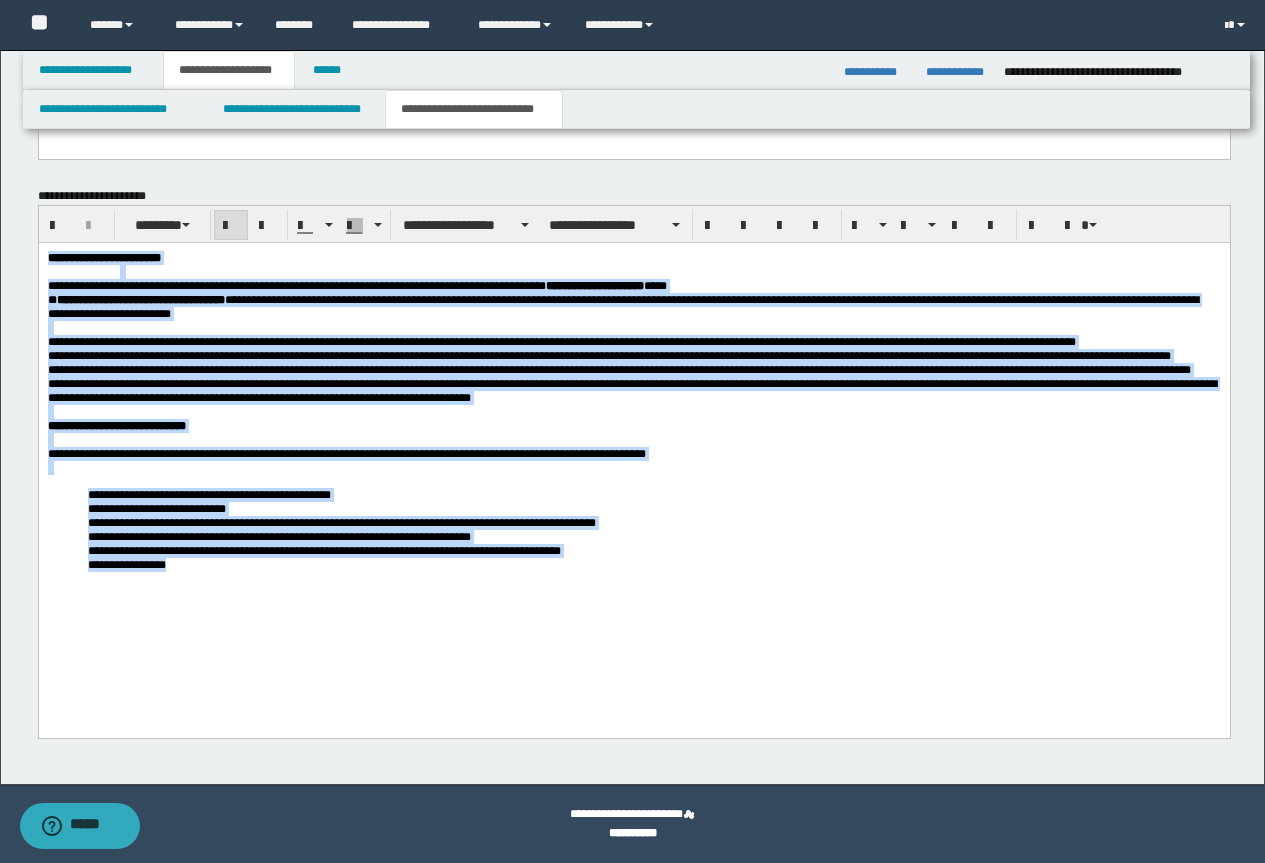 drag, startPoint x: 46, startPoint y: 257, endPoint x: 644, endPoint y: 736, distance: 766.1886 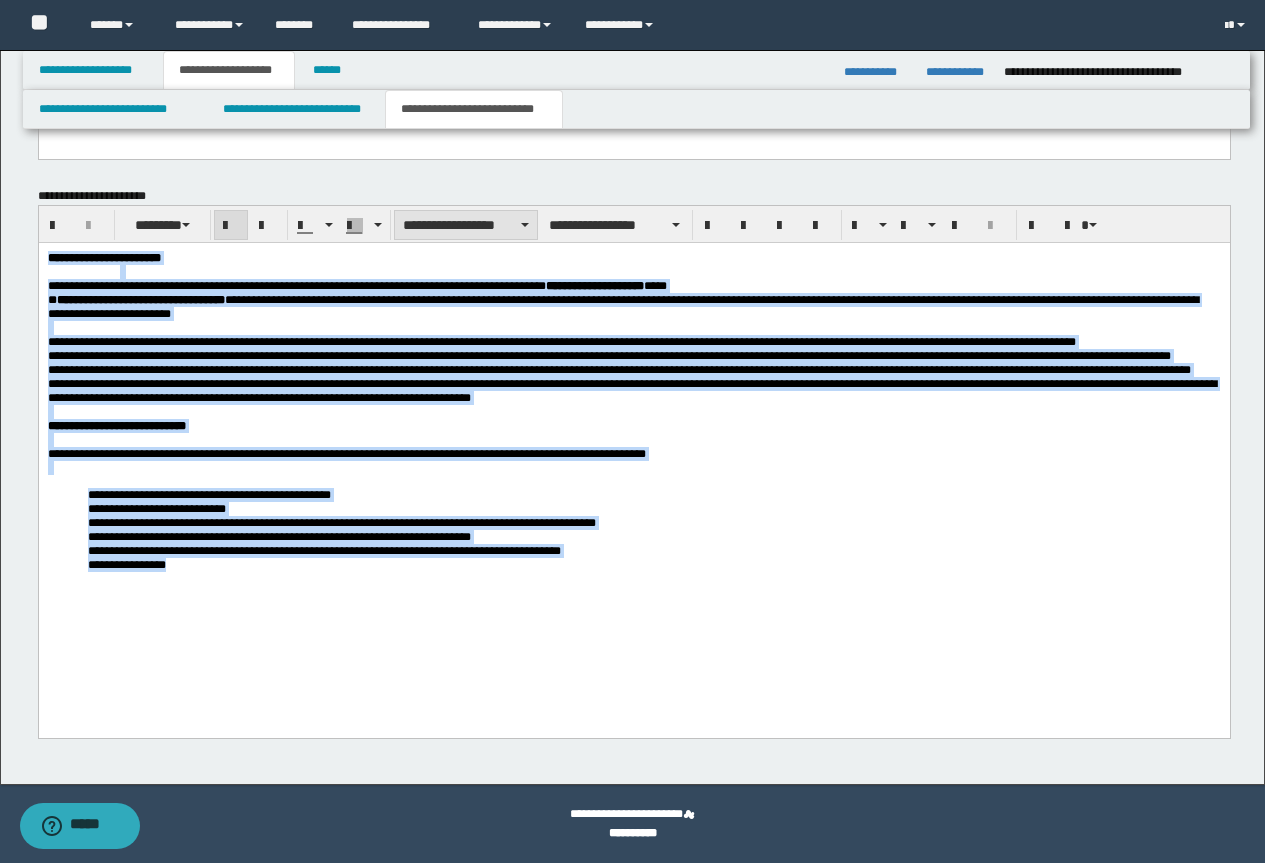 click on "**********" at bounding box center (466, 225) 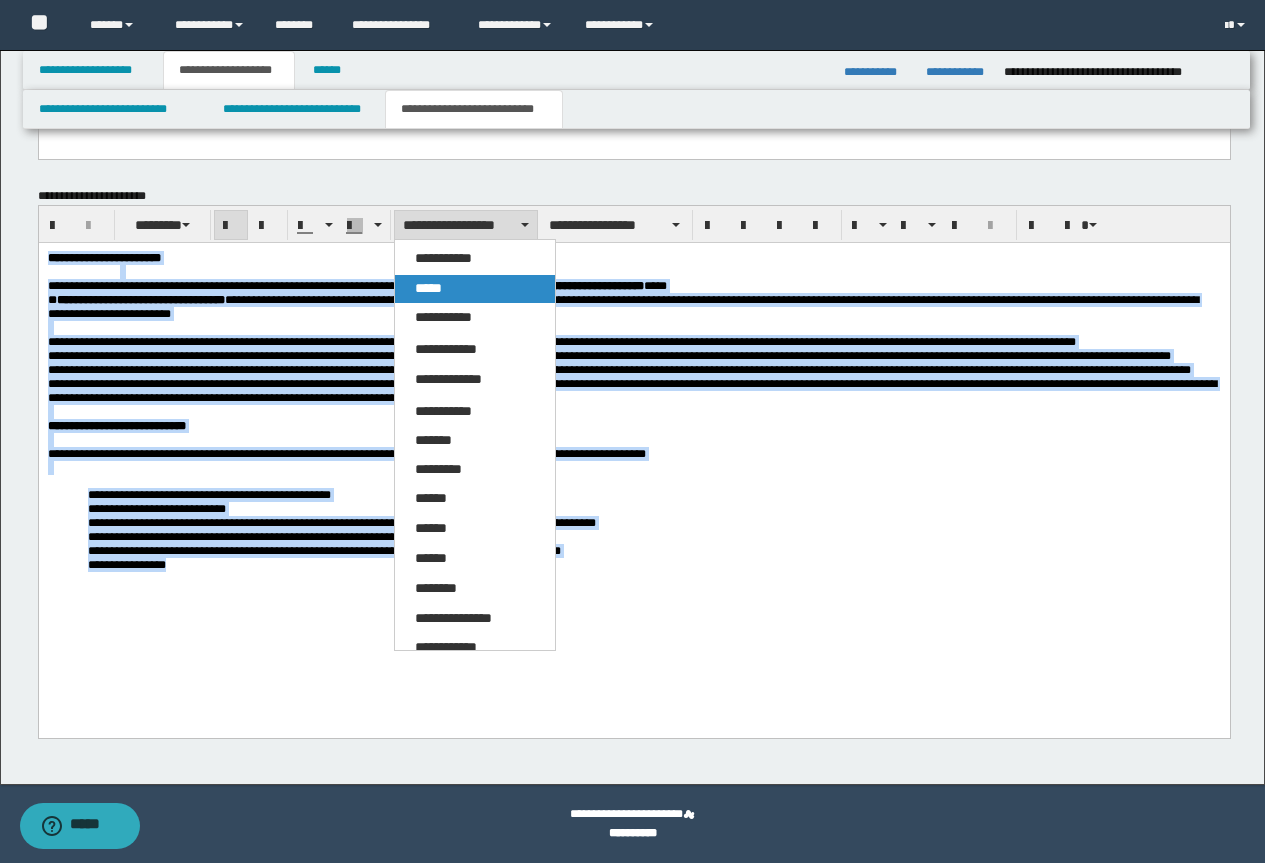click on "*****" at bounding box center [428, 288] 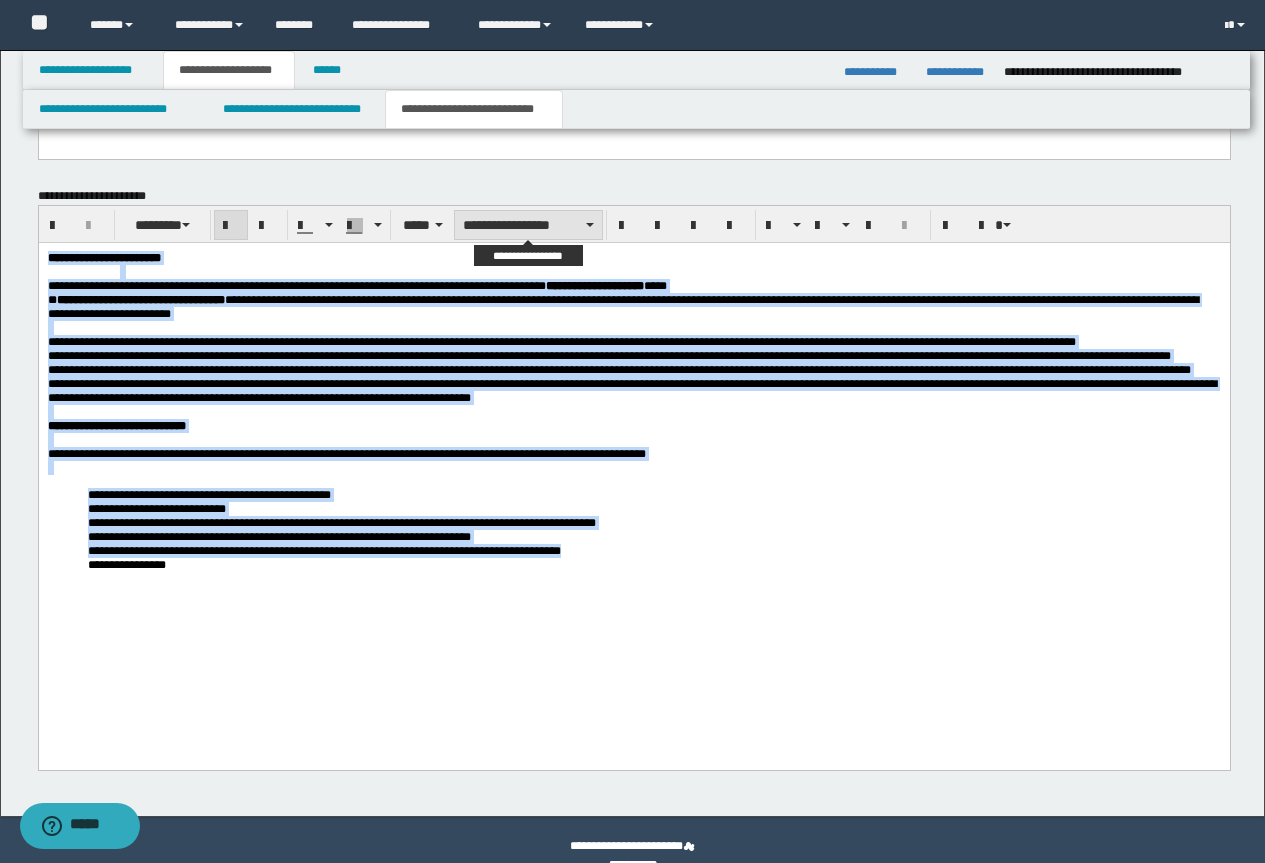 click on "**********" at bounding box center [528, 225] 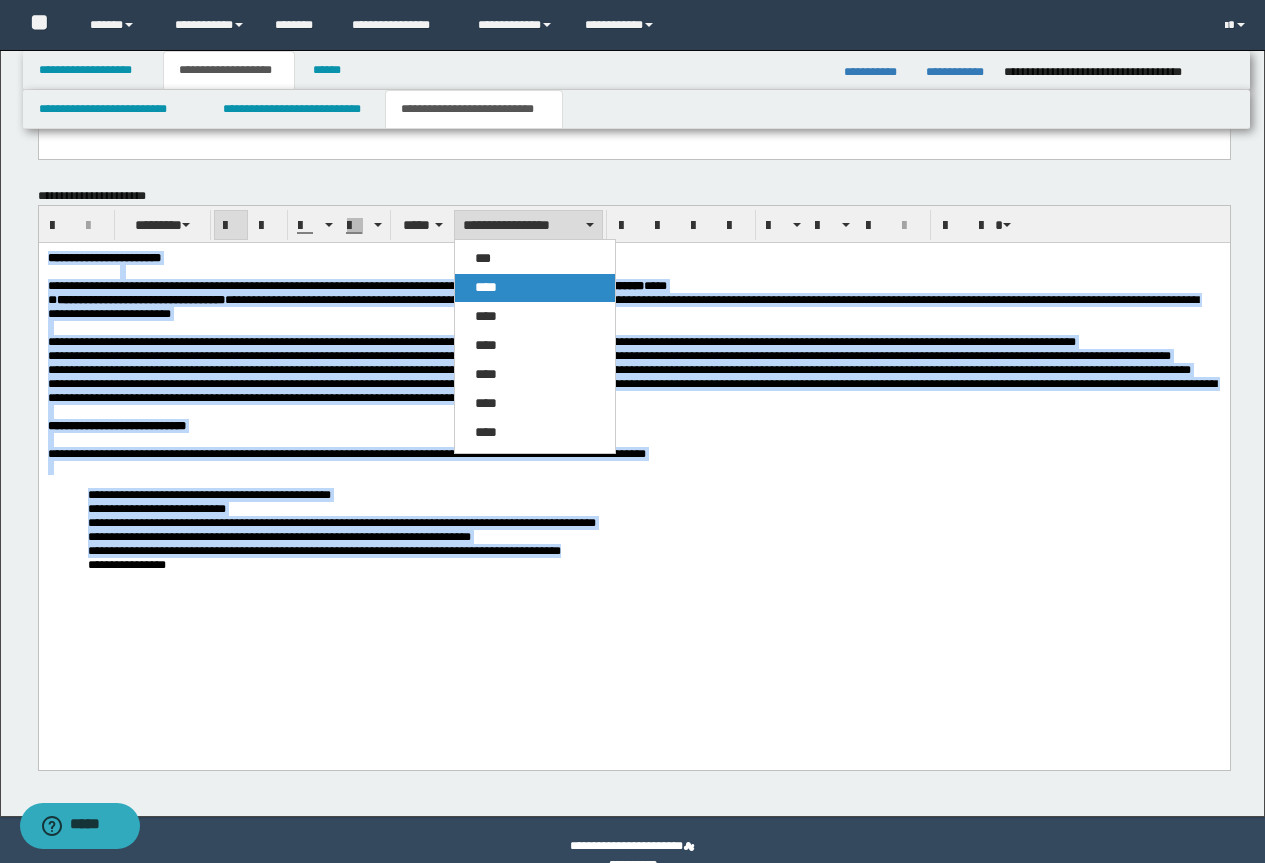click on "****" at bounding box center (486, 287) 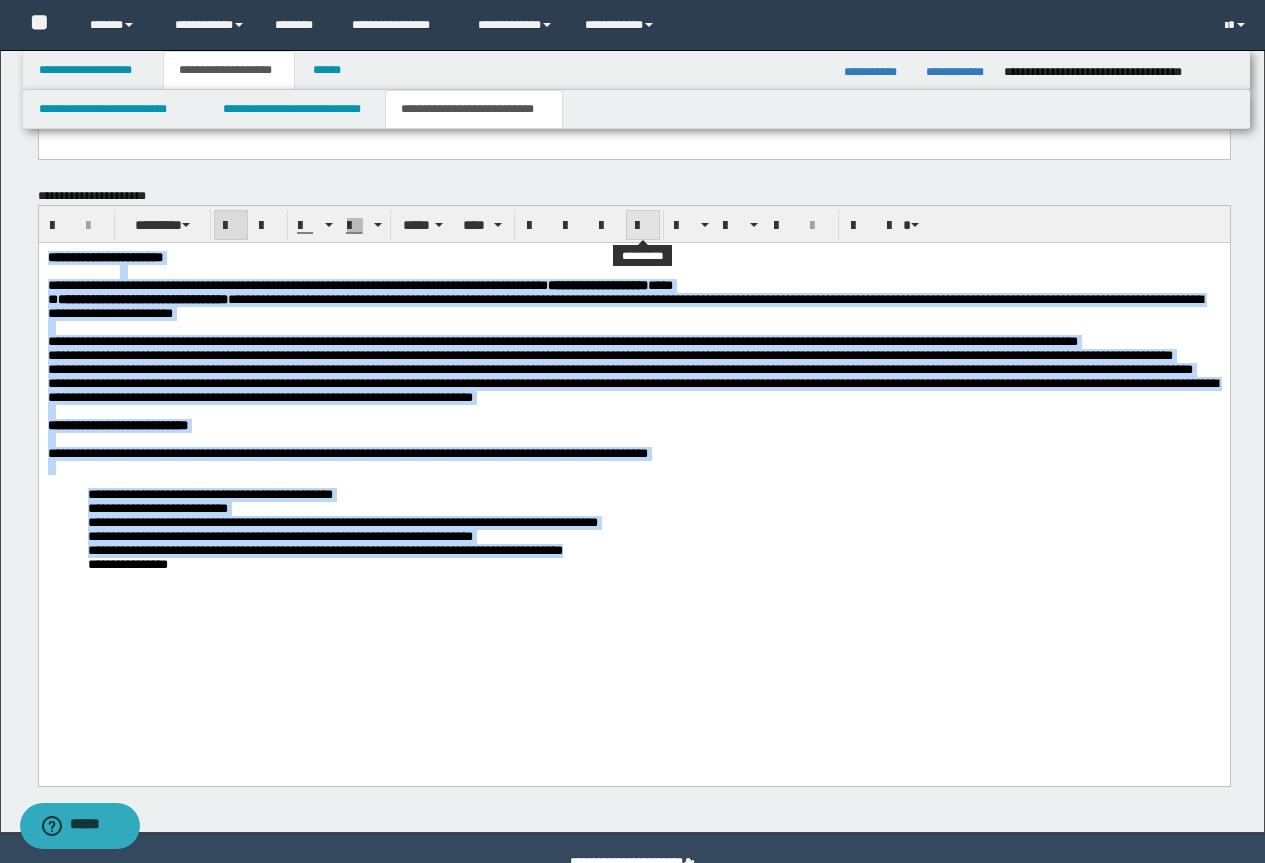 click at bounding box center [643, 226] 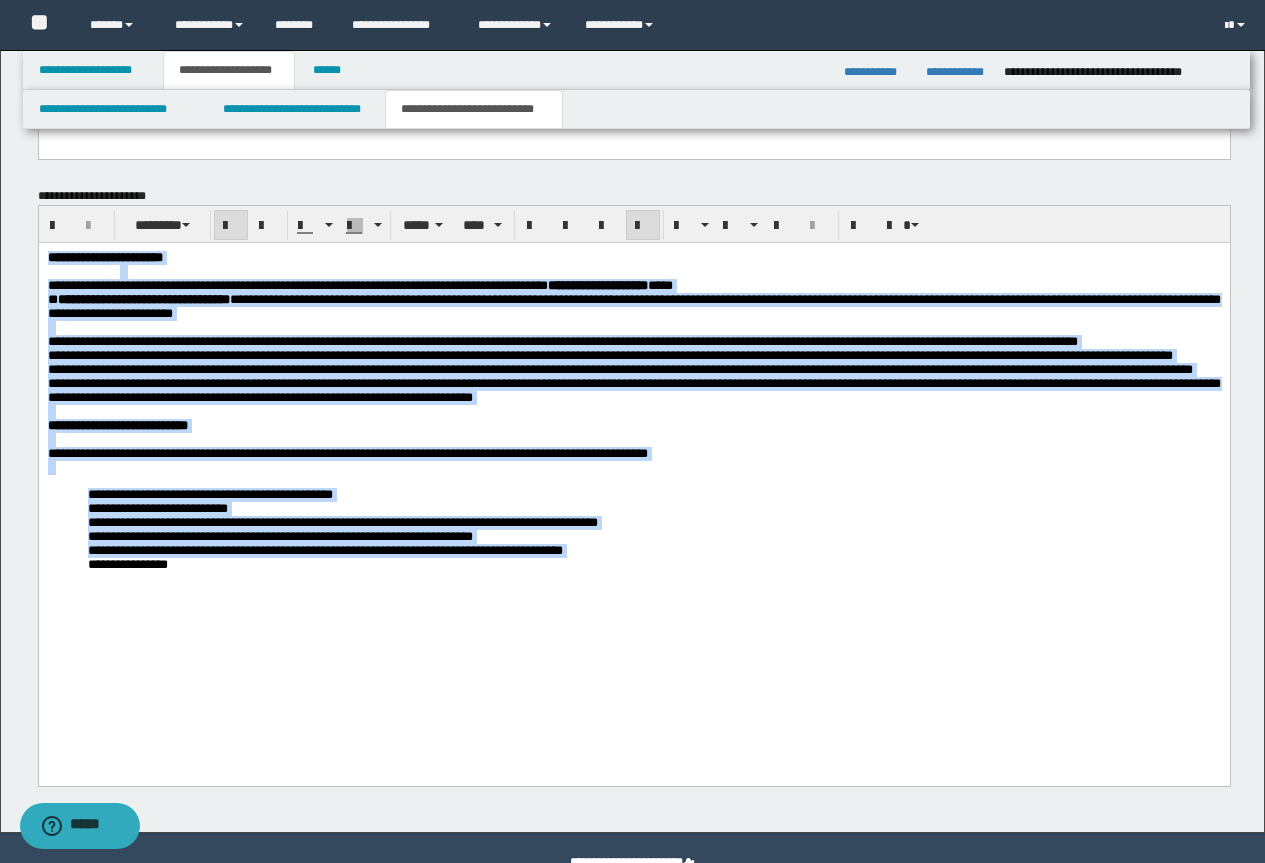 click at bounding box center [643, 226] 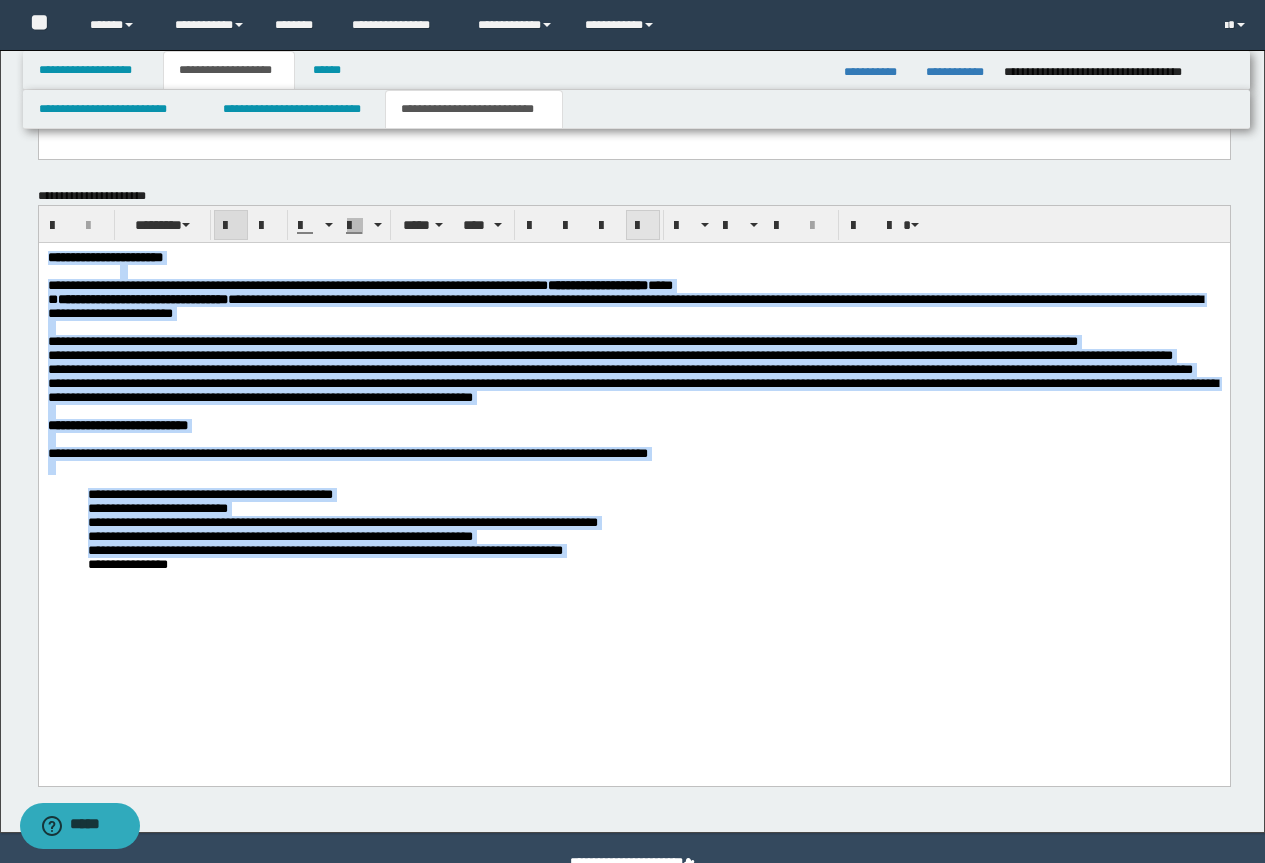 click at bounding box center (643, 226) 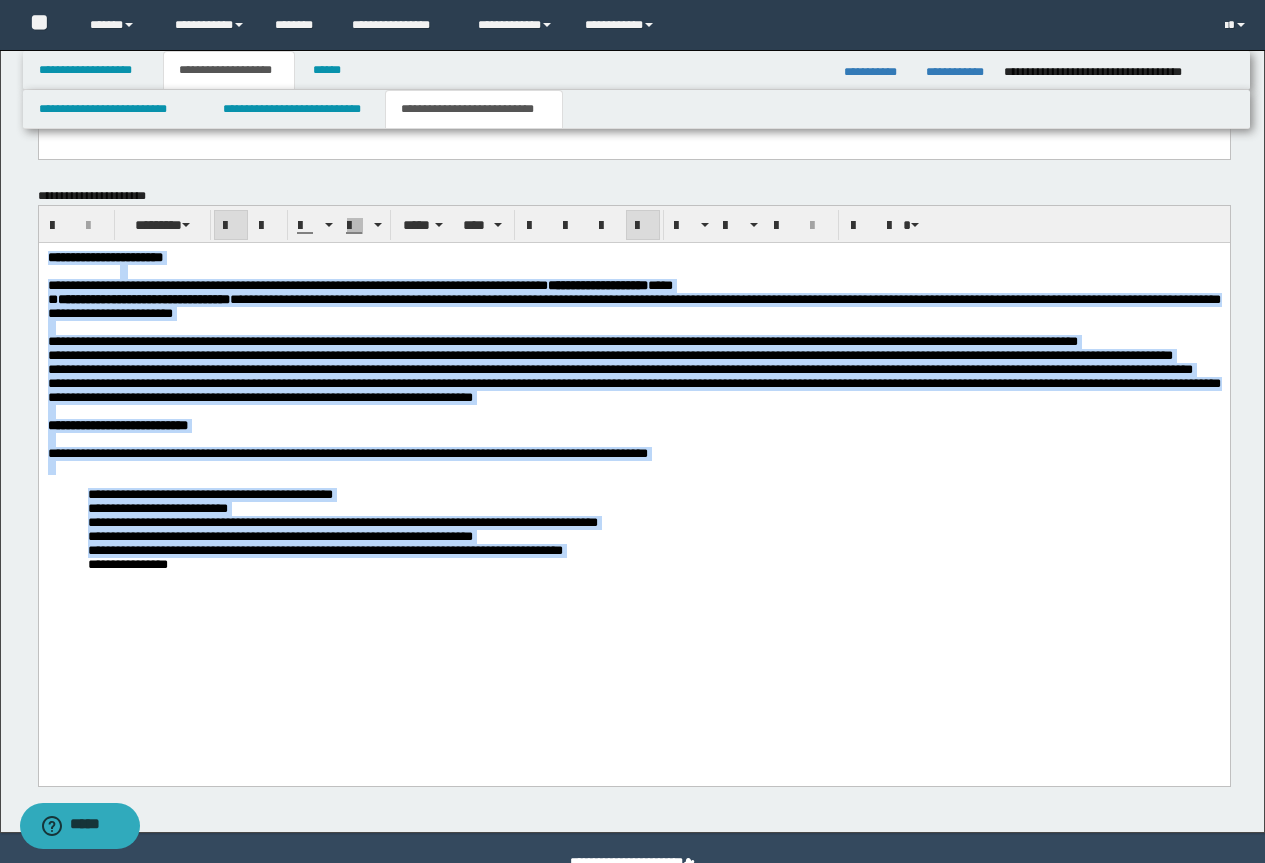 click on "**********" at bounding box center (665, 509) 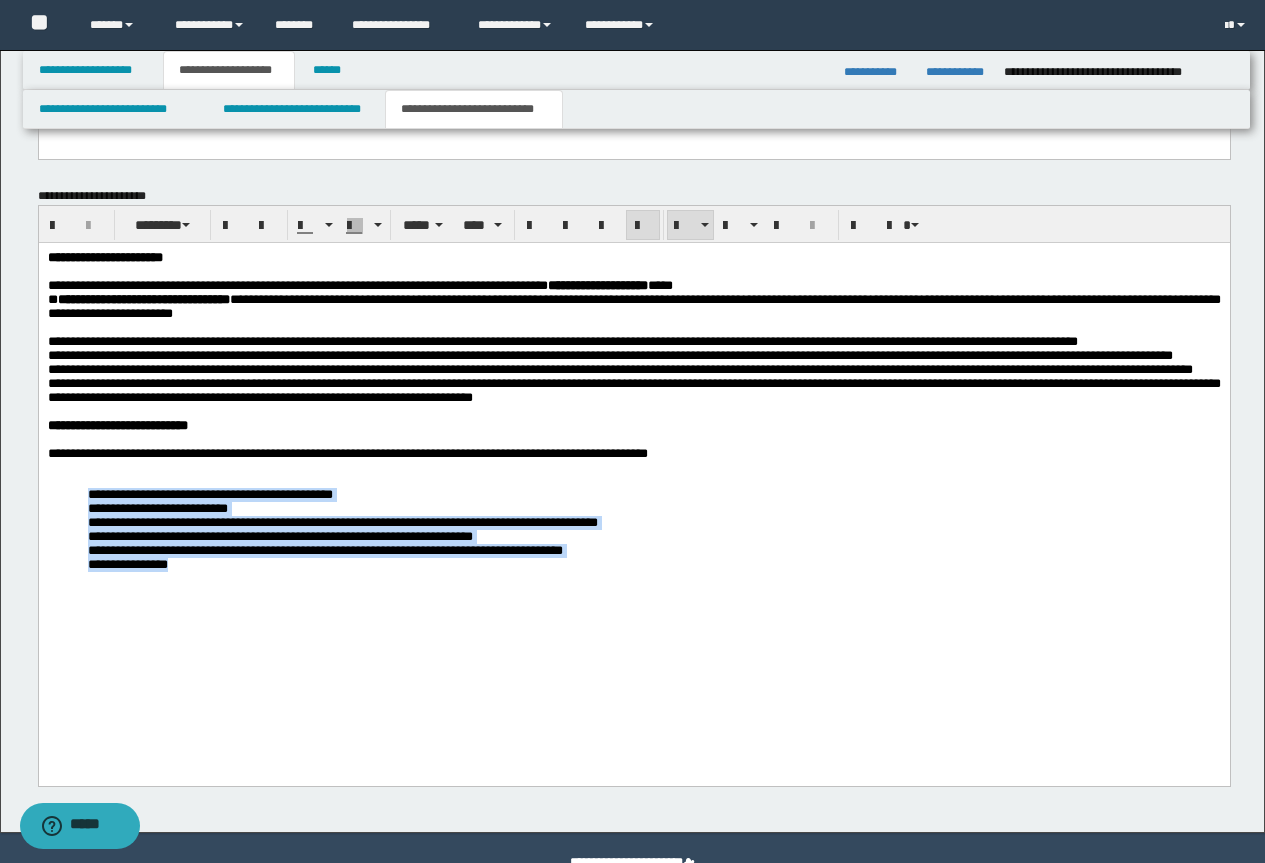 drag, startPoint x: 195, startPoint y: 651, endPoint x: 78, endPoint y: 578, distance: 137.90576 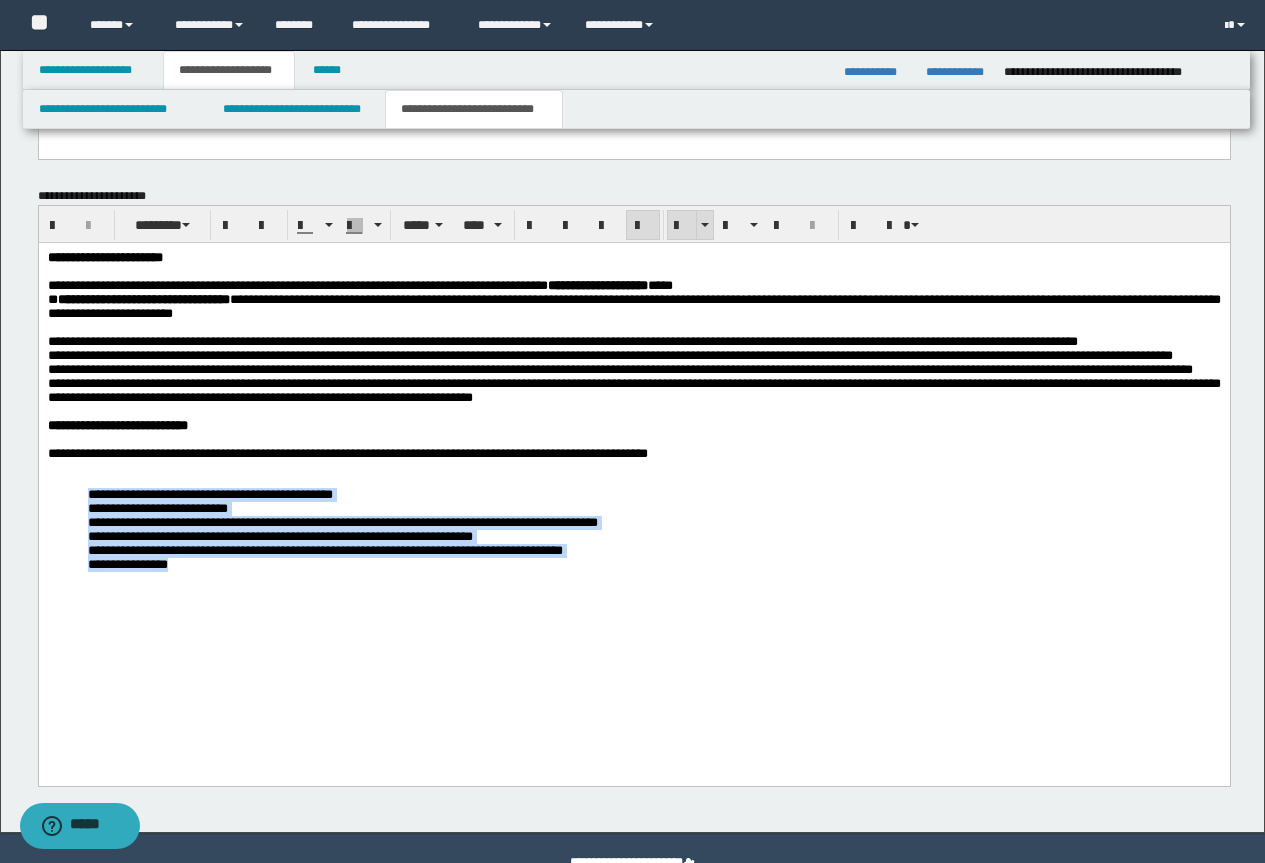 click at bounding box center (682, 226) 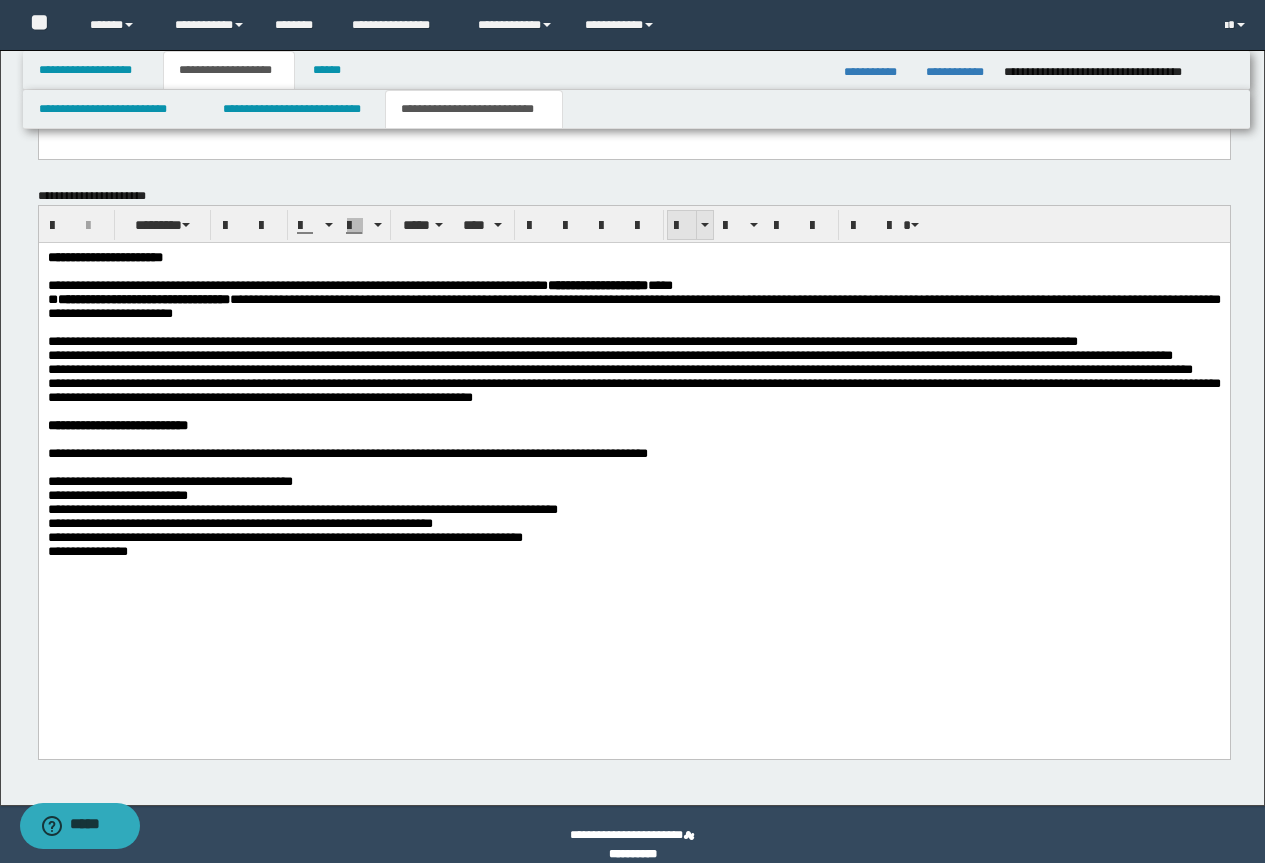 click at bounding box center [682, 226] 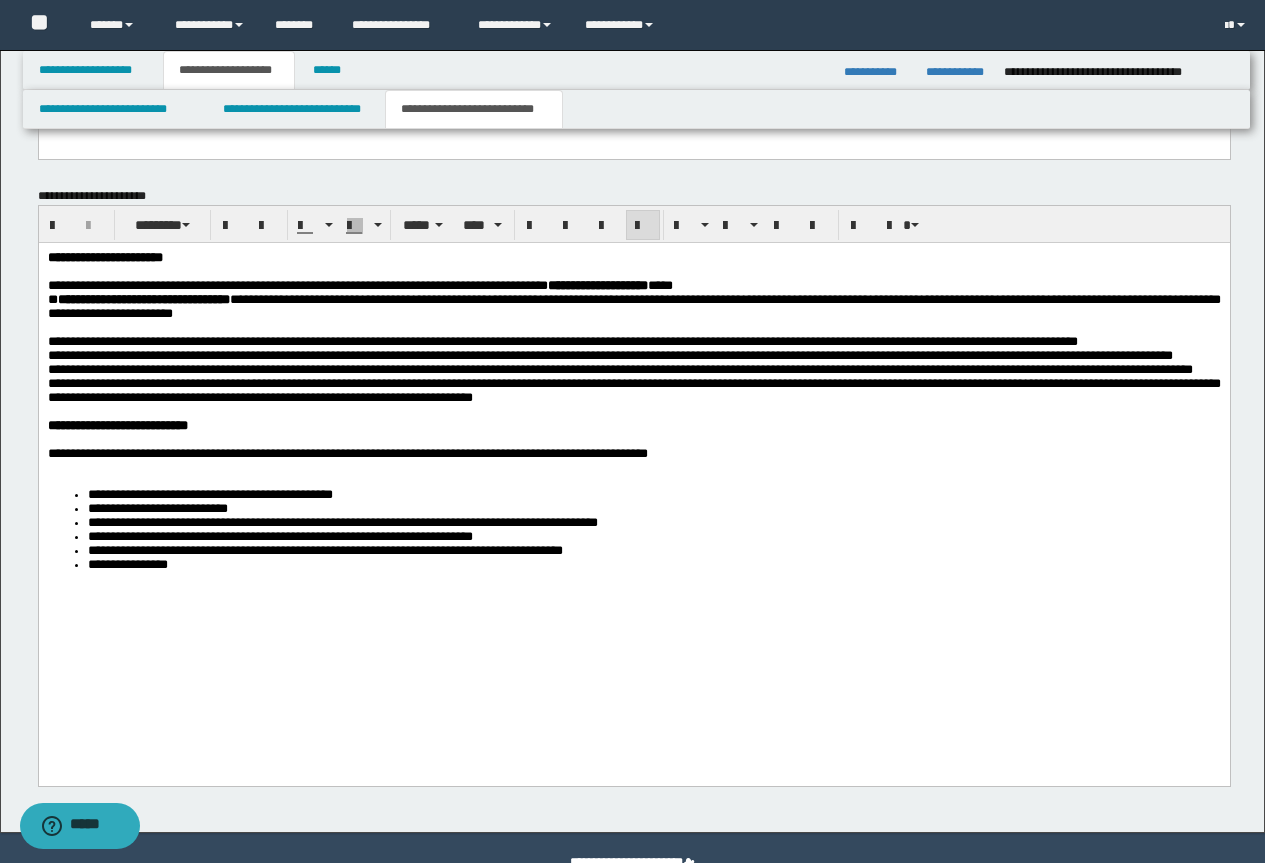 click at bounding box center (633, 468) 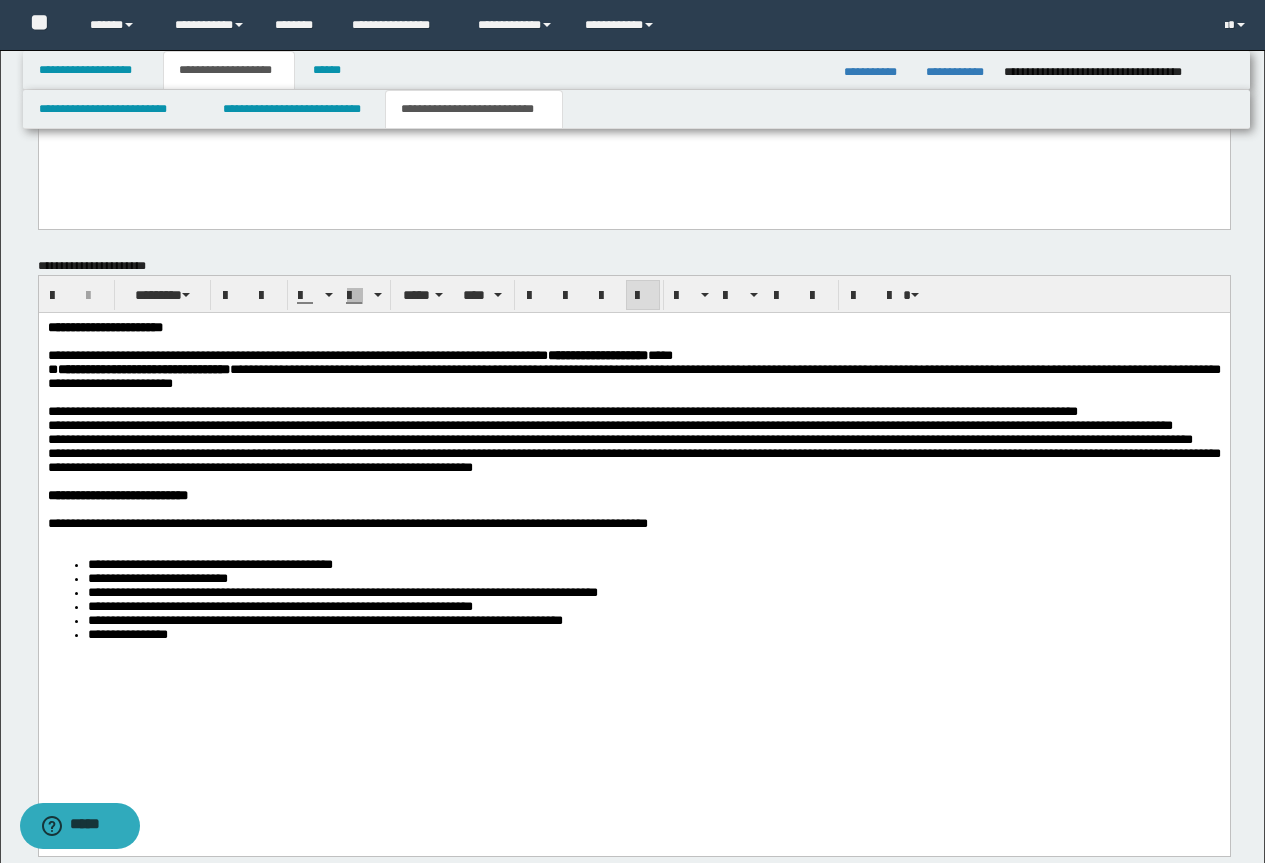 scroll, scrollTop: 1699, scrollLeft: 0, axis: vertical 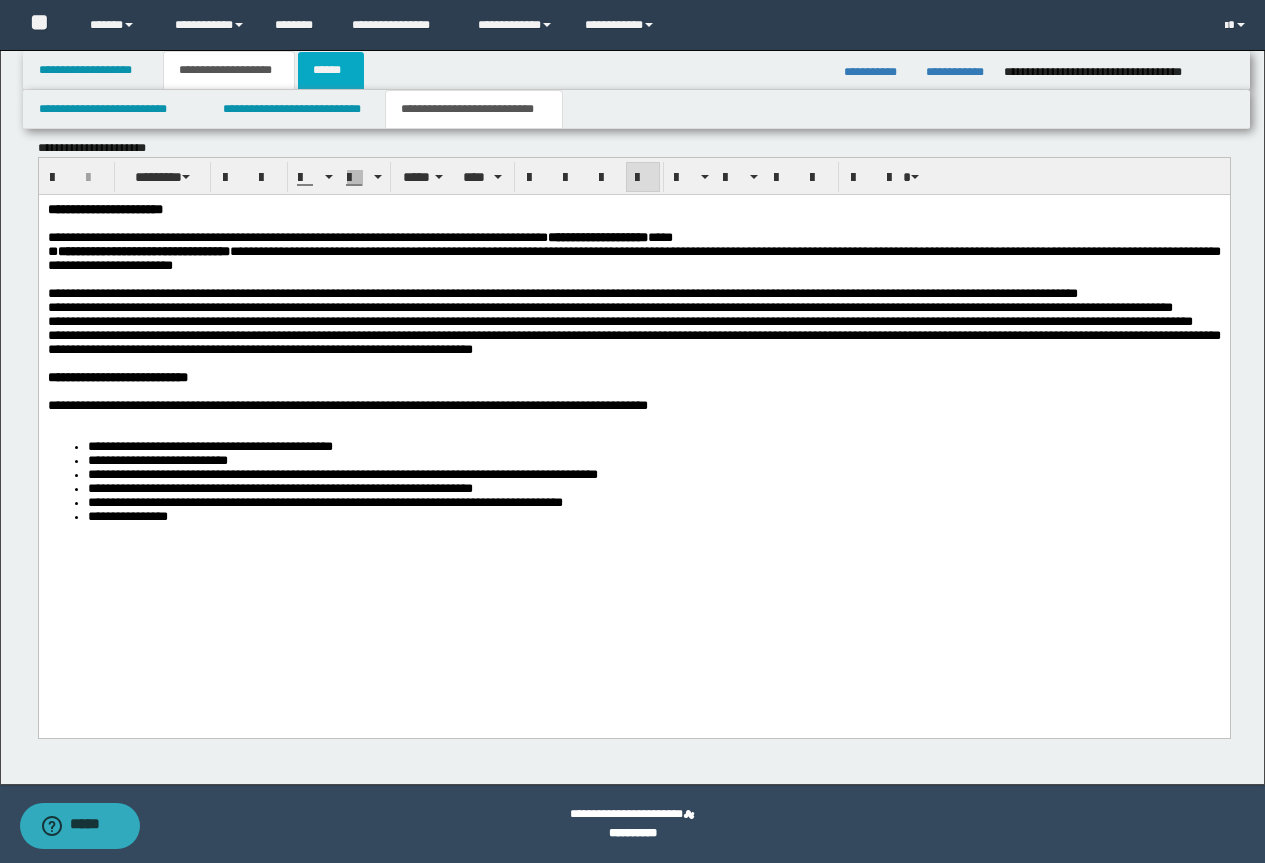 click on "******" at bounding box center (331, 70) 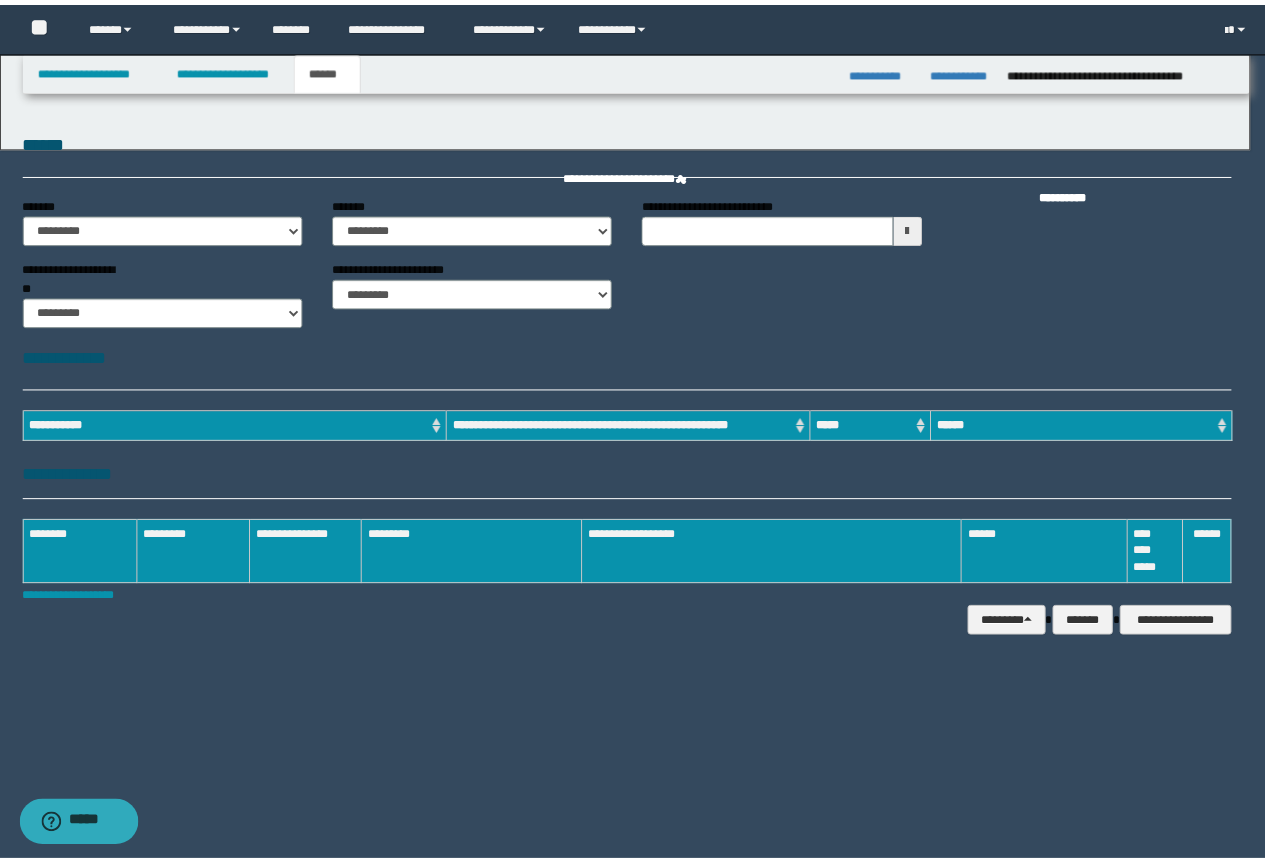 scroll, scrollTop: 0, scrollLeft: 0, axis: both 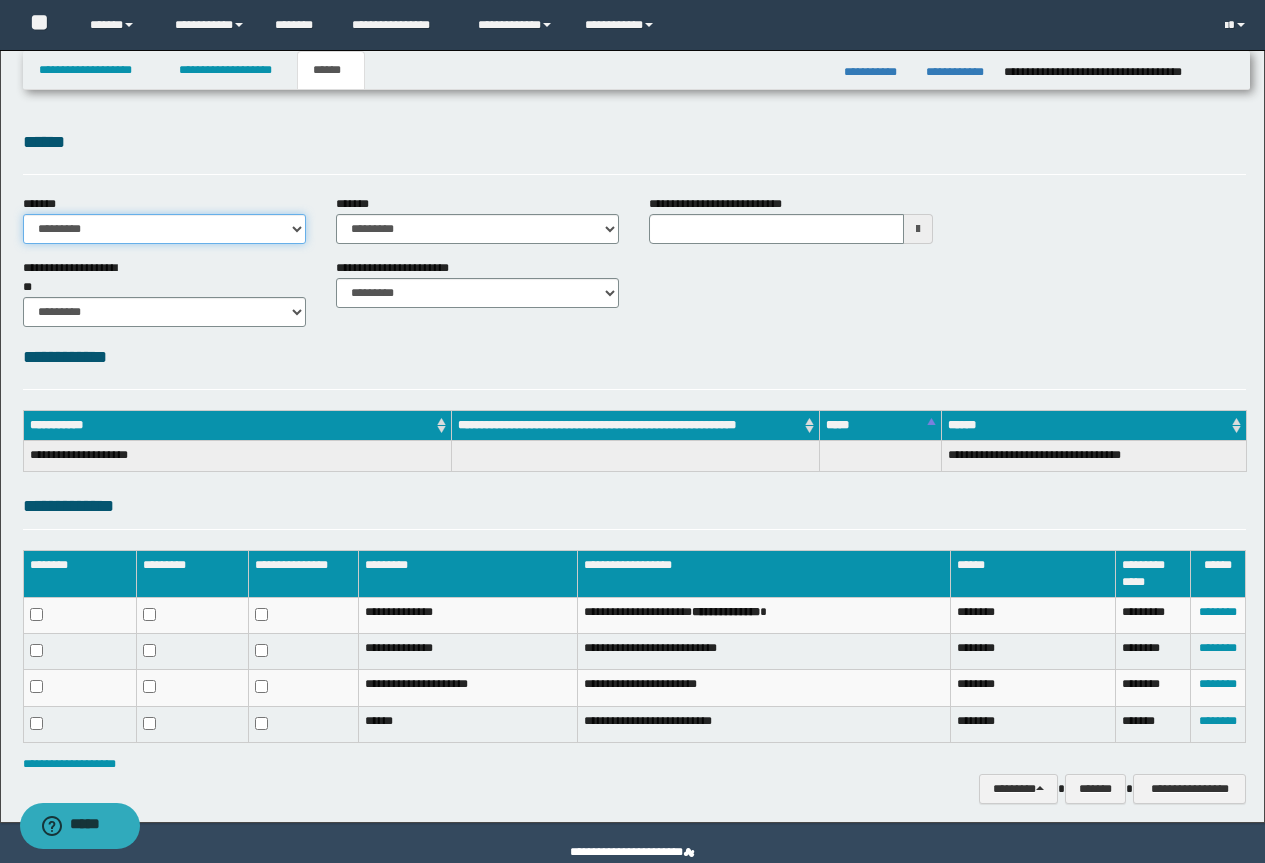 click on "**********" at bounding box center (164, 229) 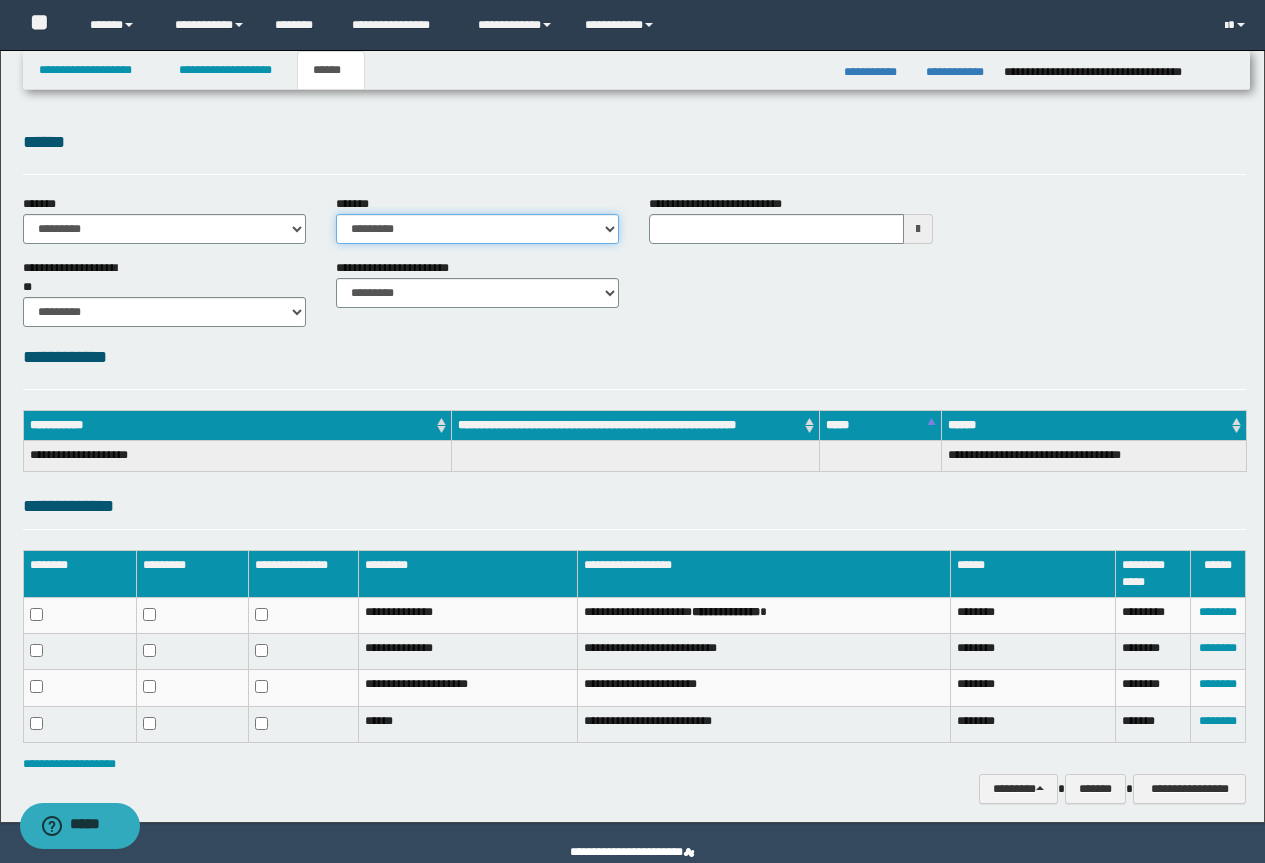 click on "**********" at bounding box center [477, 229] 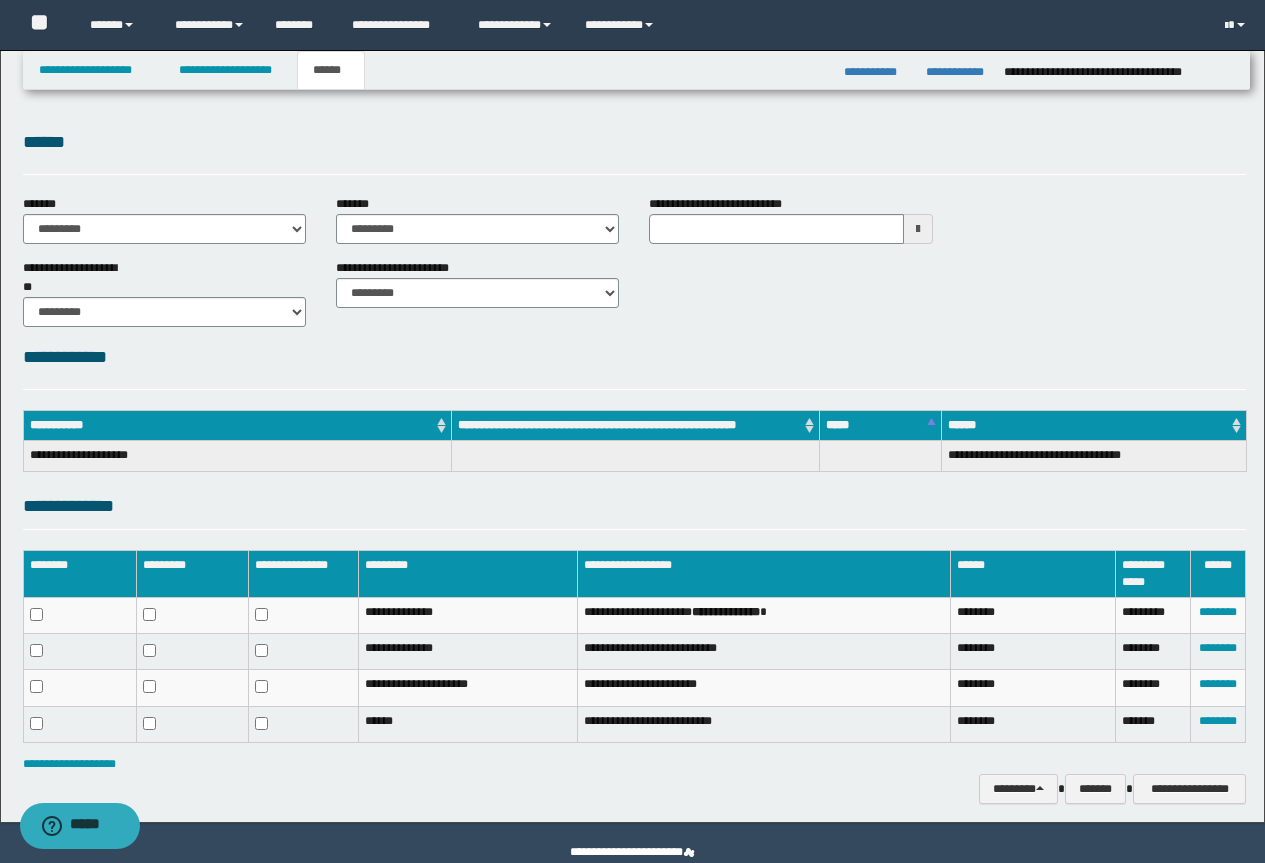 click on "**********" at bounding box center (477, 219) 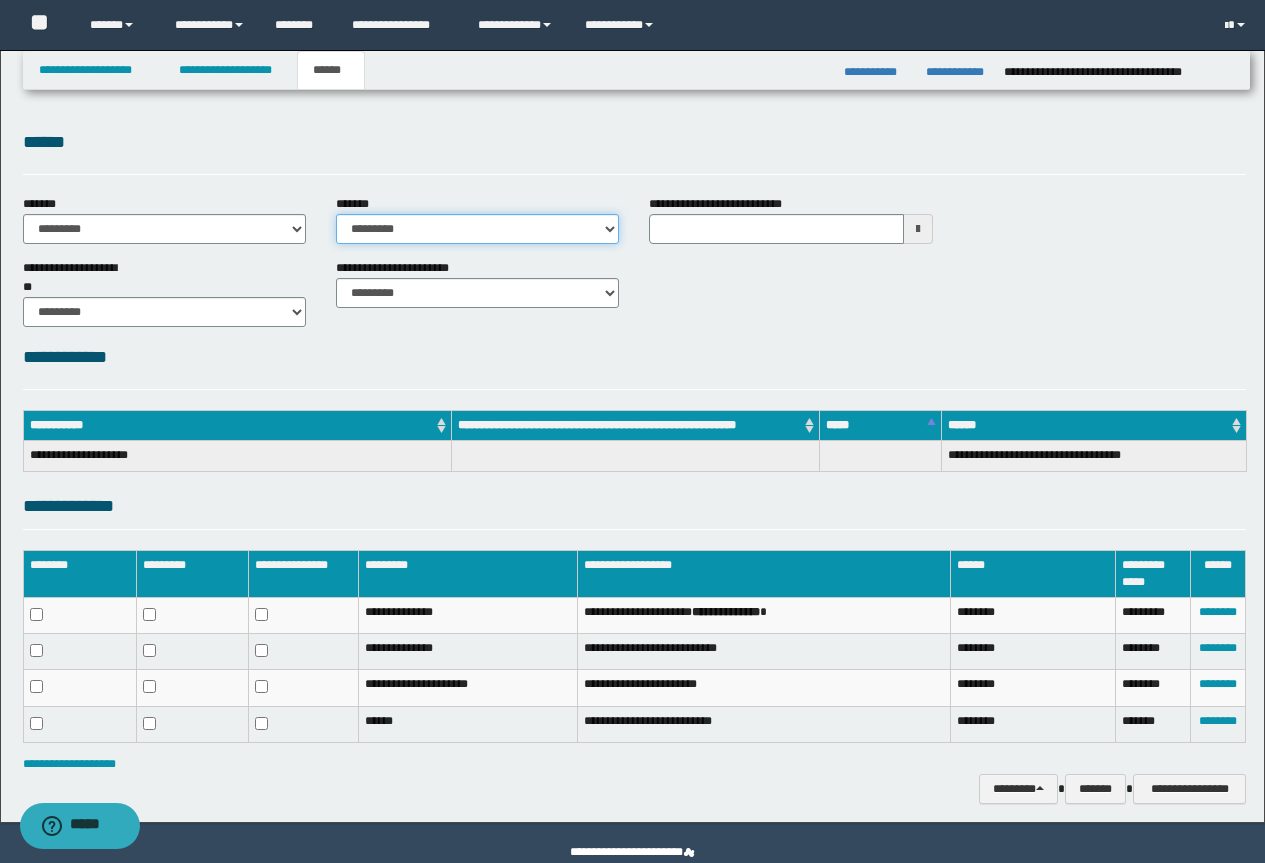 click on "**********" at bounding box center [477, 229] 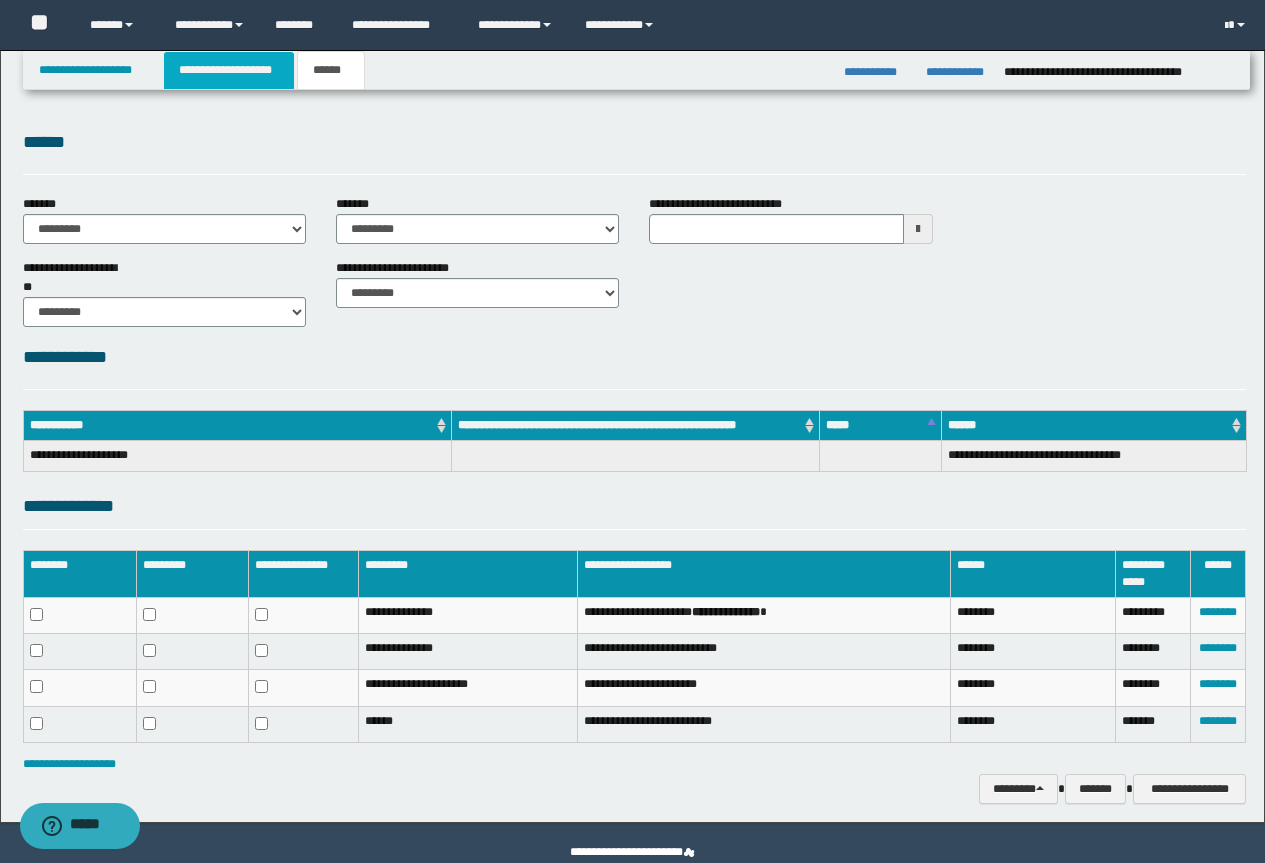 click on "**********" at bounding box center (229, 70) 